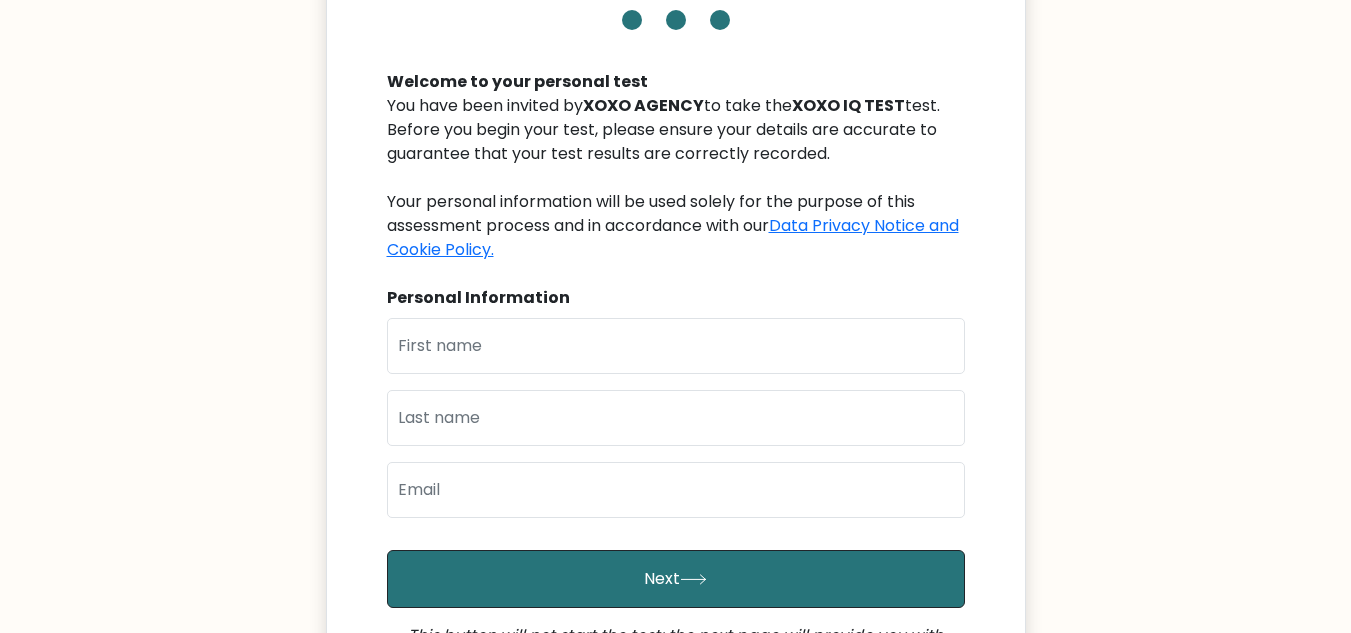 scroll, scrollTop: 170, scrollLeft: 0, axis: vertical 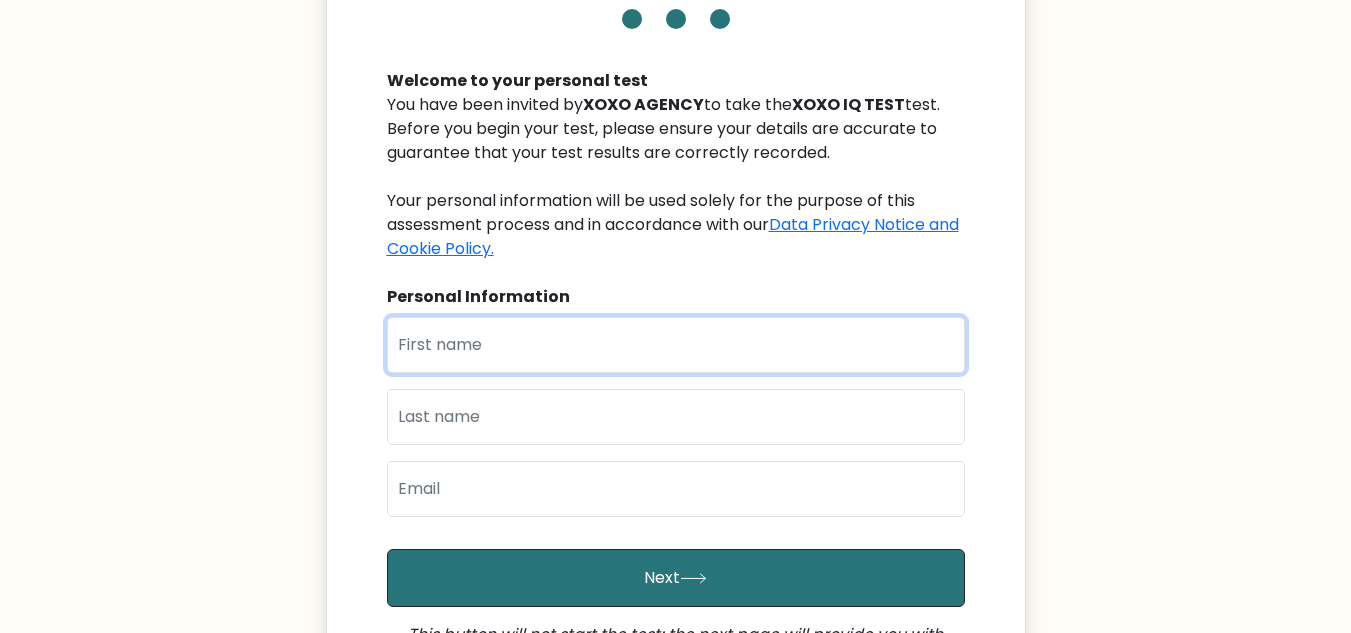 click at bounding box center (676, 345) 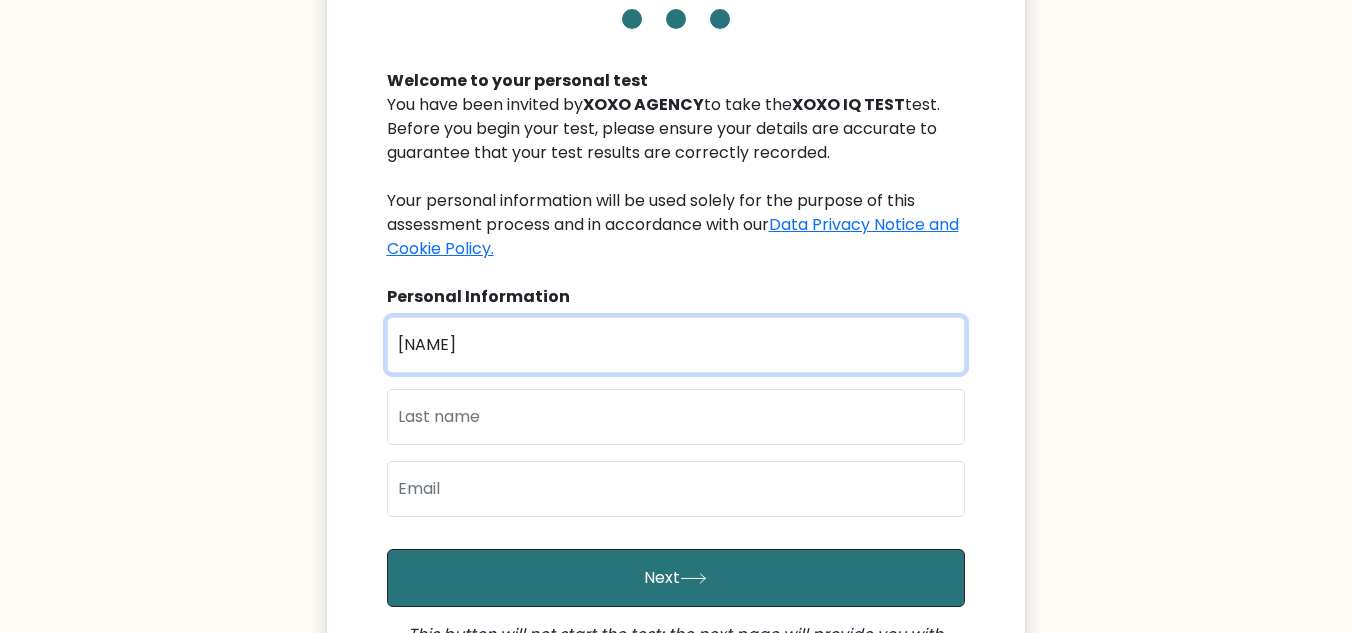 type on "daniel" 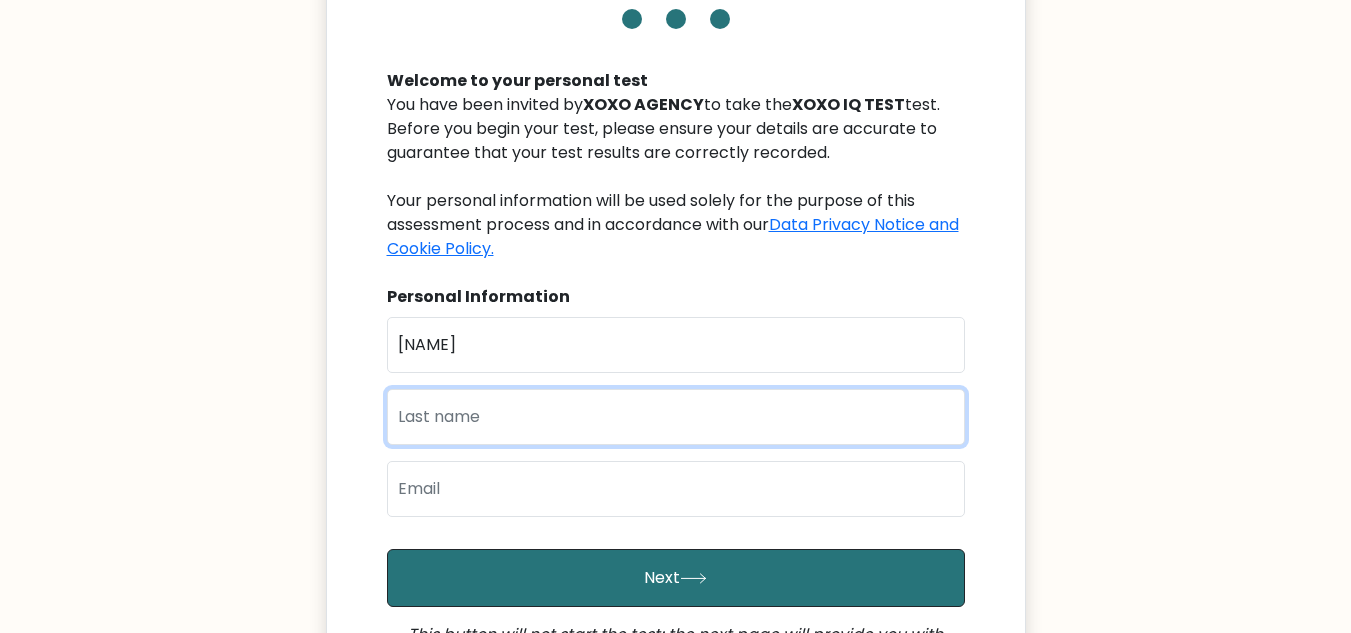click at bounding box center [676, 417] 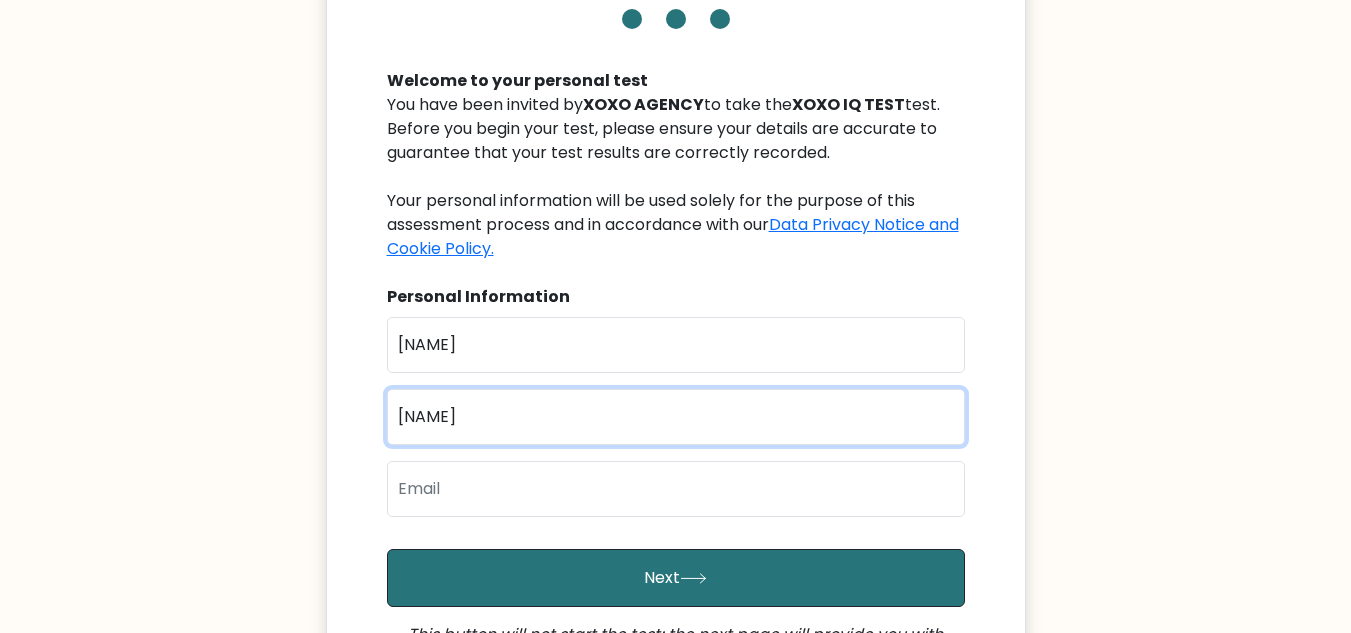 type on "ogundare" 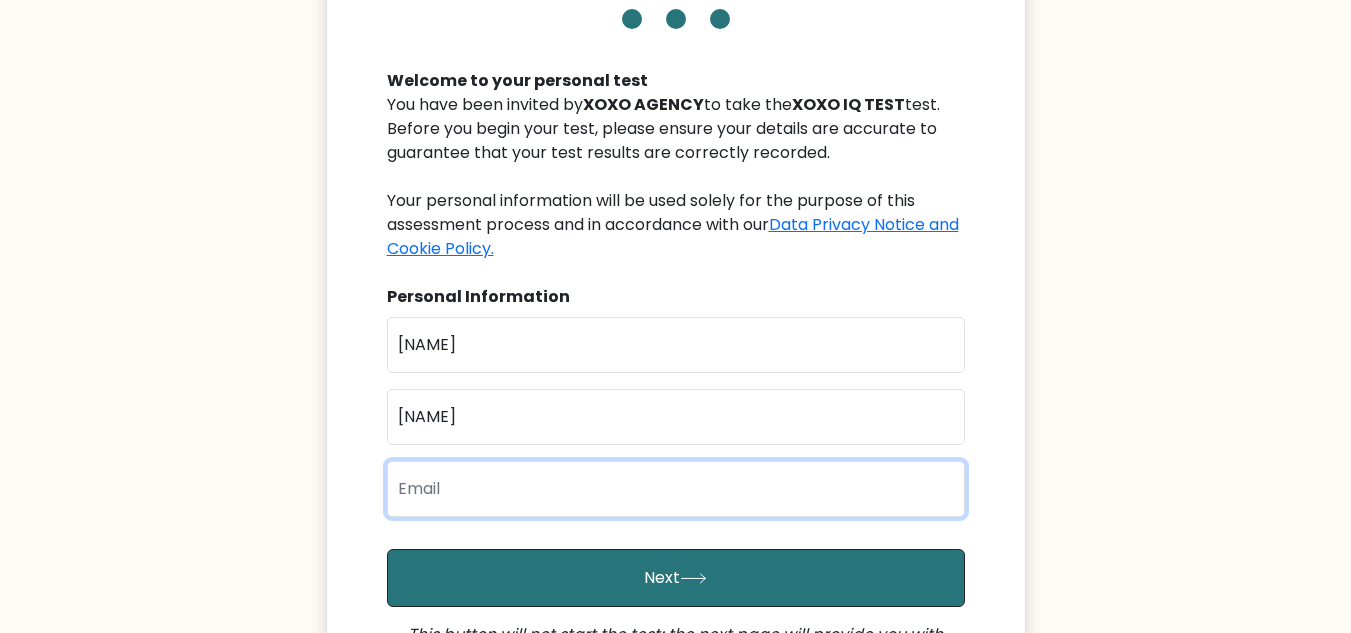 click at bounding box center [676, 489] 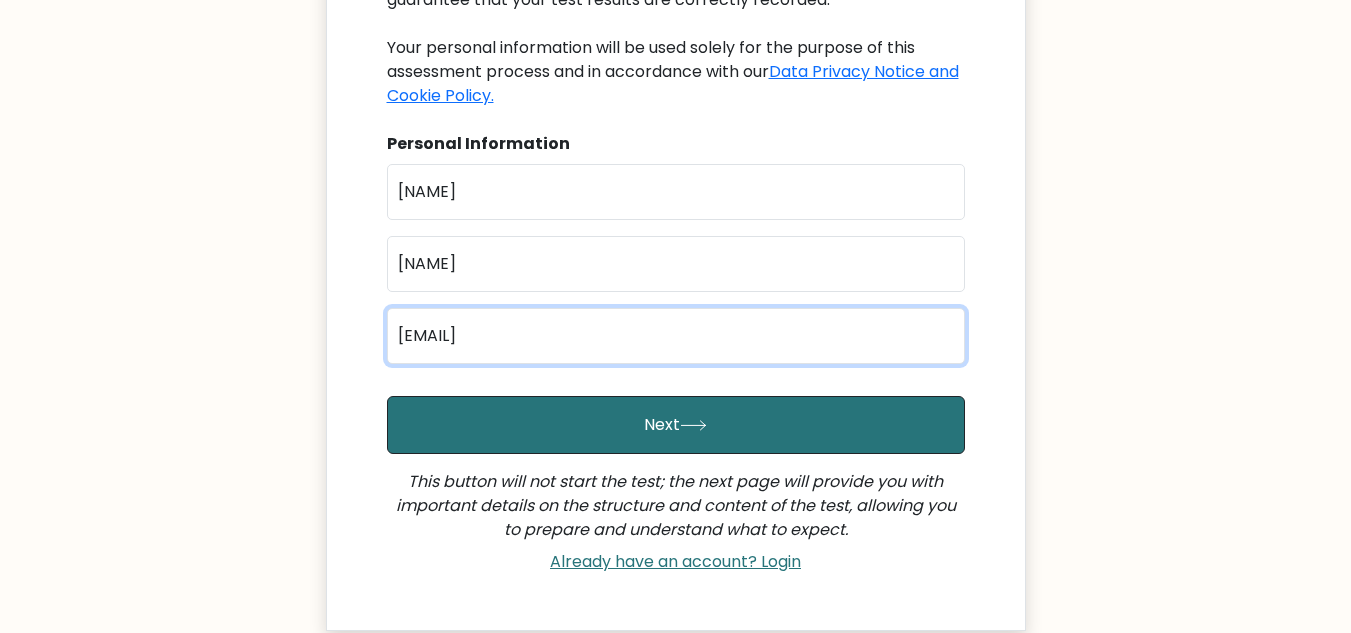 scroll, scrollTop: 324, scrollLeft: 0, axis: vertical 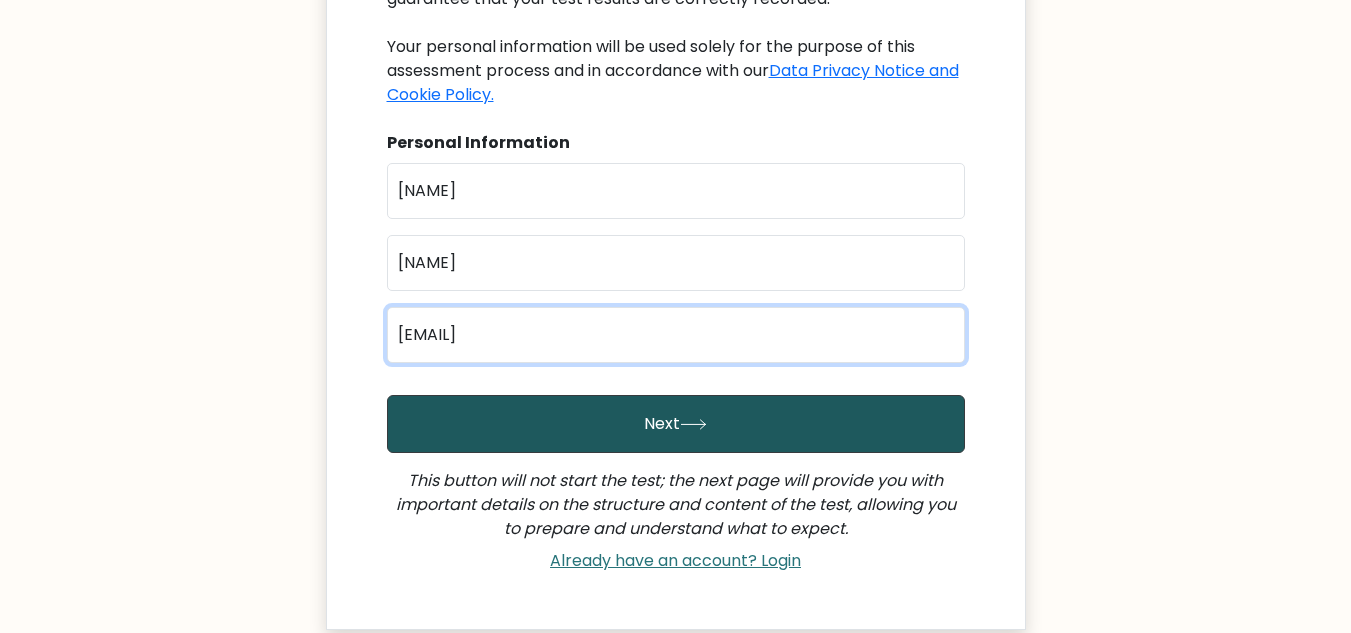 type on "ogundareboluwatife464@gmail.com" 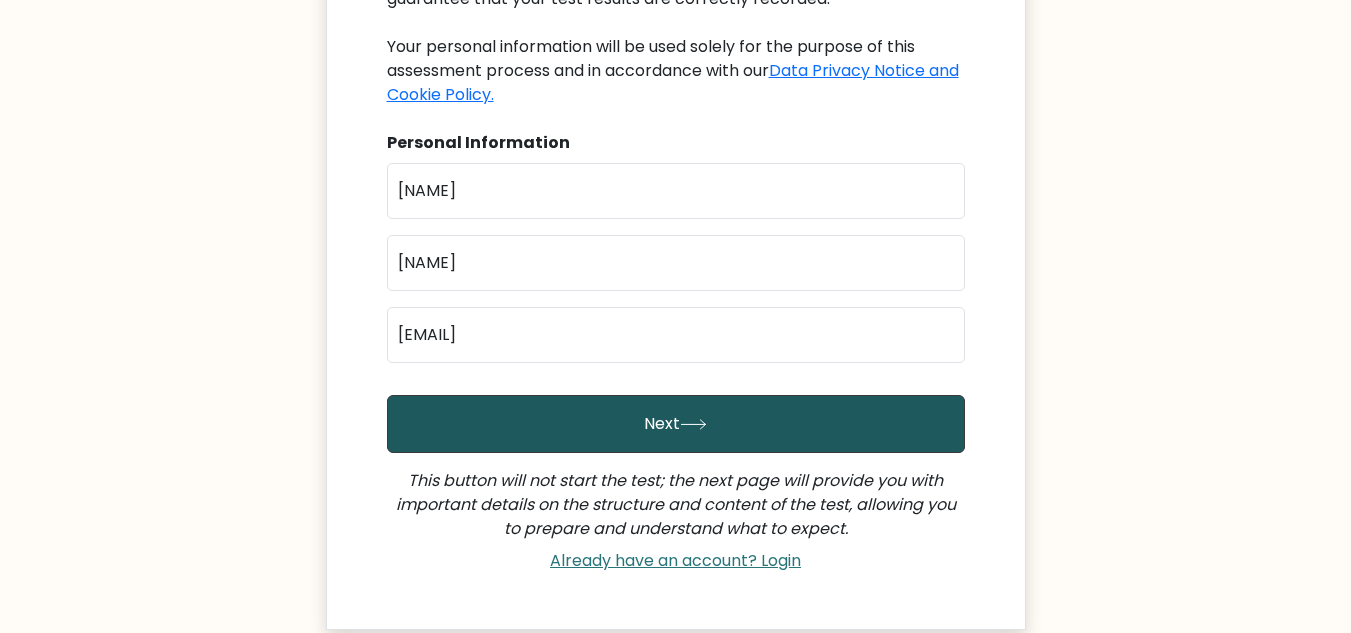click on "Next" at bounding box center [676, 424] 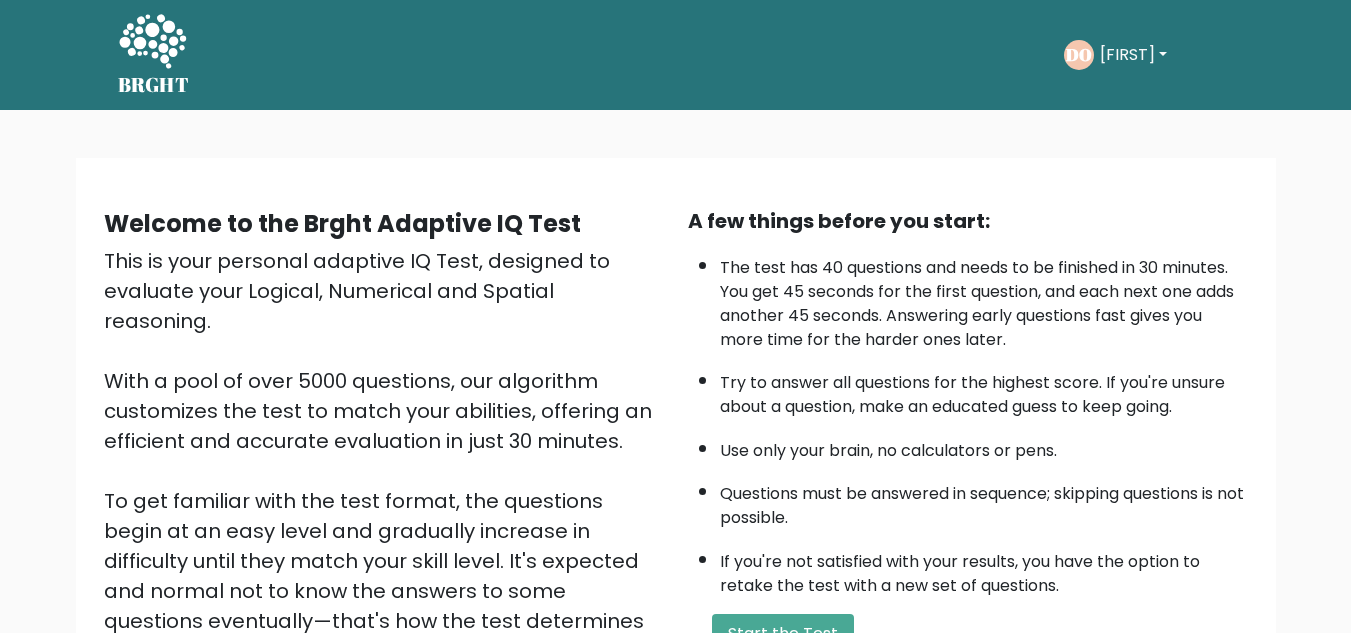 scroll, scrollTop: 0, scrollLeft: 0, axis: both 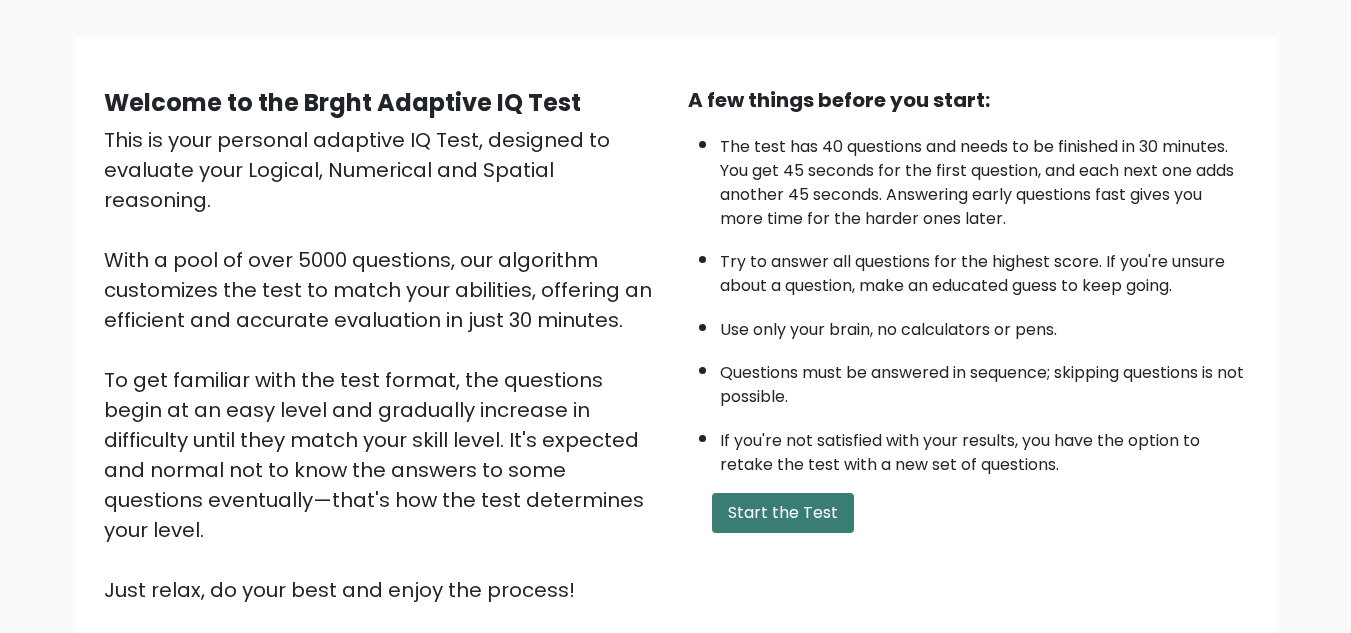 click on "Start the Test" at bounding box center [783, 513] 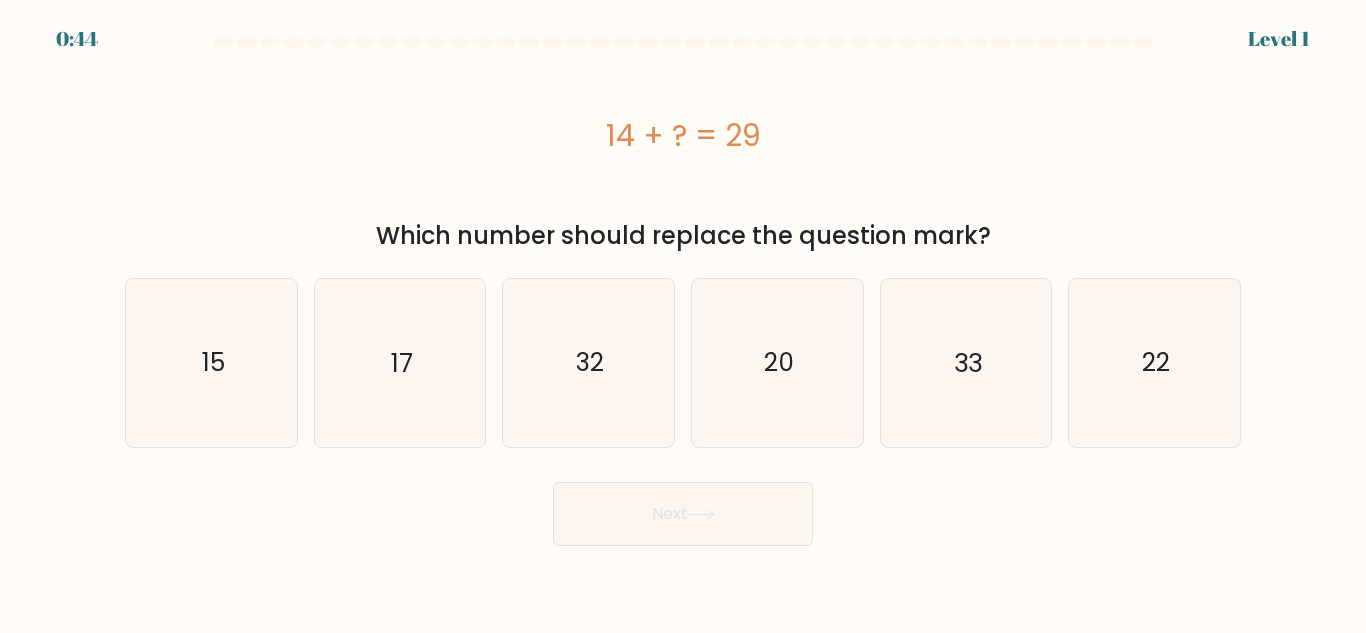 scroll, scrollTop: 0, scrollLeft: 0, axis: both 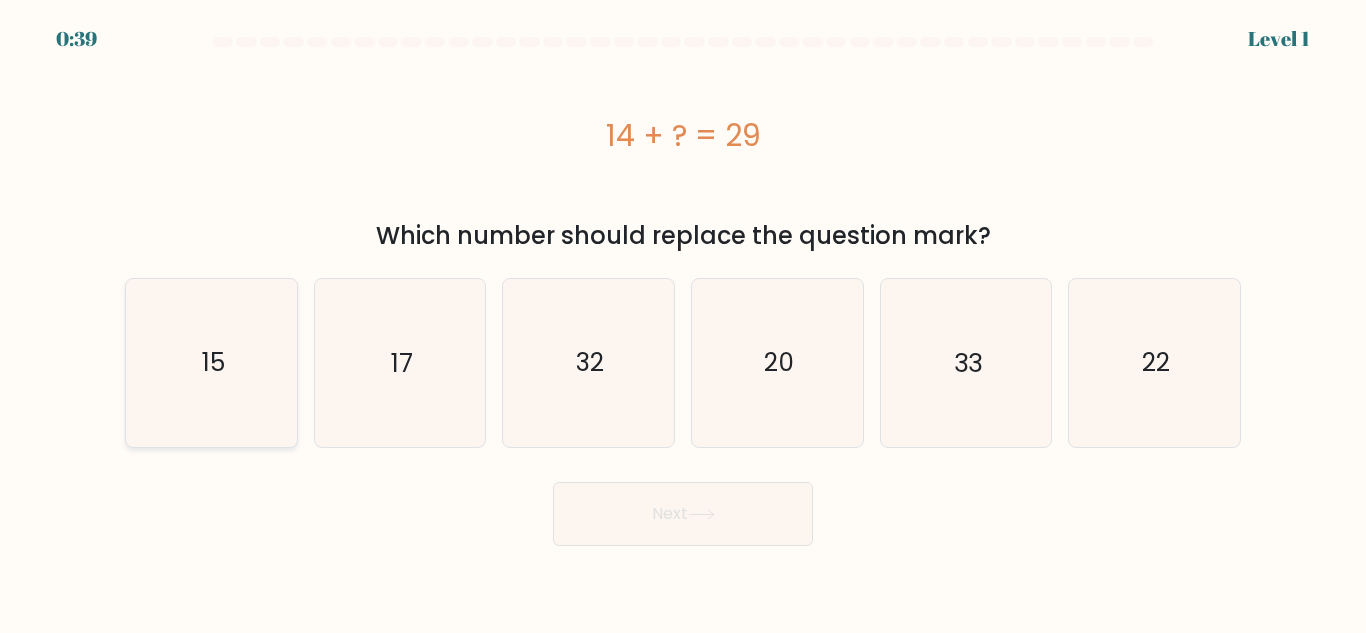 click on "15" 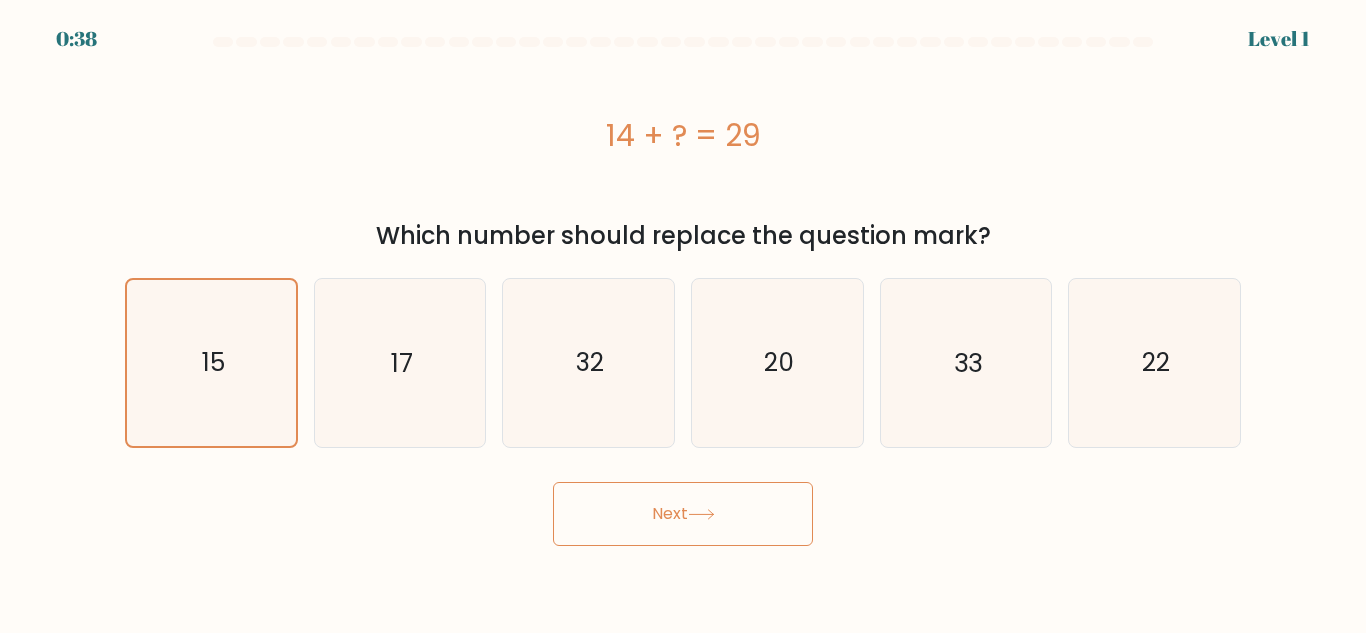 click on "Next" at bounding box center (683, 514) 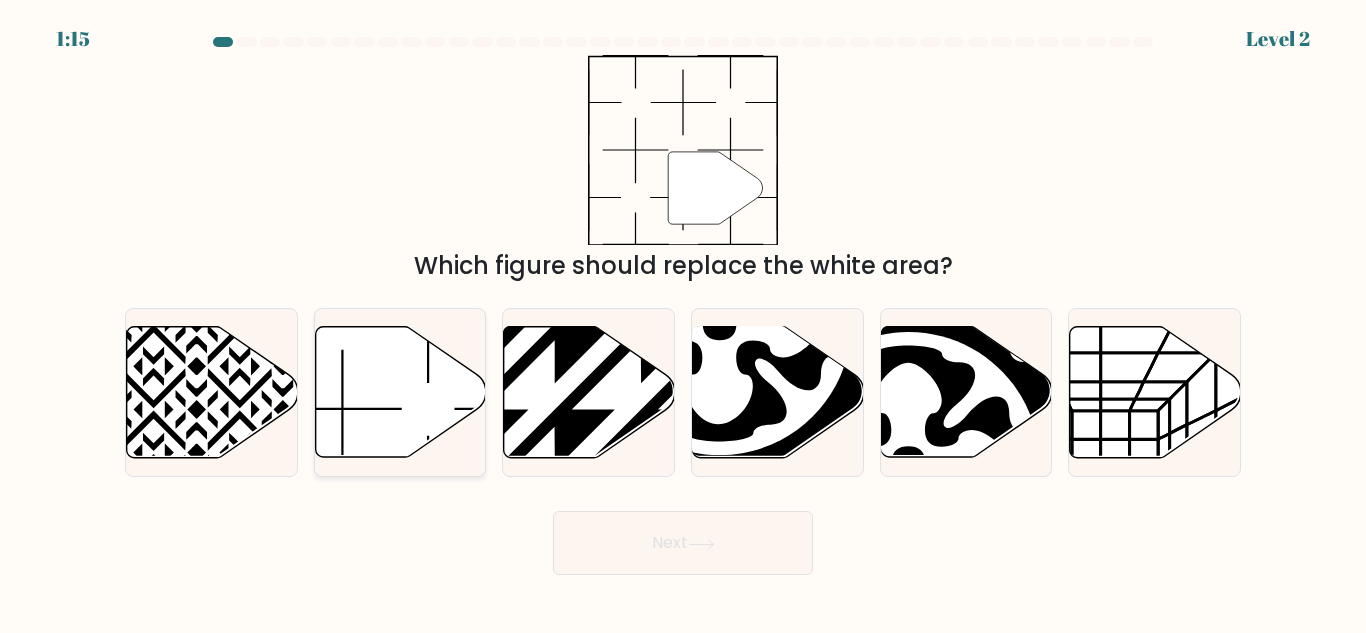 click 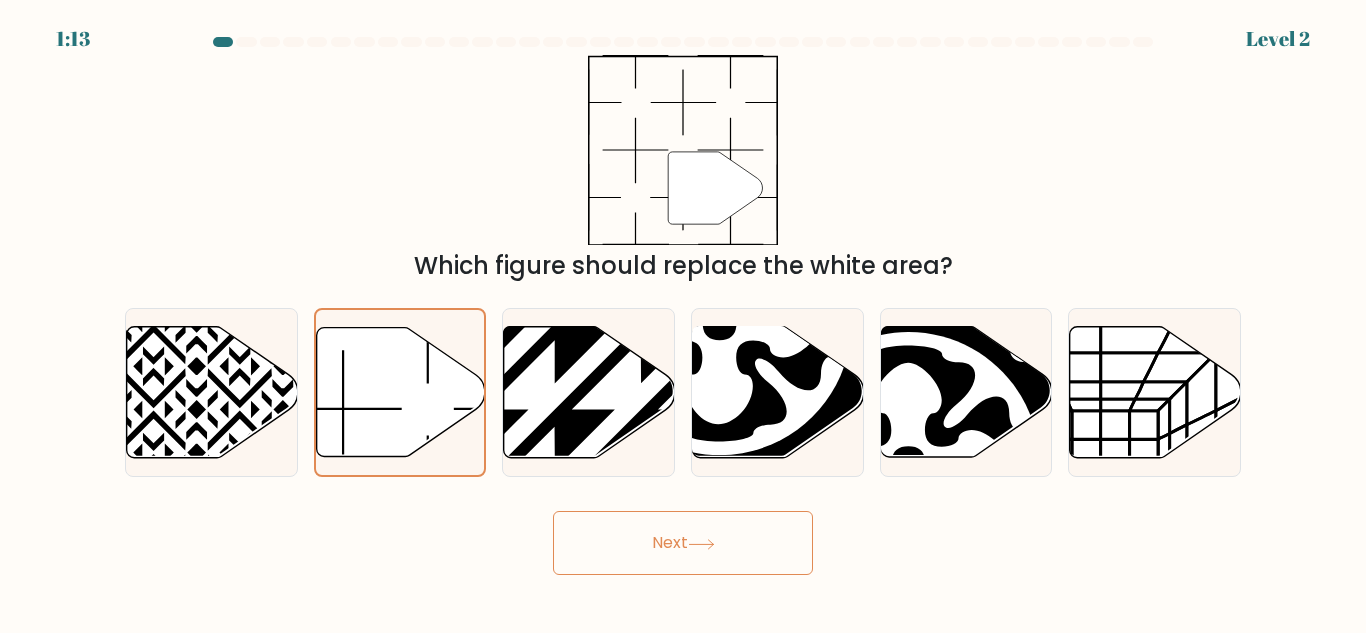 click on "Next" at bounding box center [683, 543] 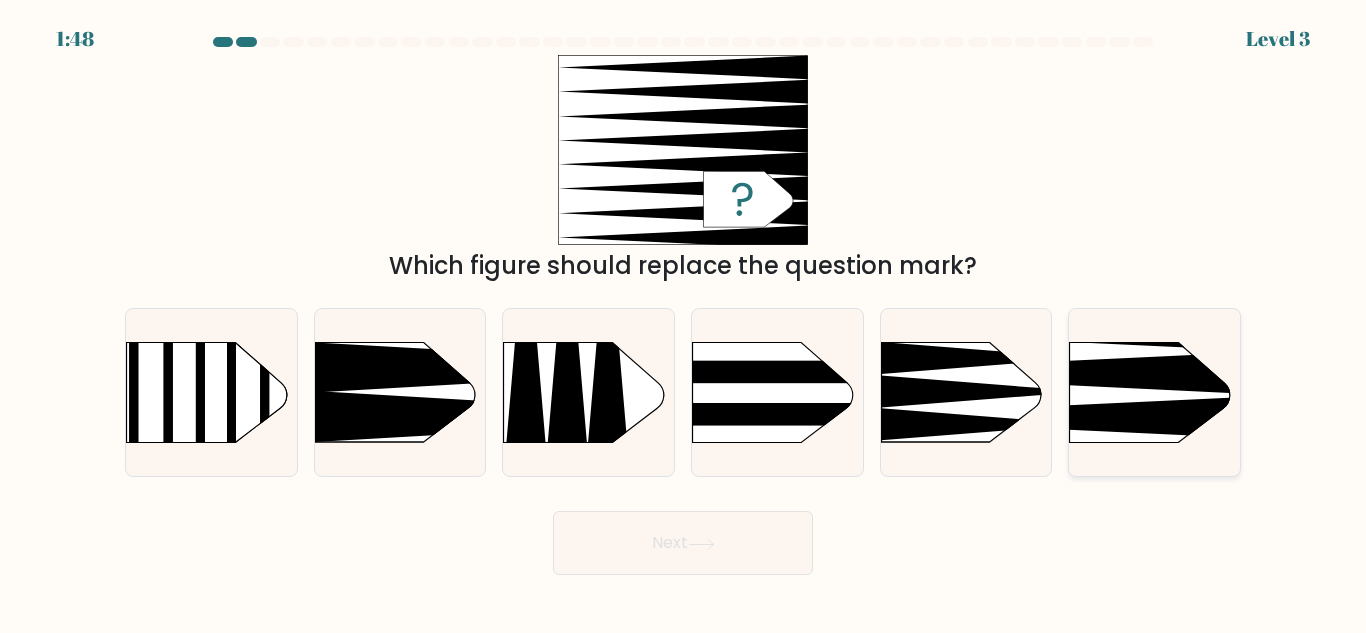 click 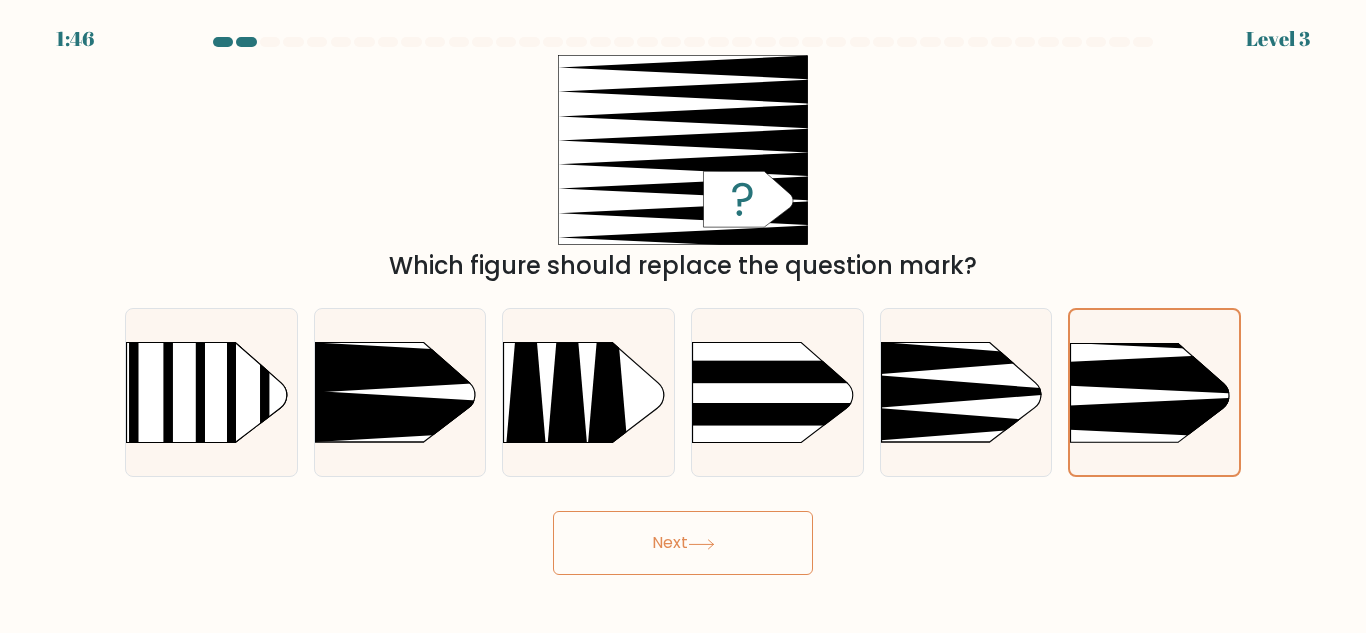 click on "Next" at bounding box center [683, 543] 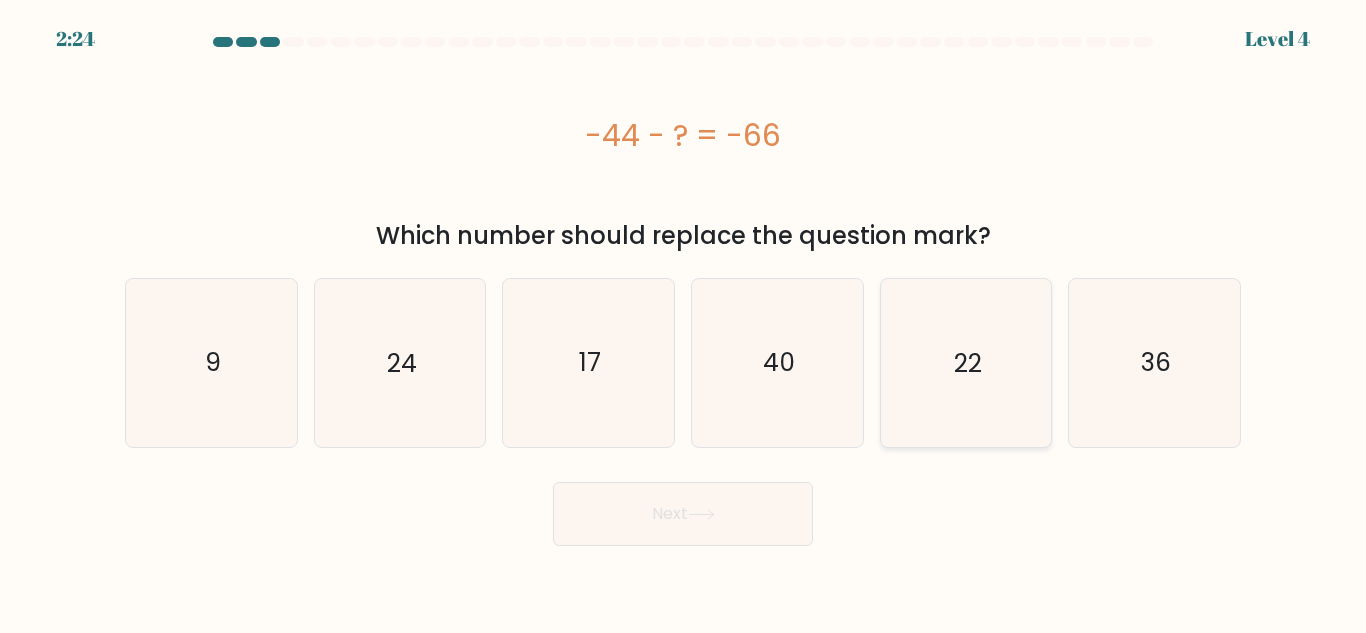 click on "22" 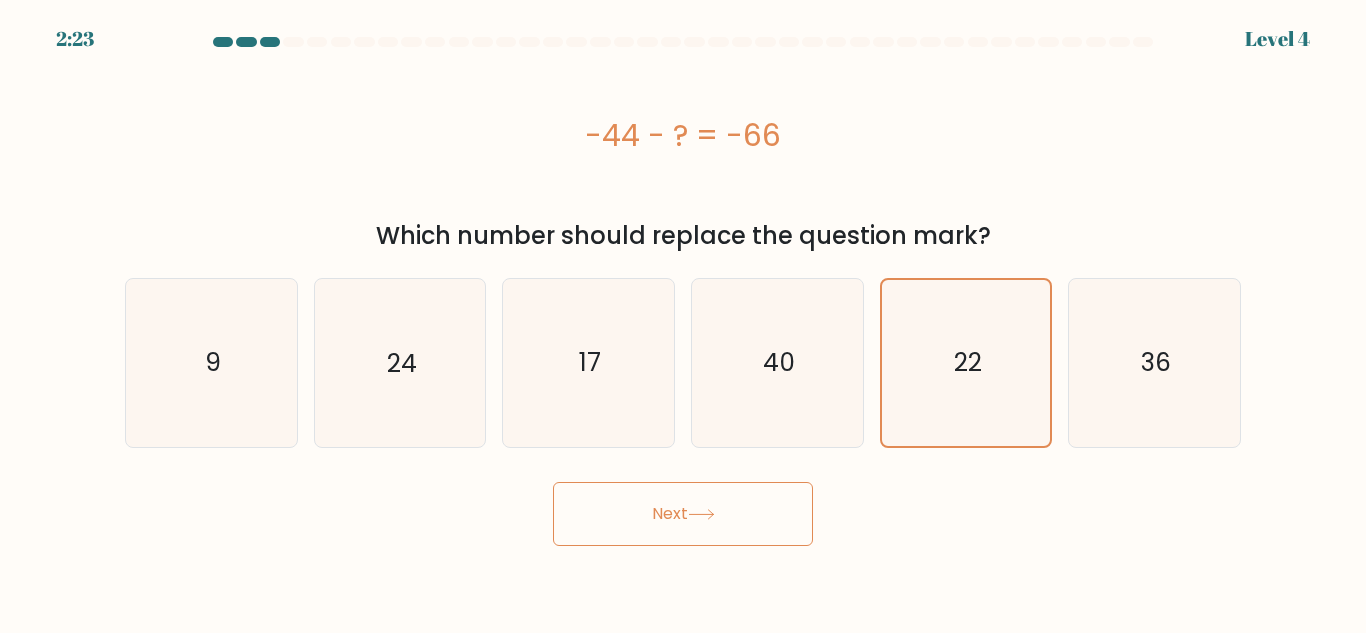 click on "Next" at bounding box center [683, 514] 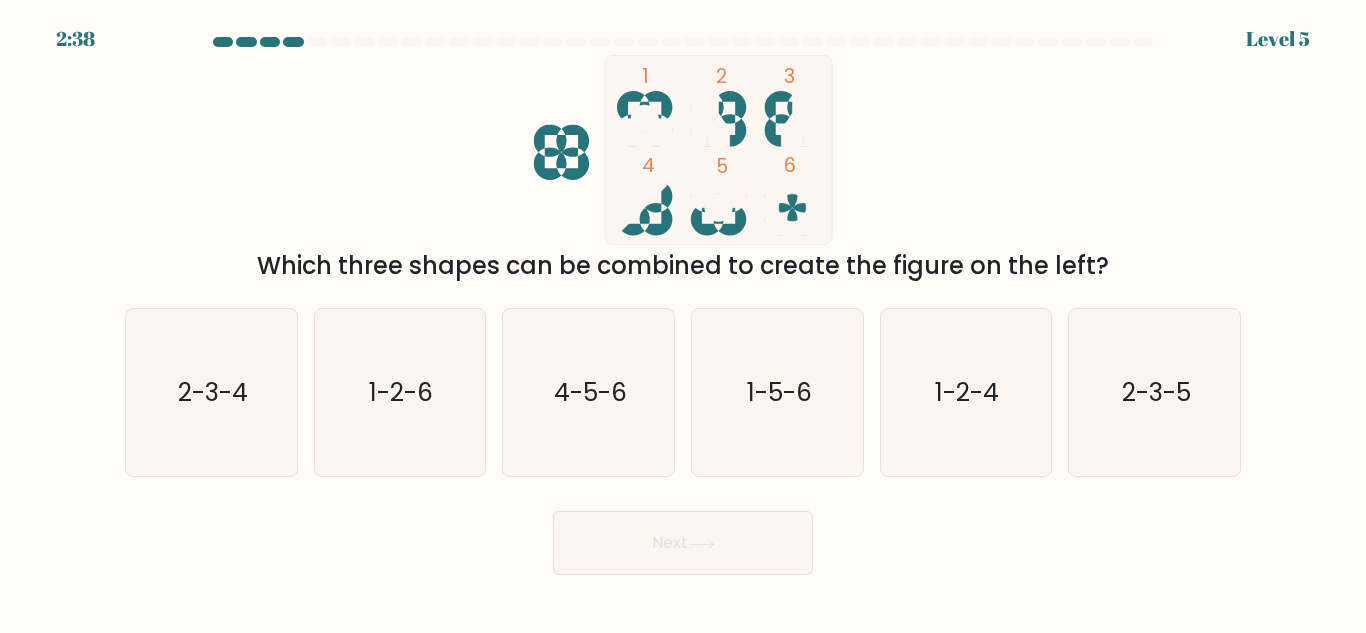 click 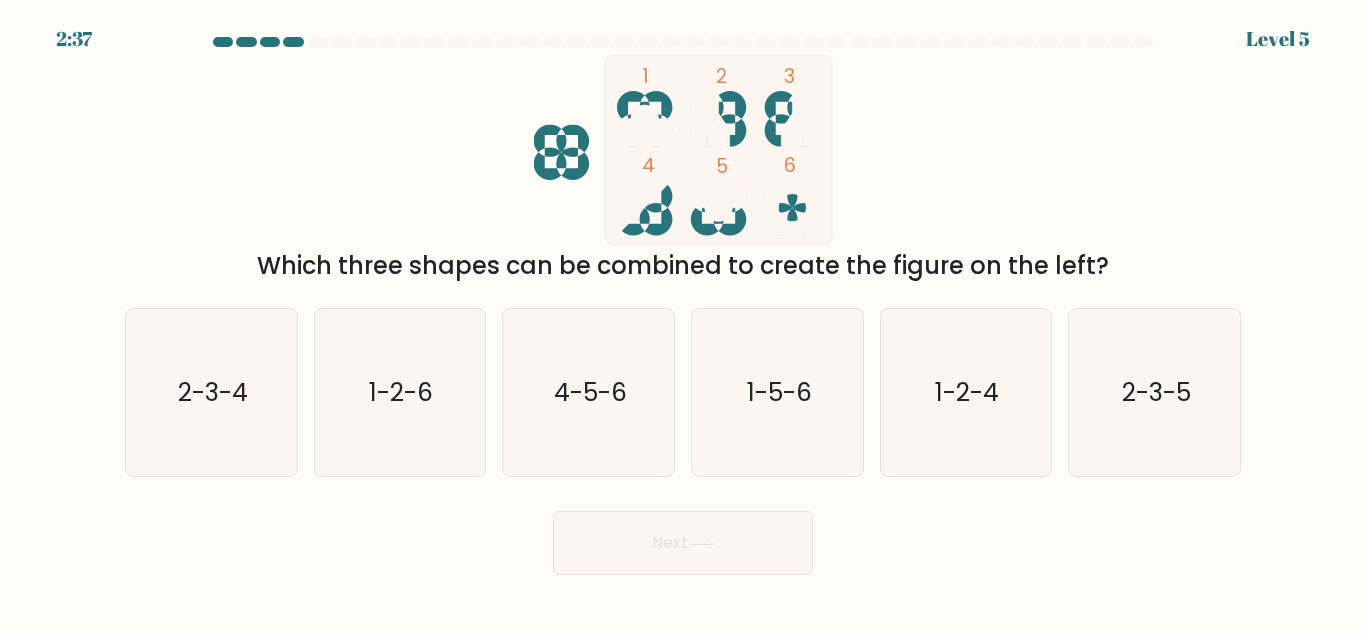 click 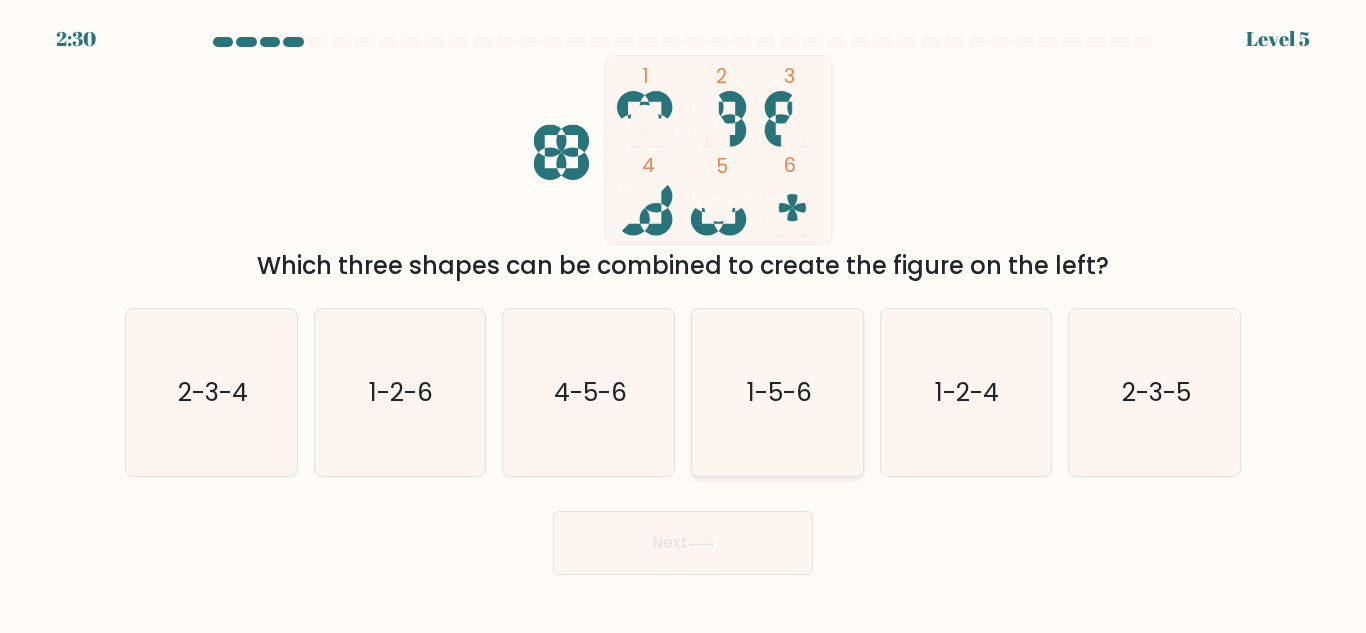 click on "1-5-6" 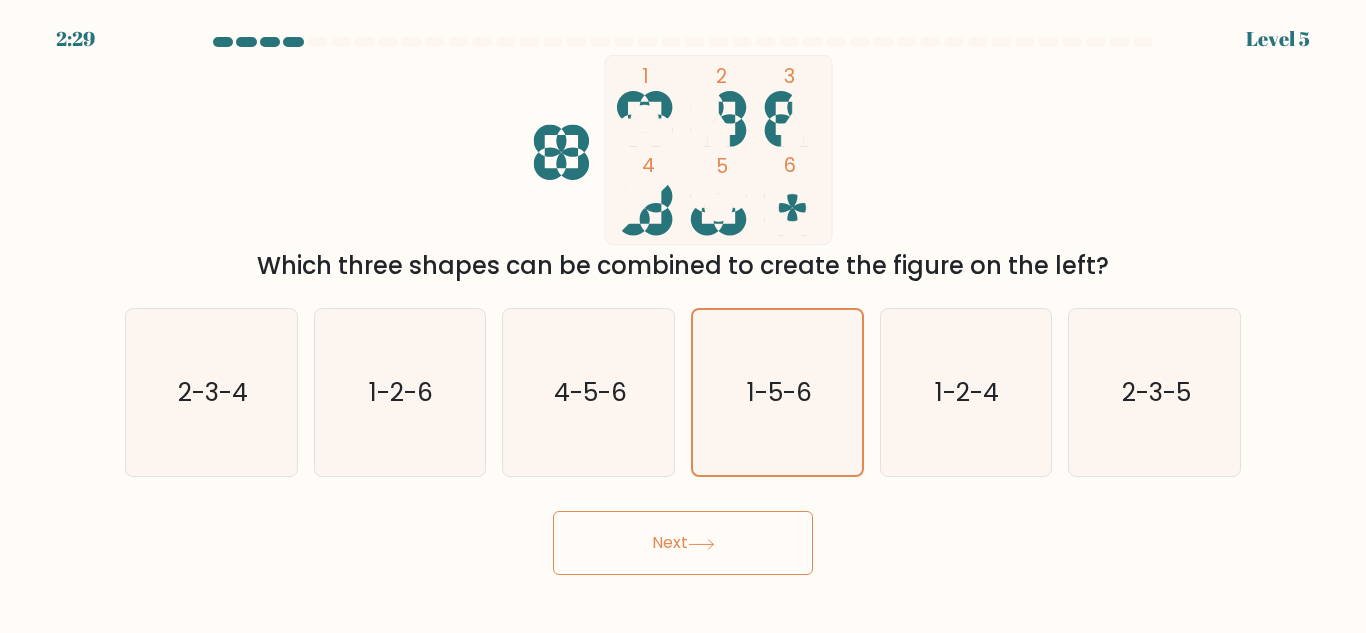 click on "Next" at bounding box center (683, 543) 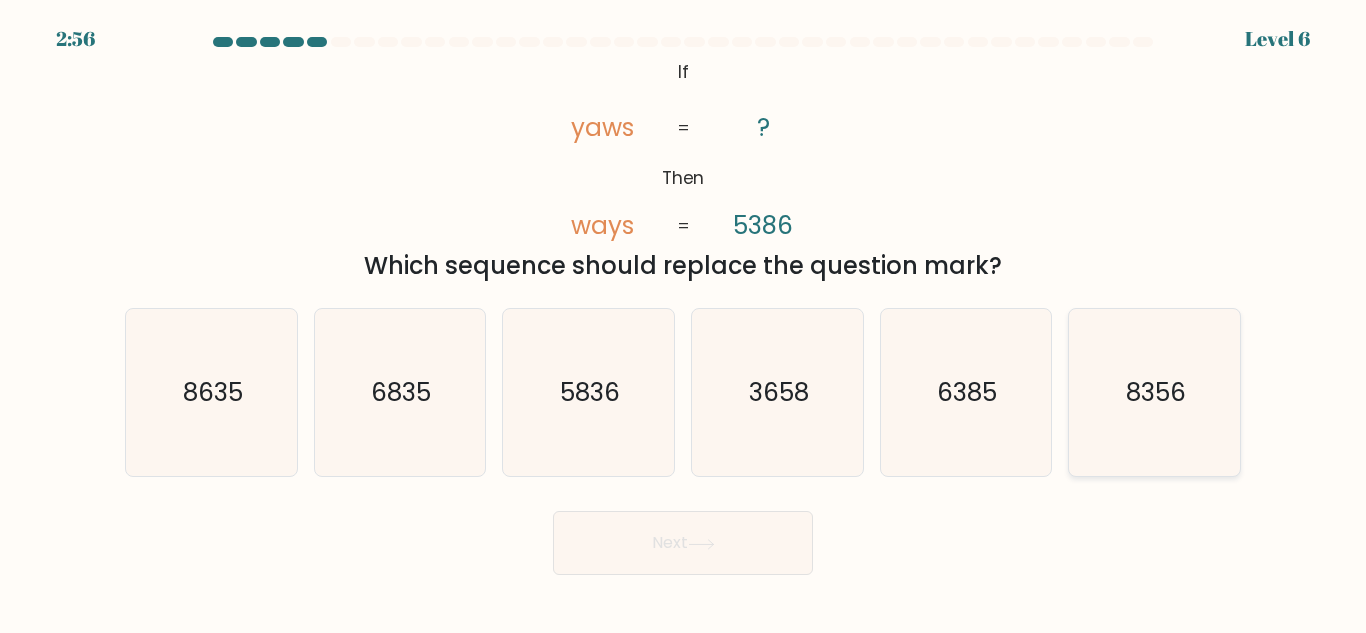 click on "8356" 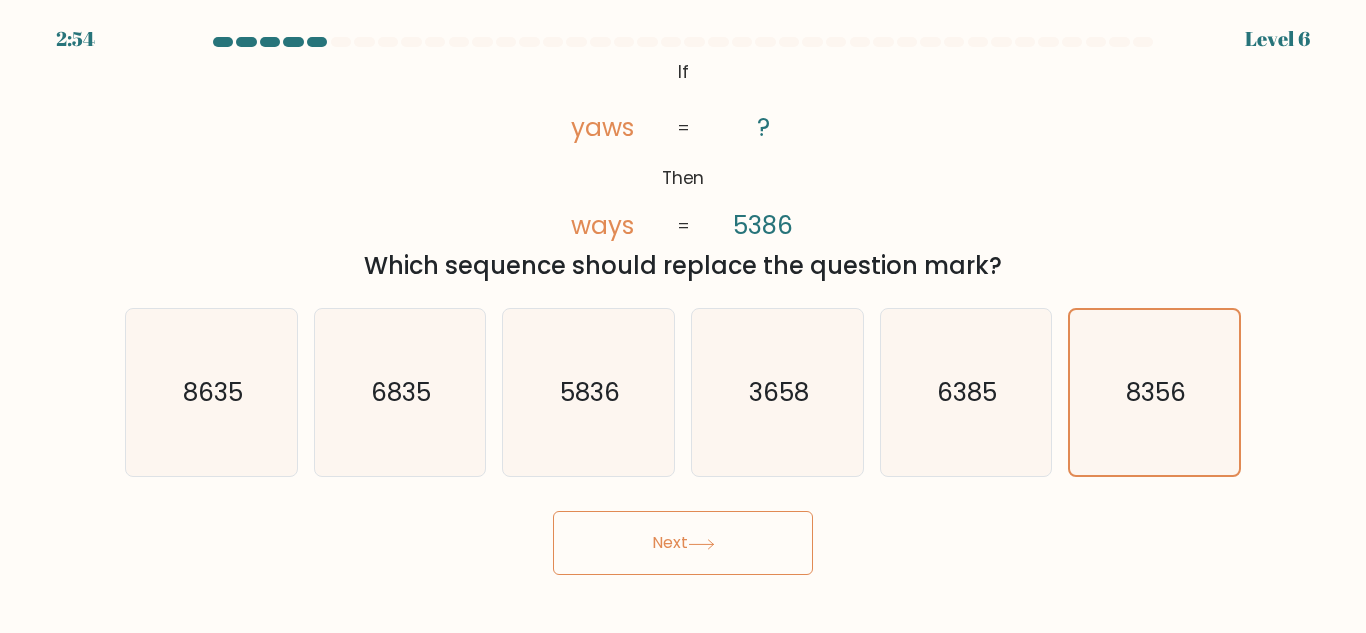 click on "Next" at bounding box center [683, 543] 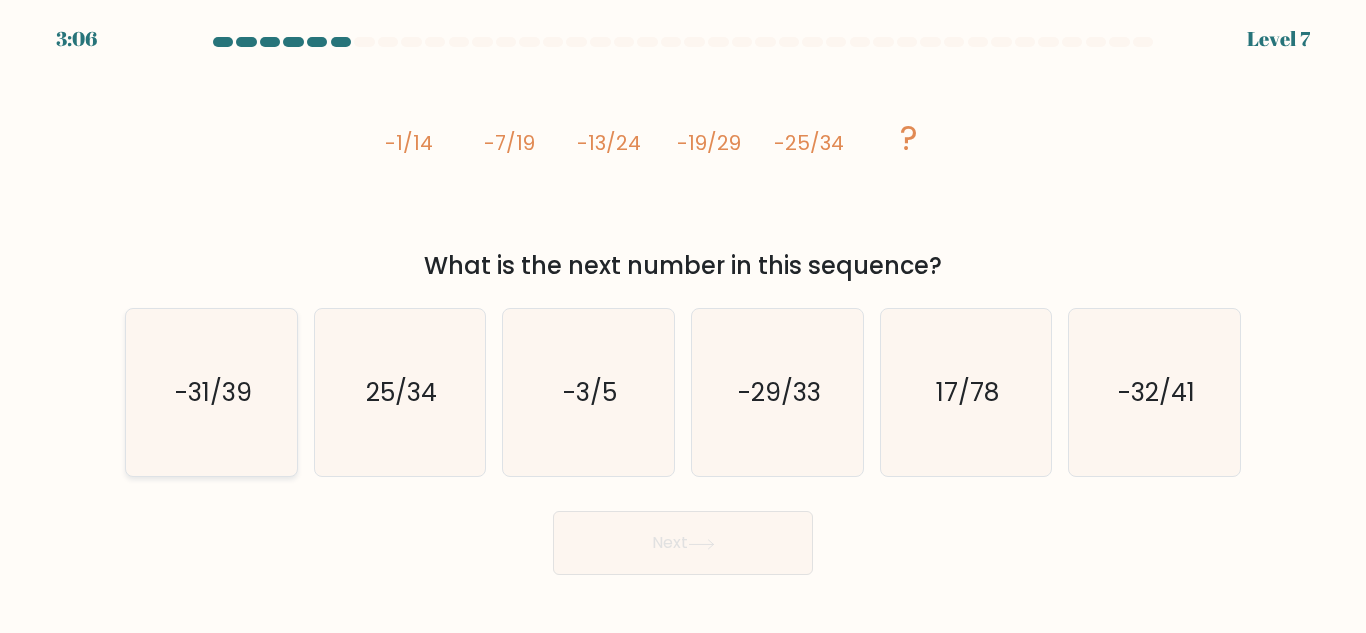 click on "-31/39" 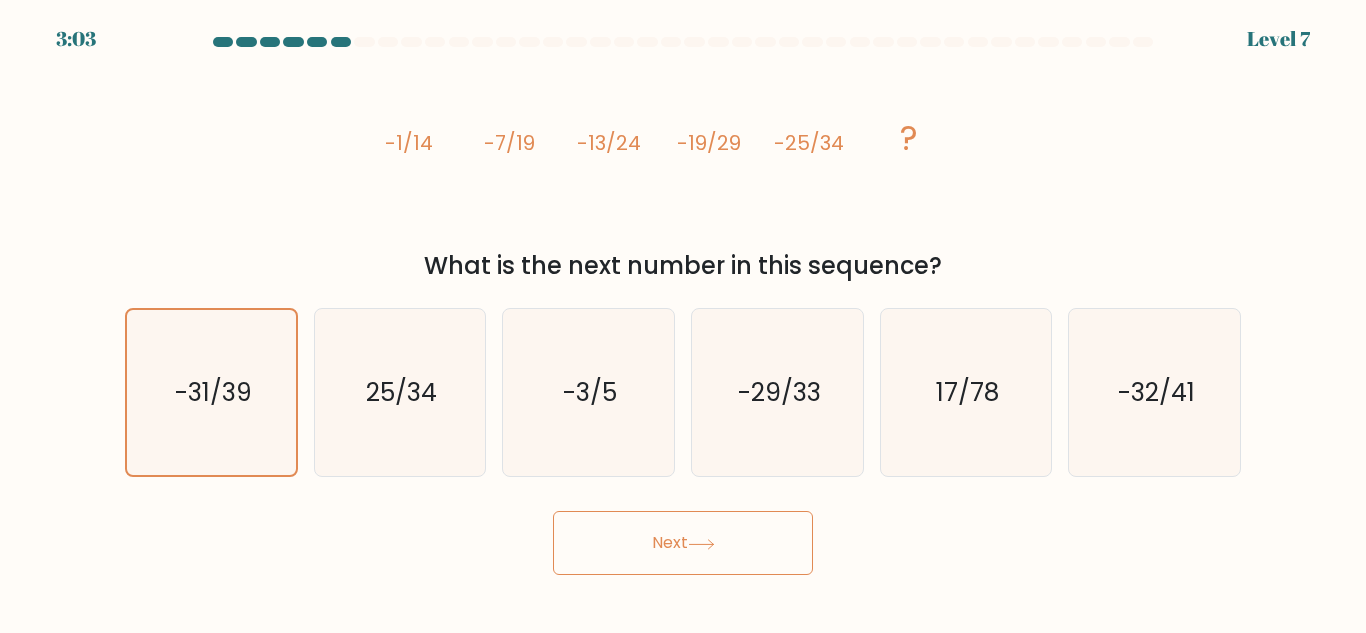 click on "Next" at bounding box center [683, 543] 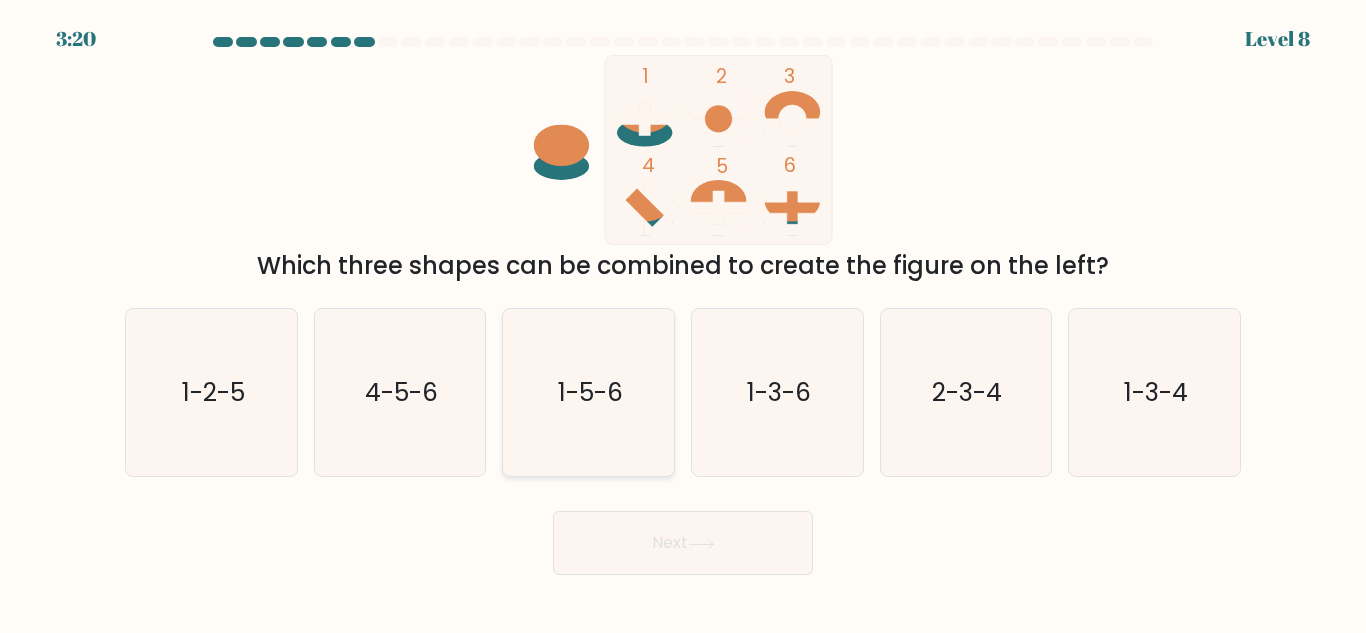 click on "1-5-6" 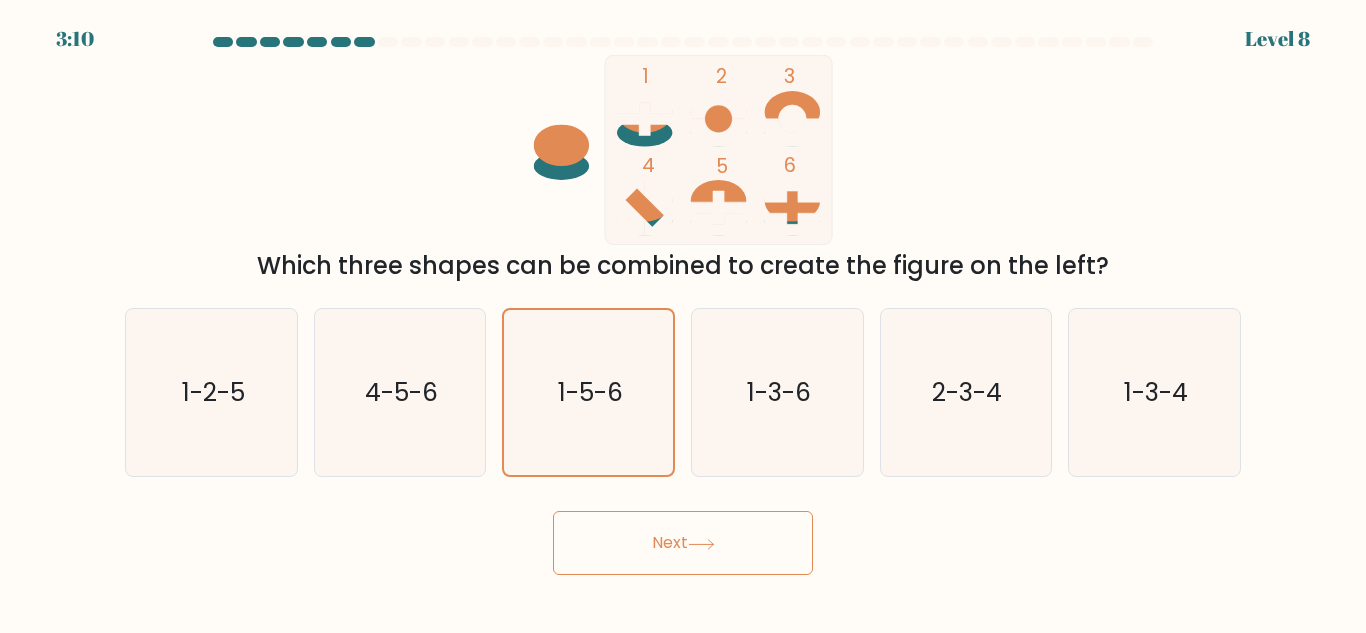 click on "Next" at bounding box center [683, 543] 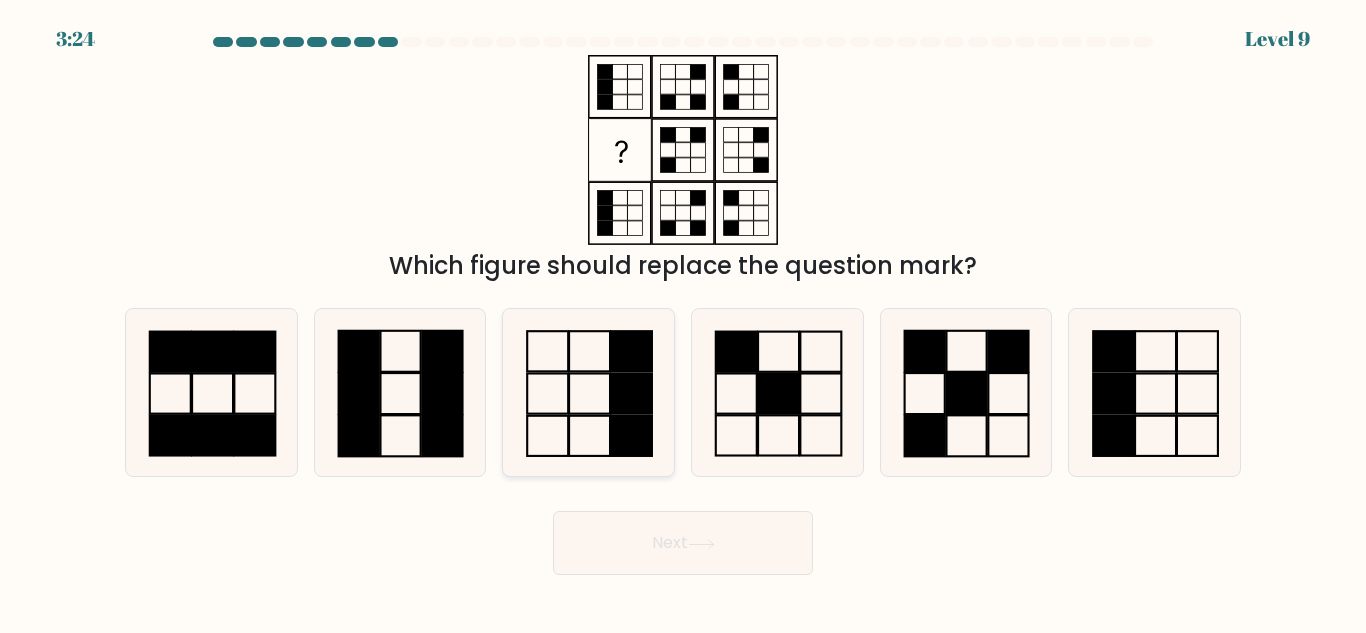 click 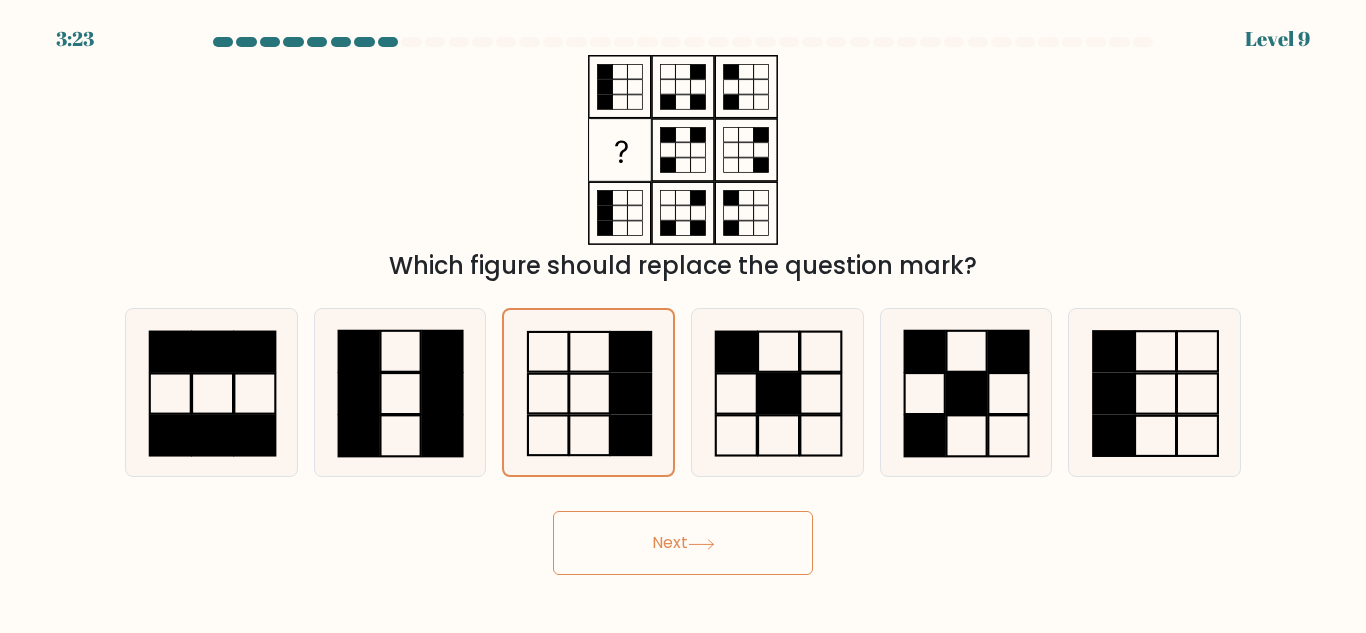 click on "Next" at bounding box center (683, 543) 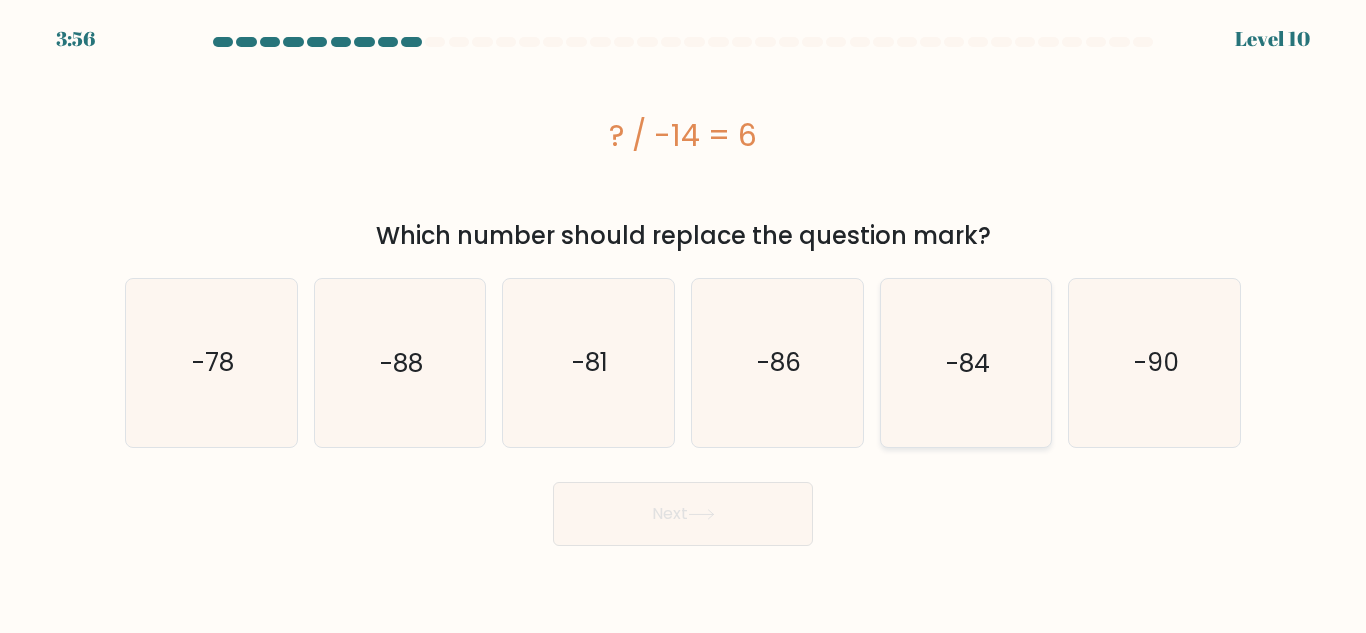 click on "-84" 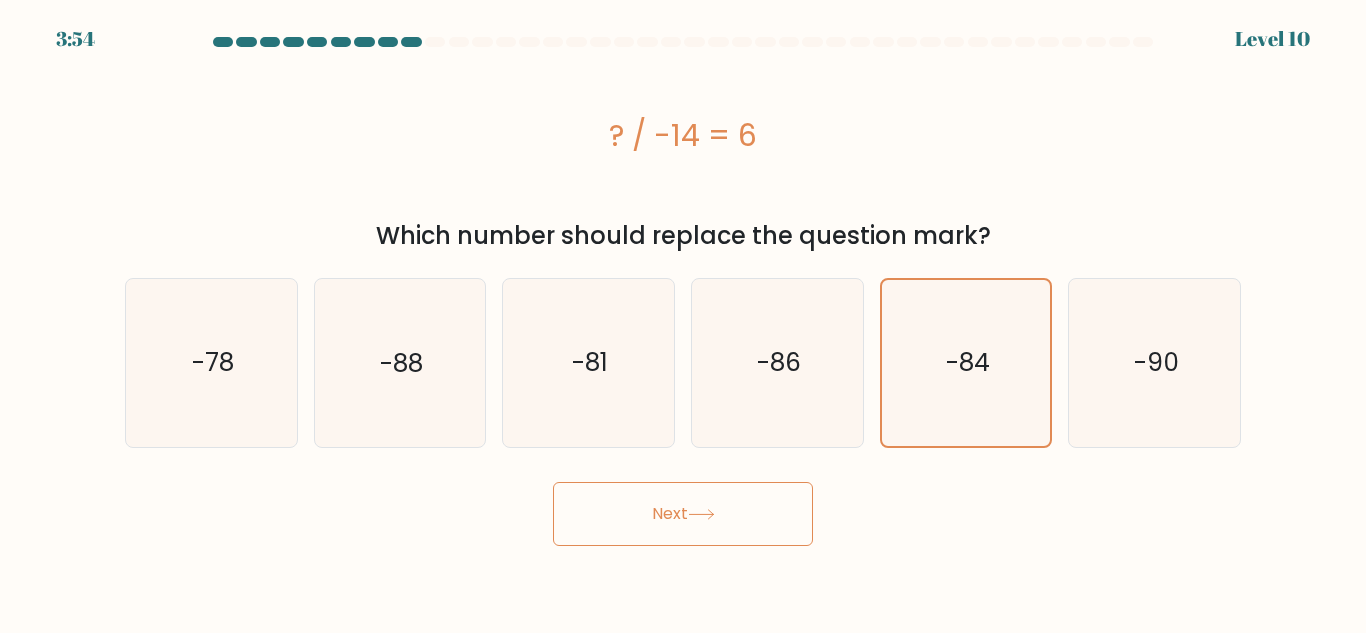 click on "Next" at bounding box center [683, 514] 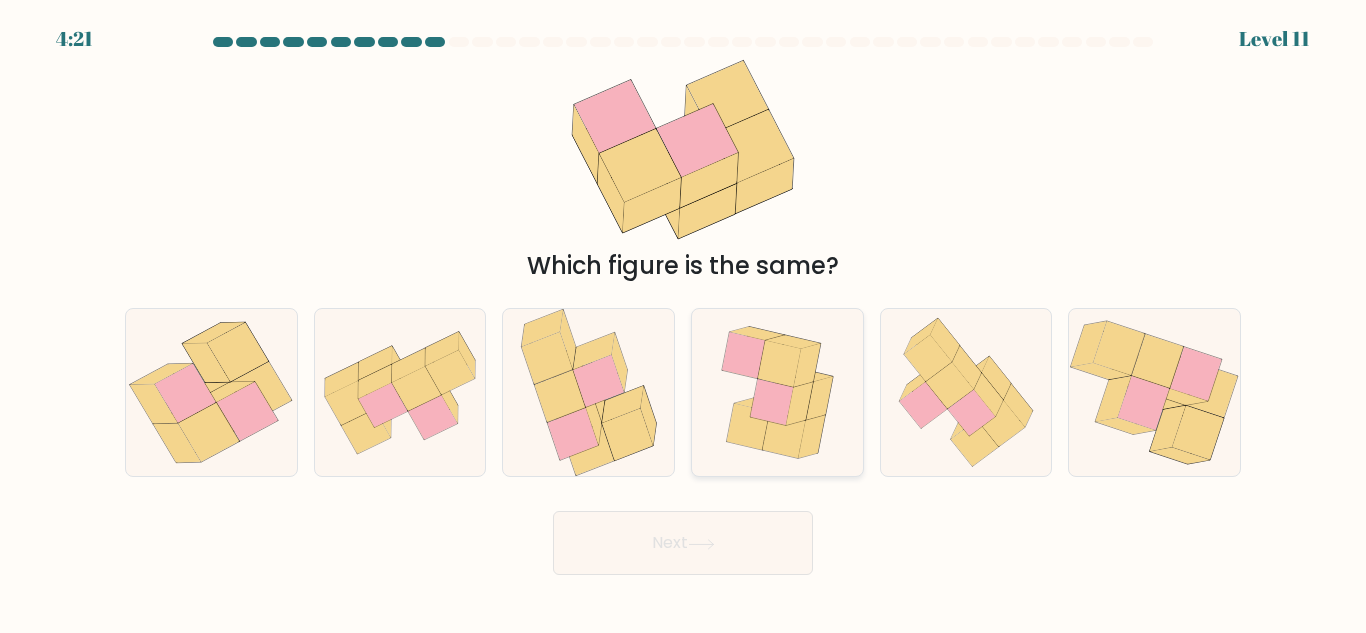 click 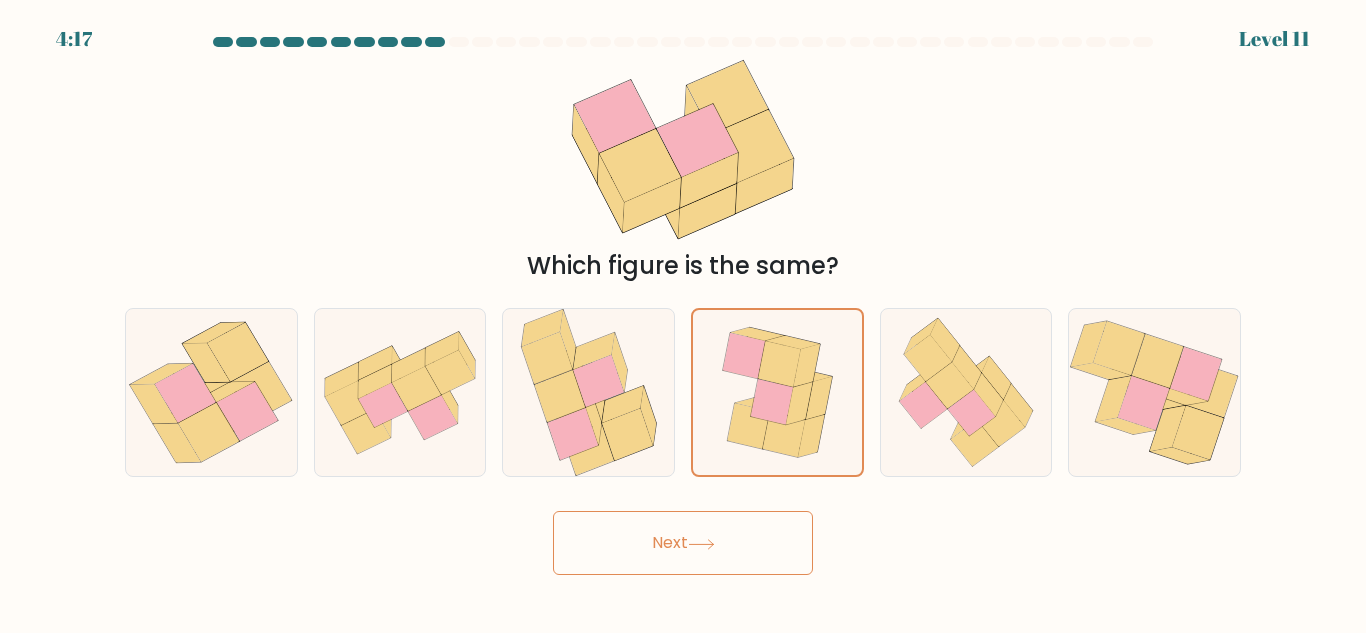 click on "Next" at bounding box center [683, 543] 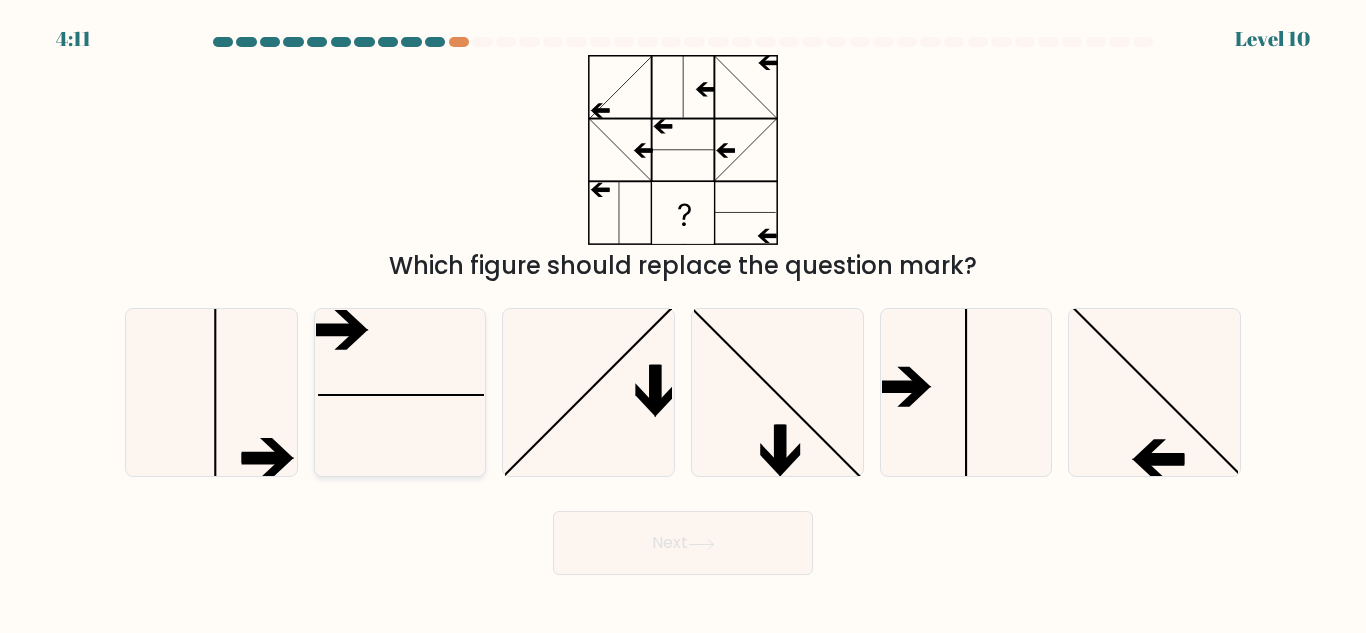 click 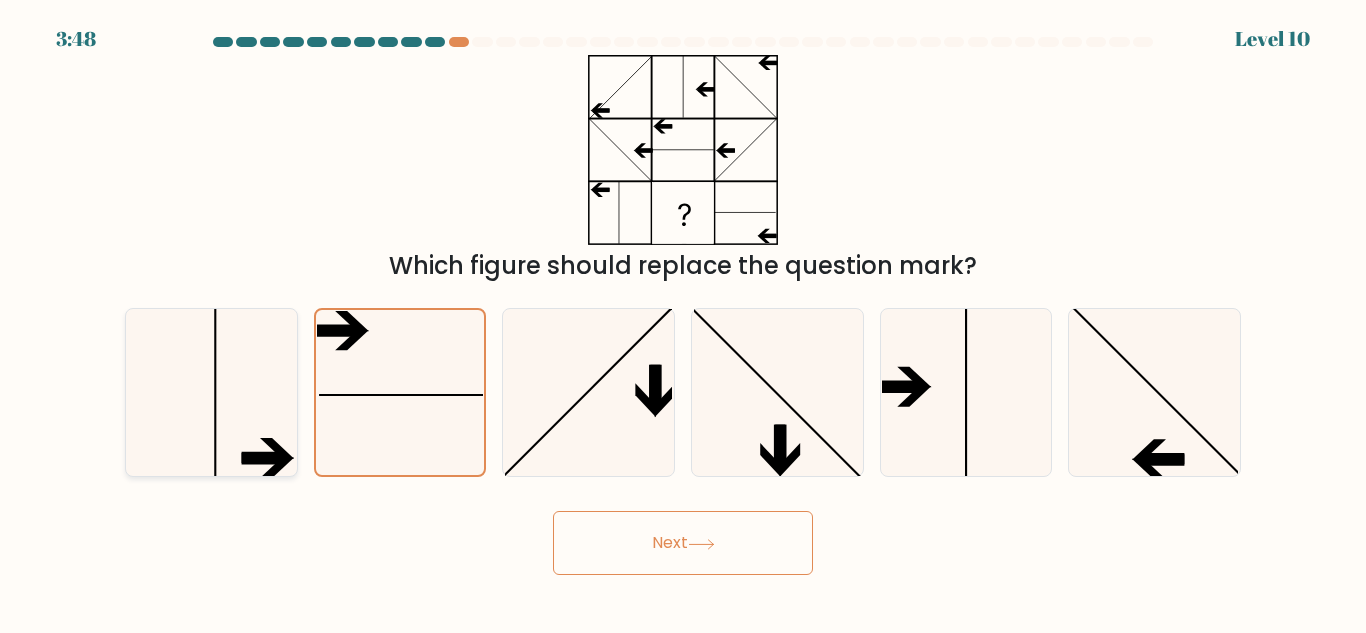 click 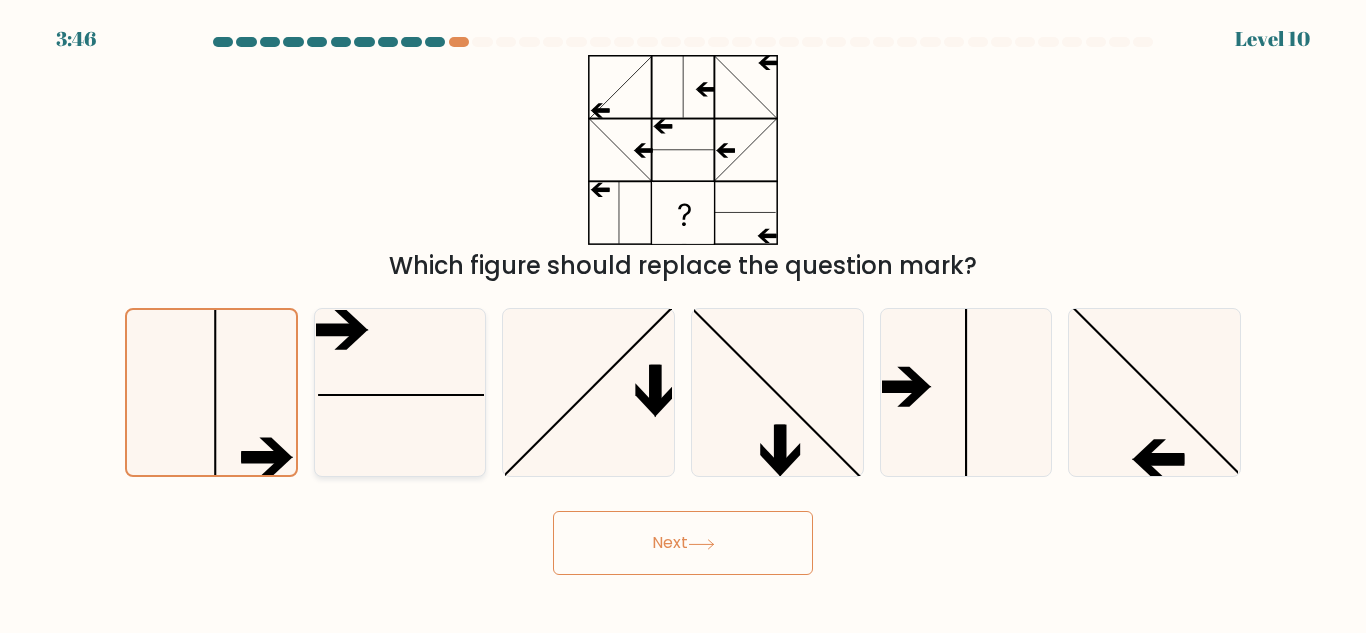 click 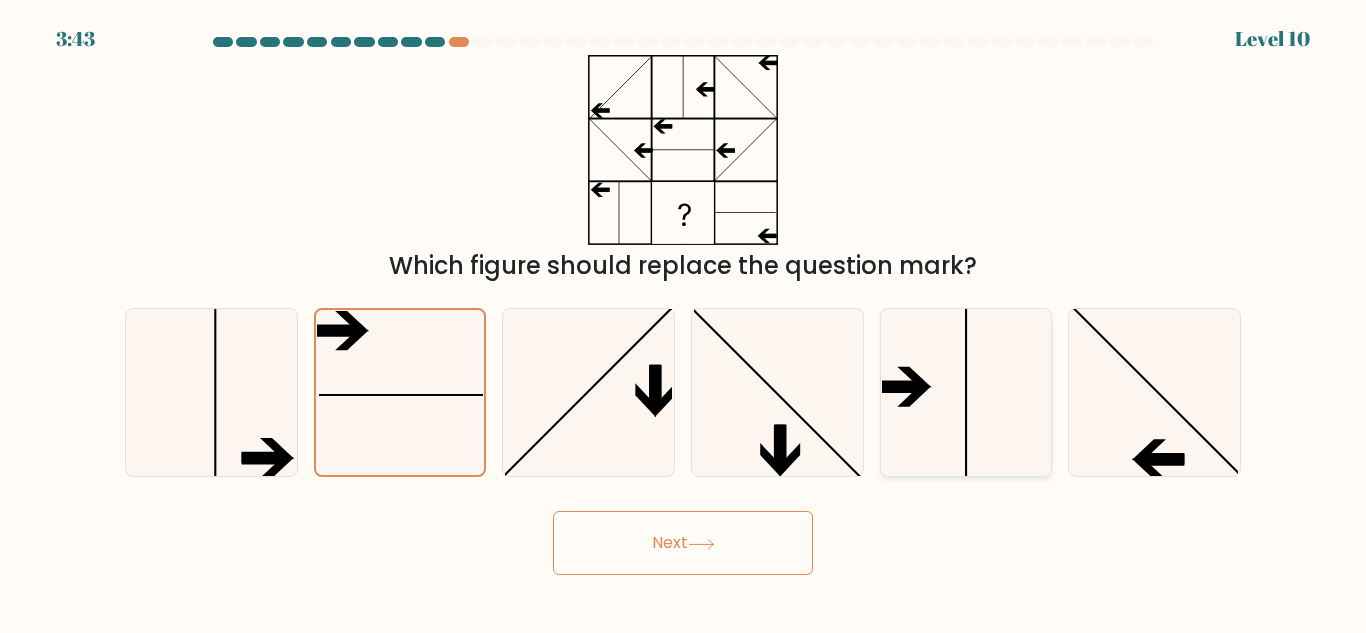 click 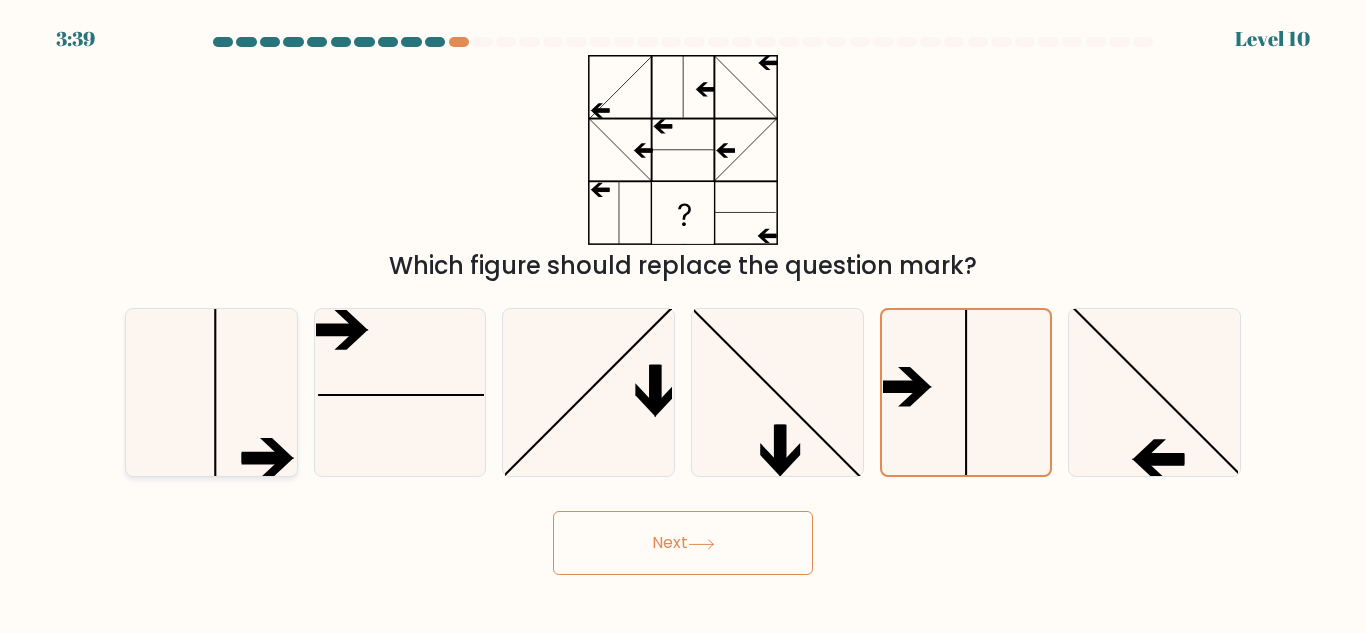 click 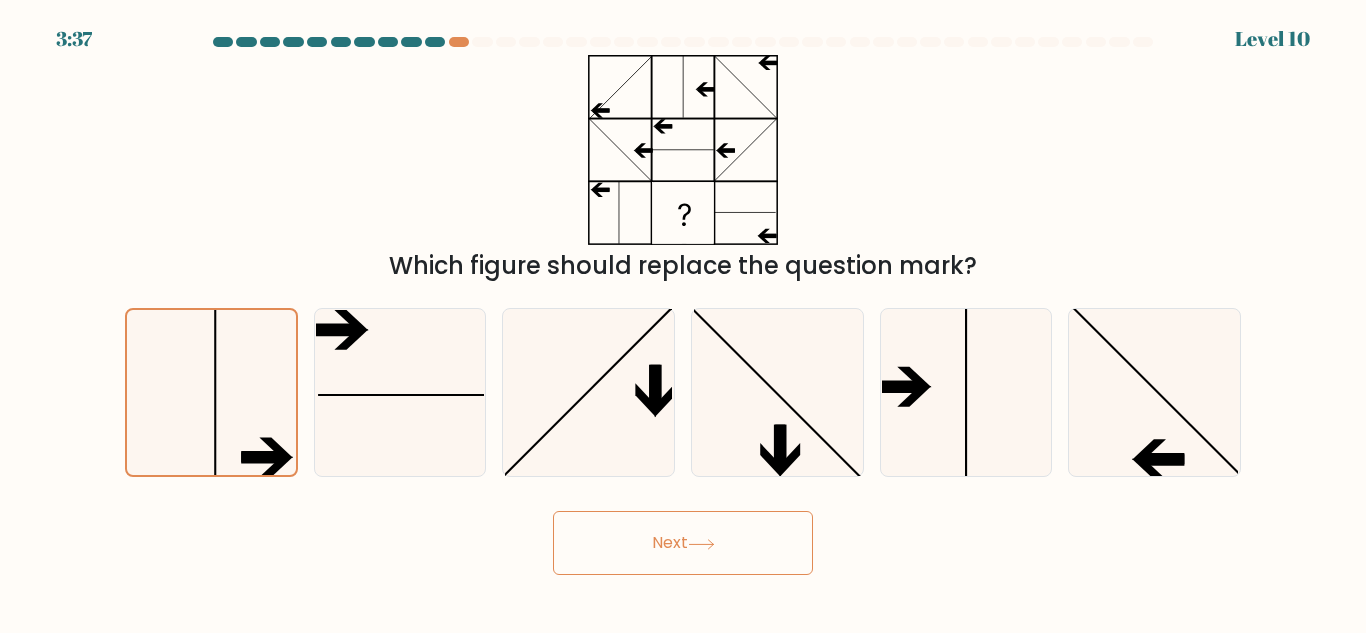 click 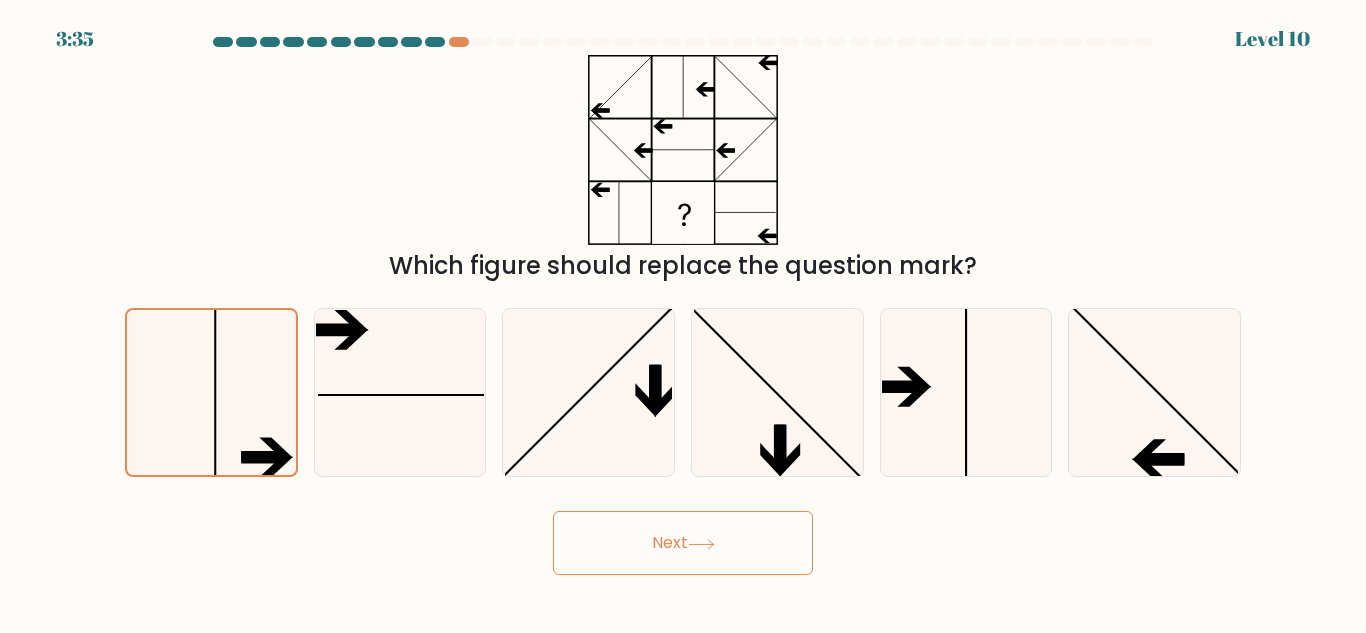 click 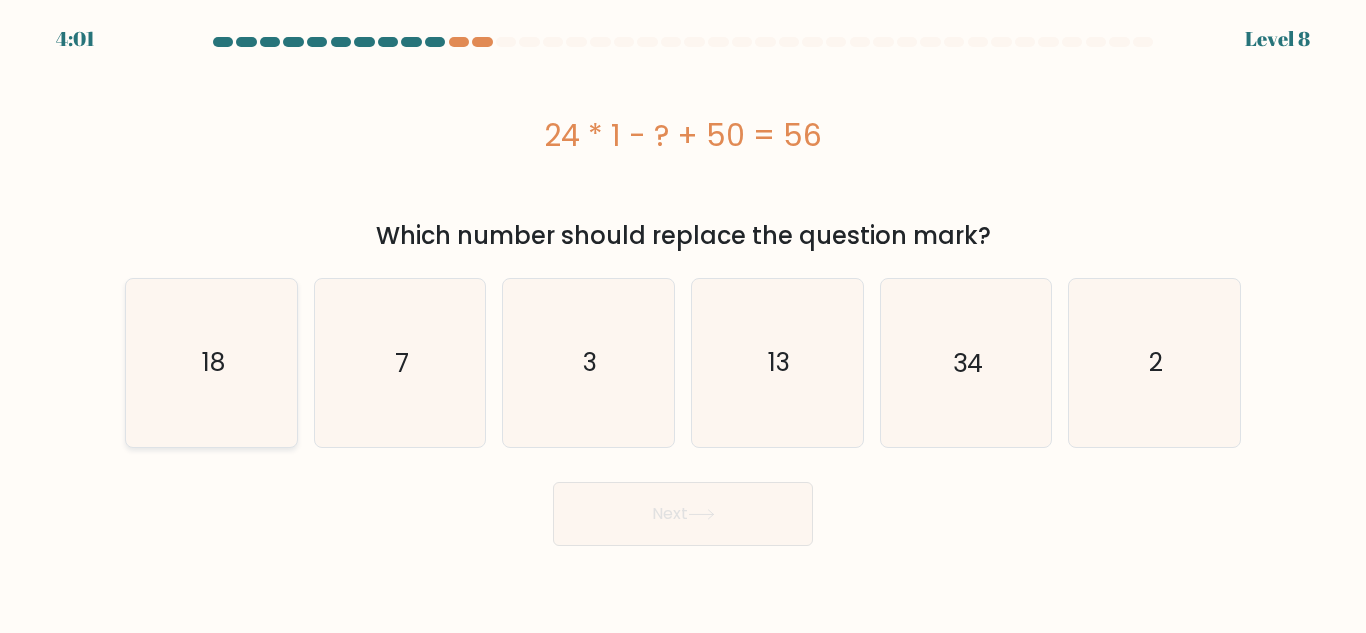 click on "18" 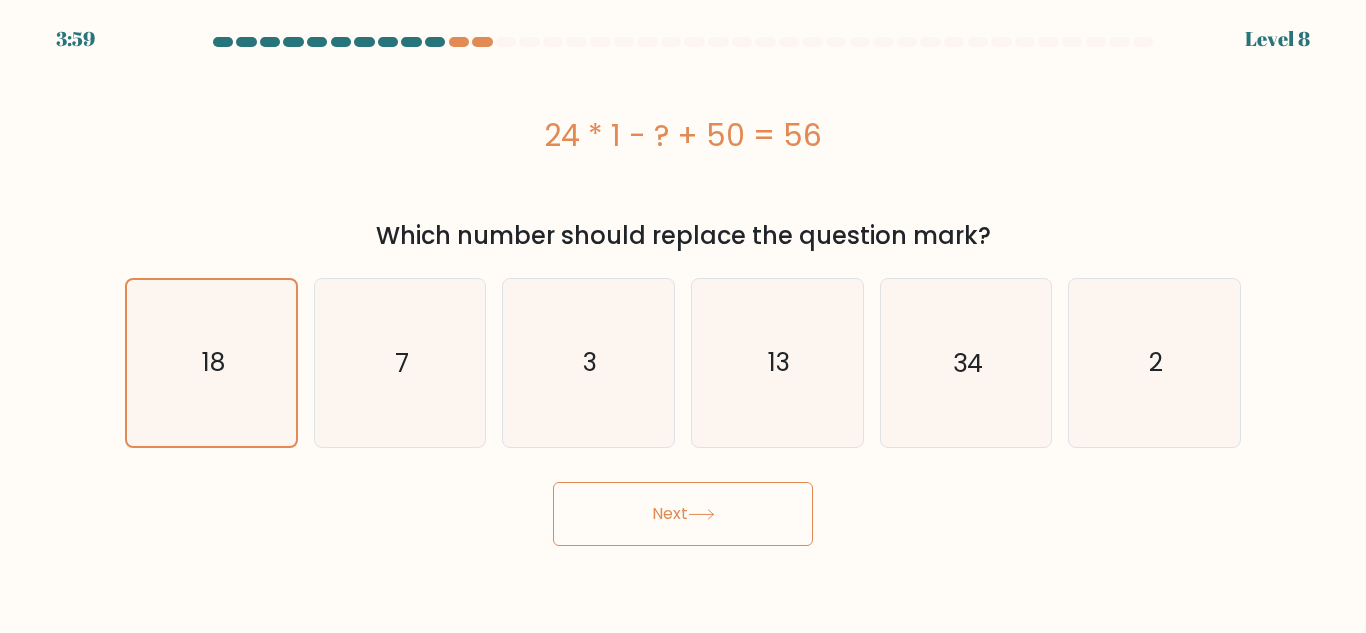 click on "Next" at bounding box center (683, 514) 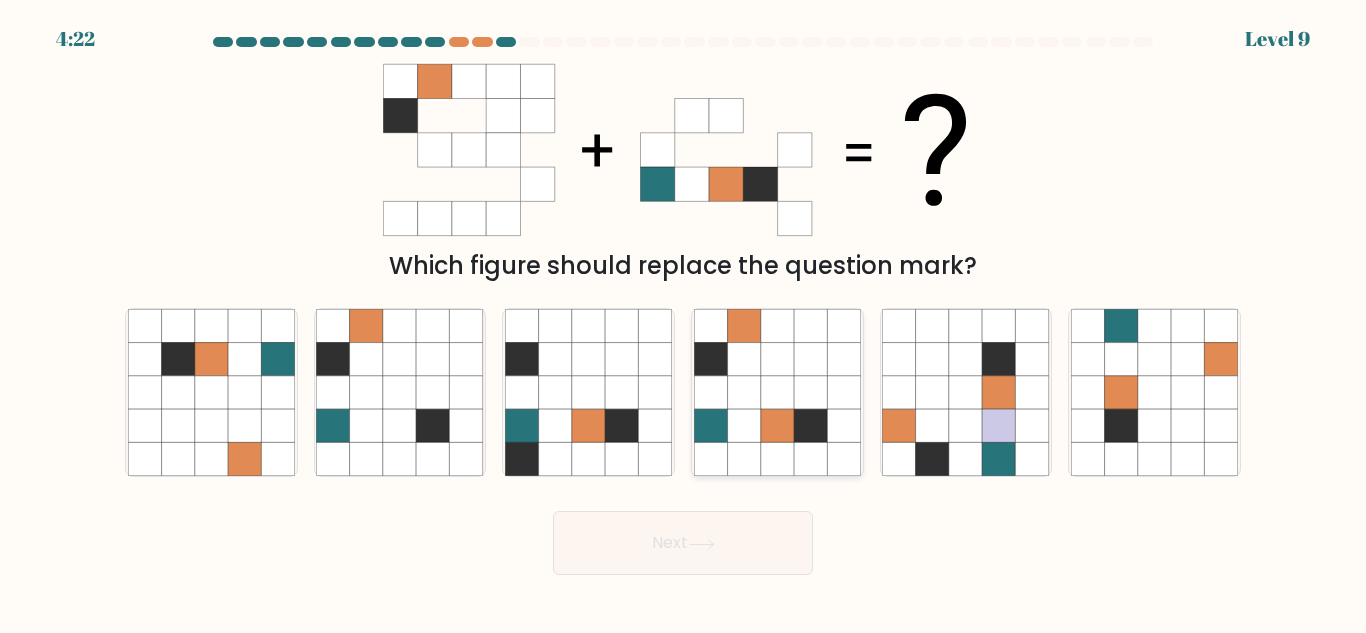 click 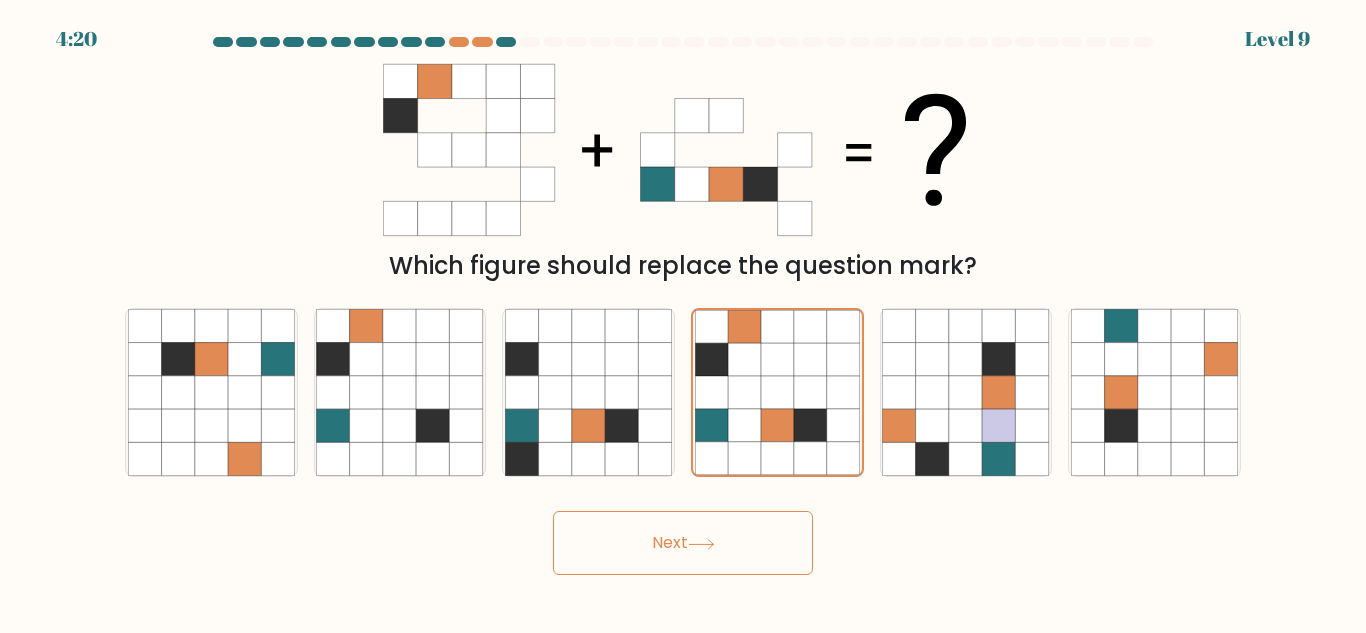 click on "Next" at bounding box center (683, 543) 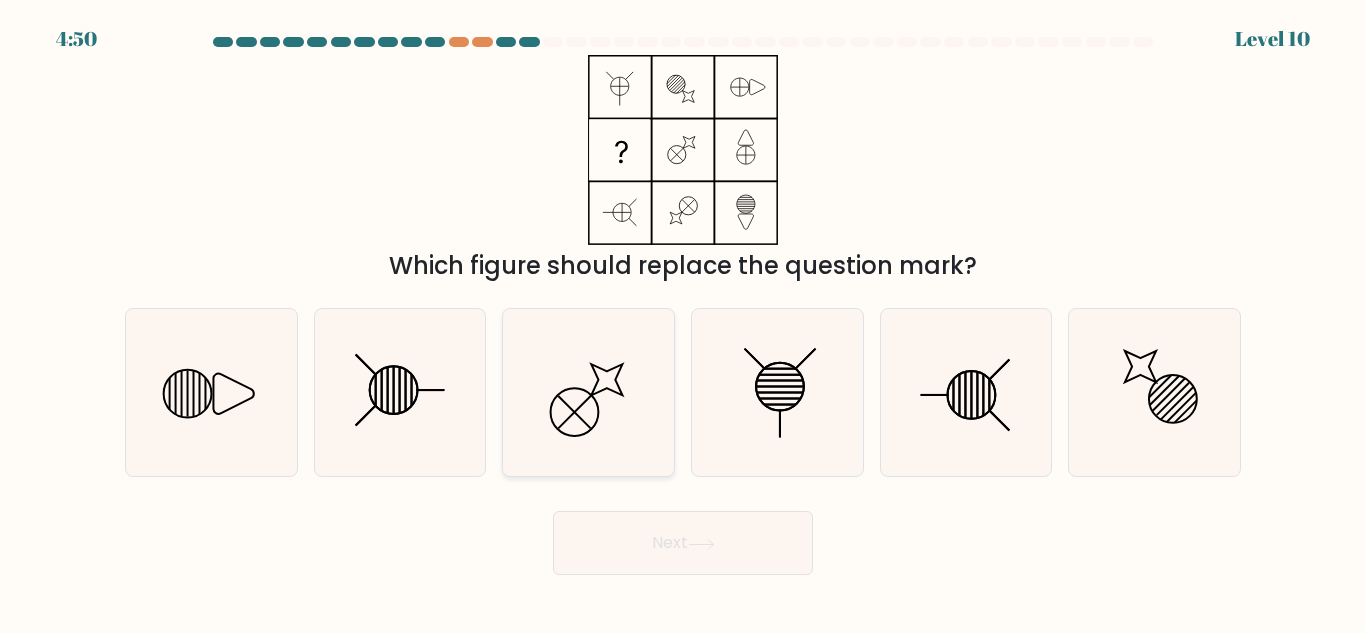 click 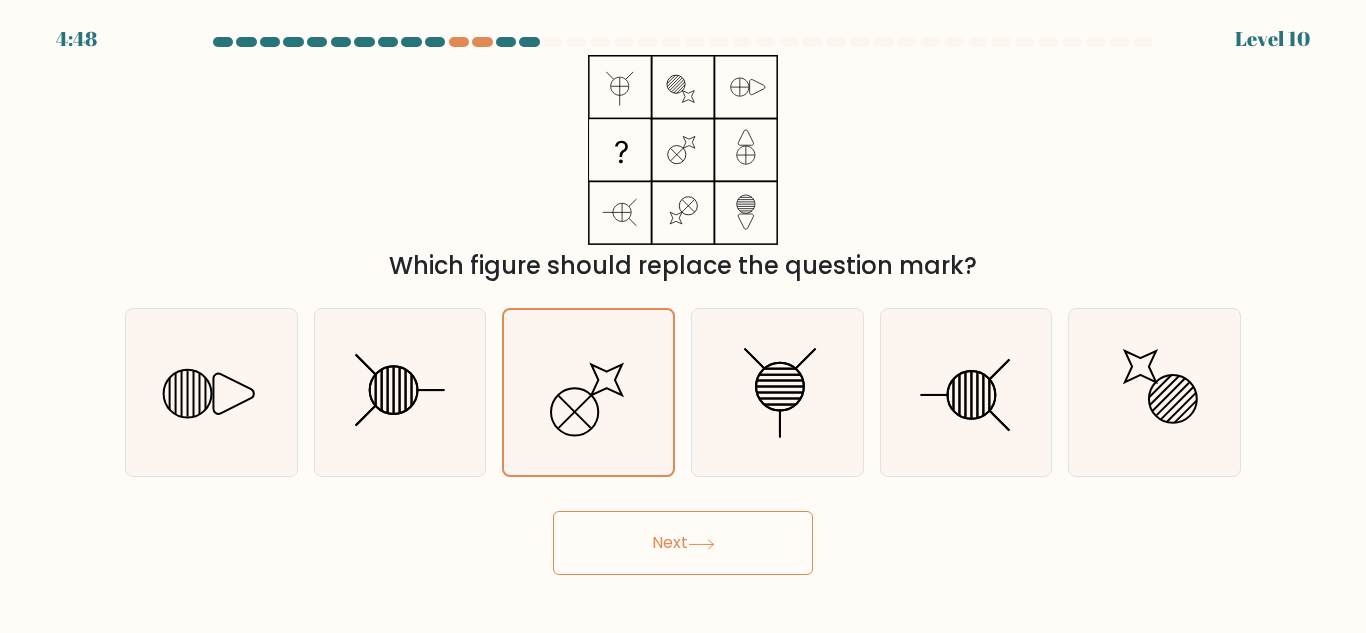 click on "Next" at bounding box center [683, 543] 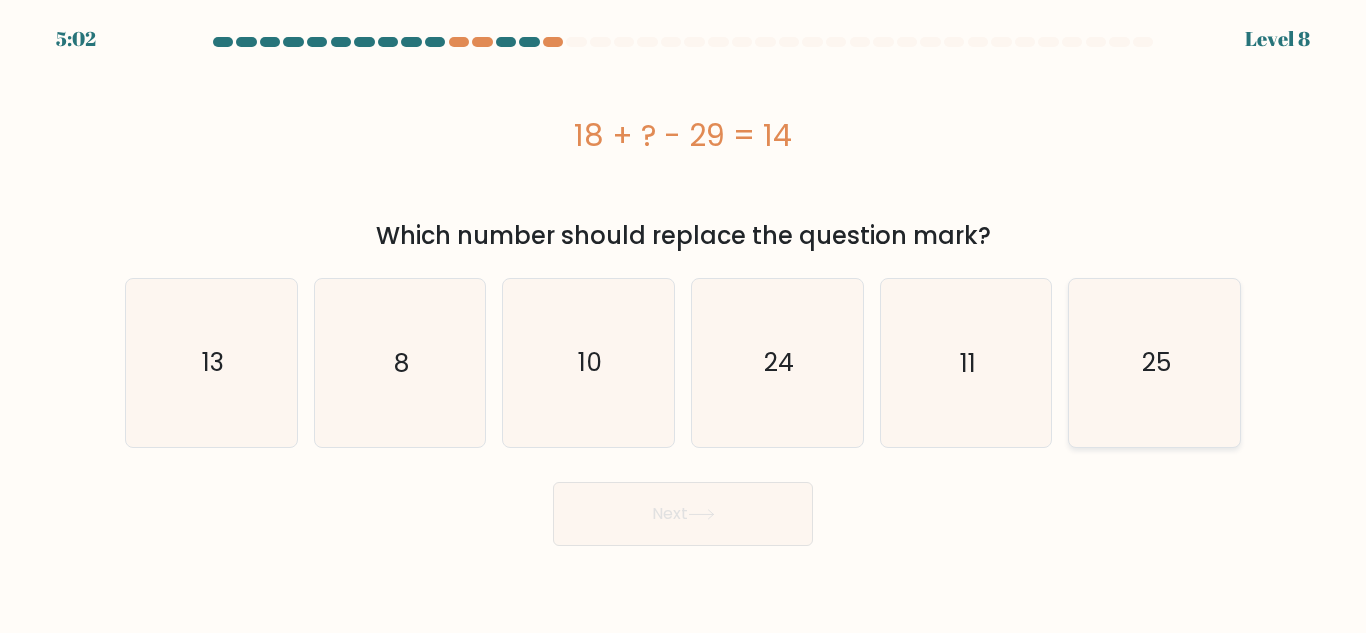 click on "25" 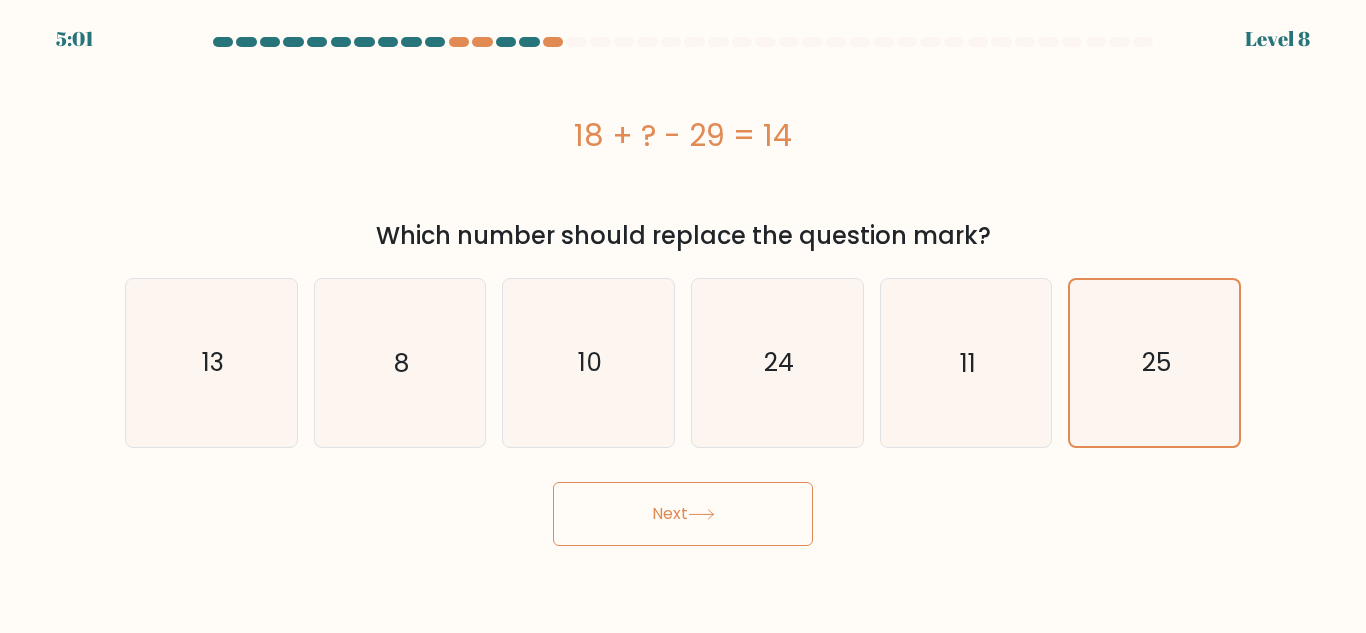 click on "Next" at bounding box center (683, 514) 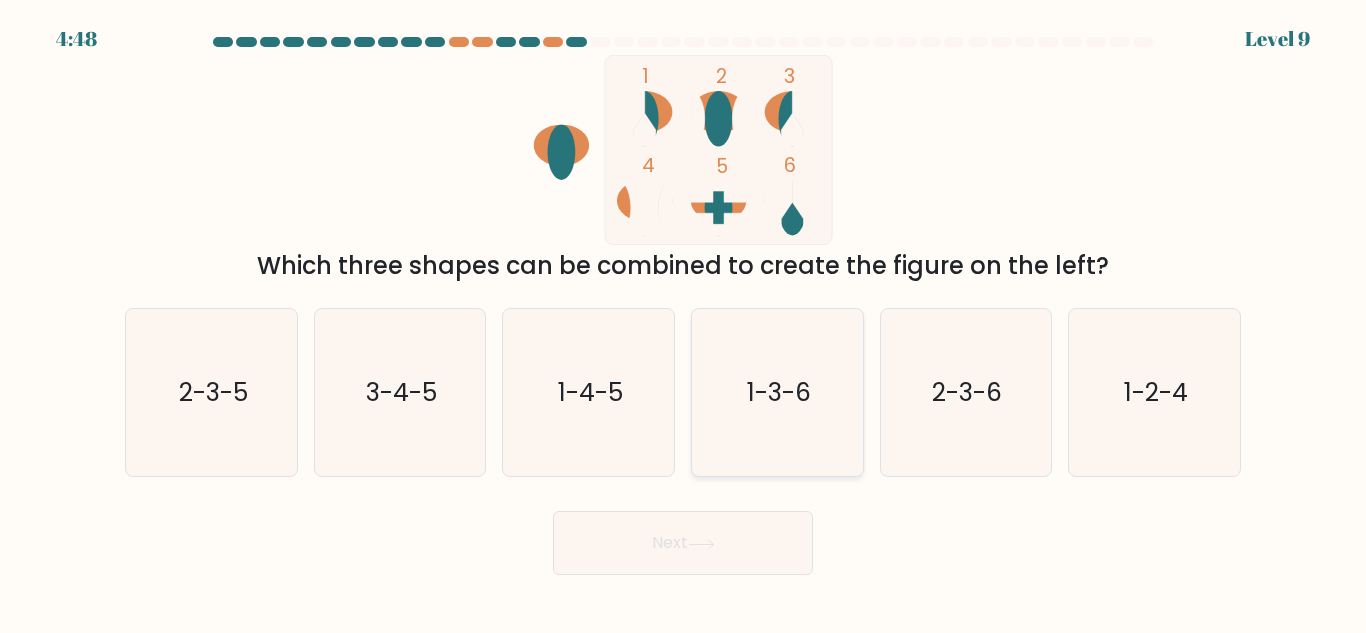 click on "1-3-6" 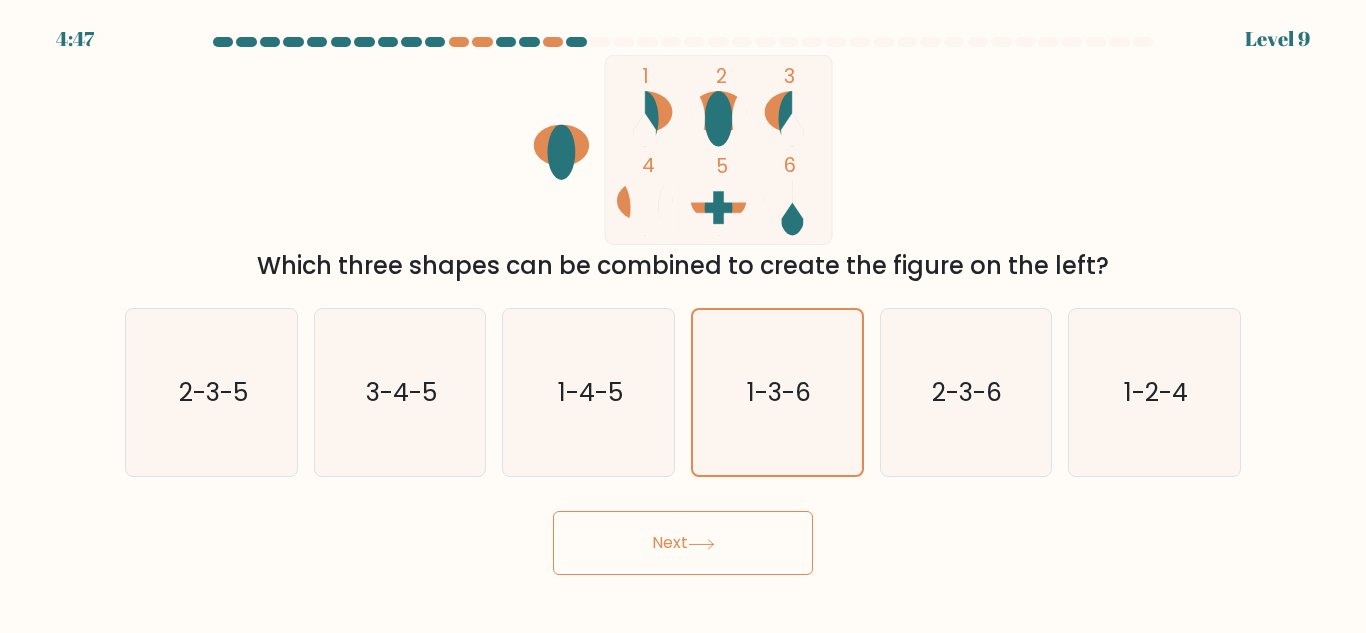 click on "Next" at bounding box center [683, 543] 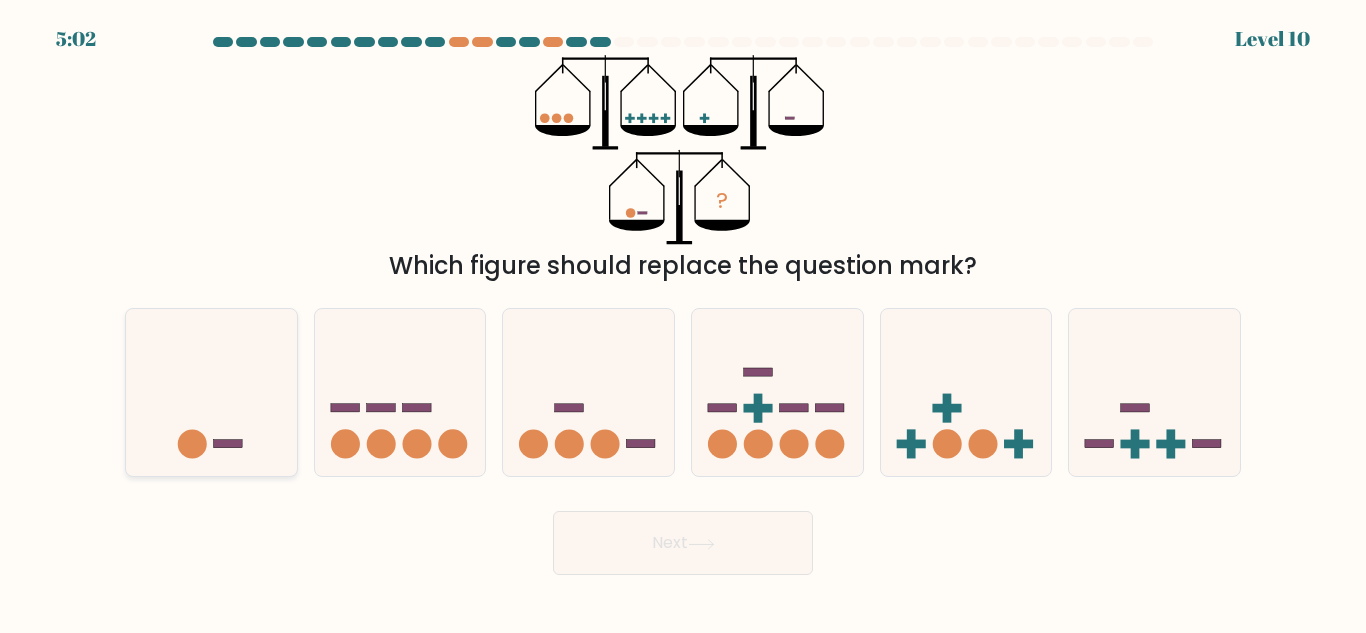 click 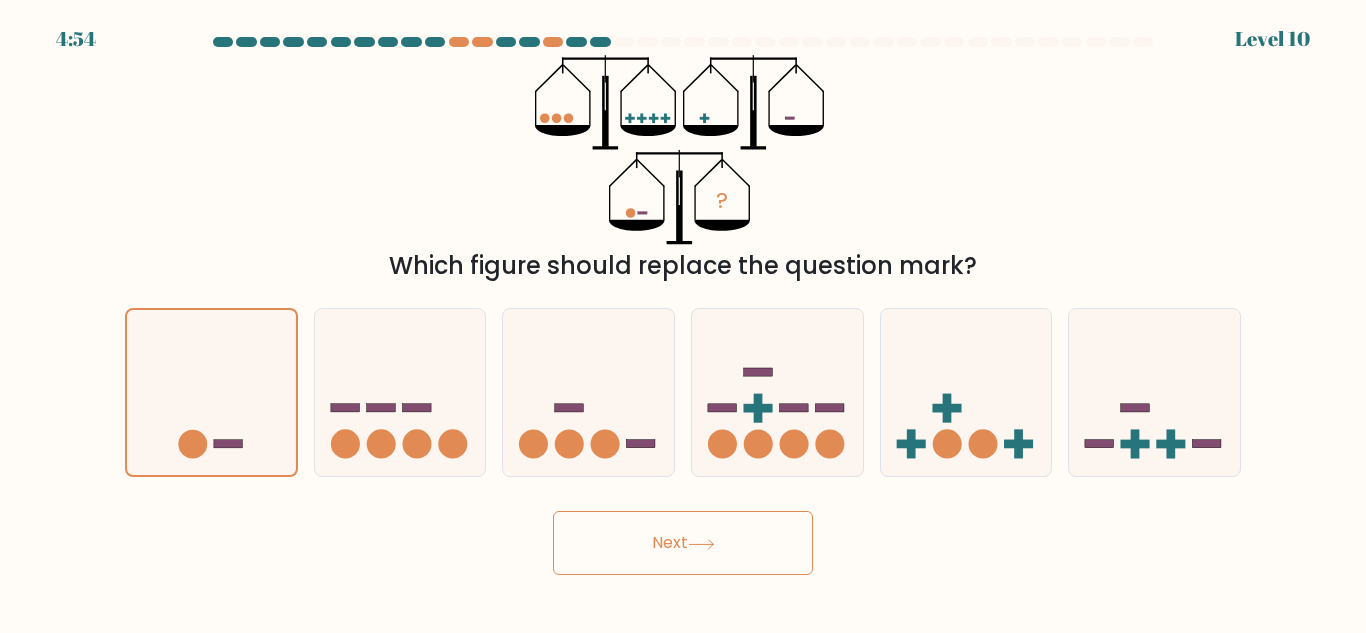 click on "Next" at bounding box center (683, 543) 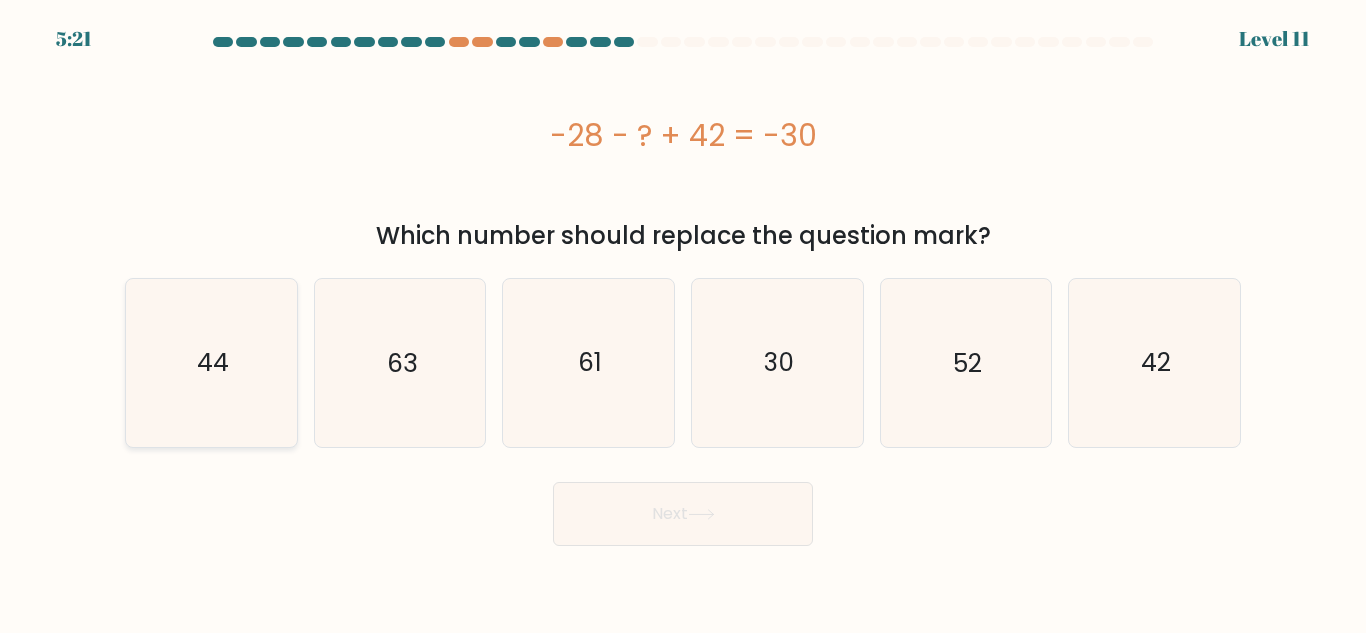 click on "44" 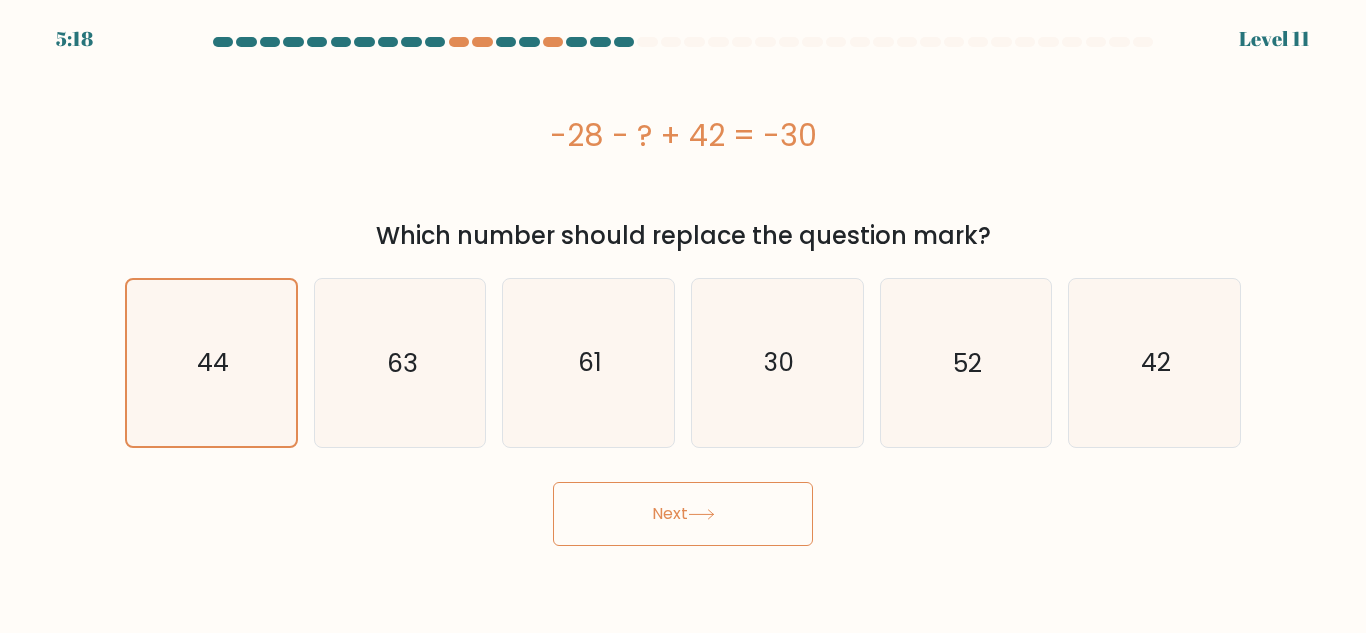 click on "Next" at bounding box center (683, 514) 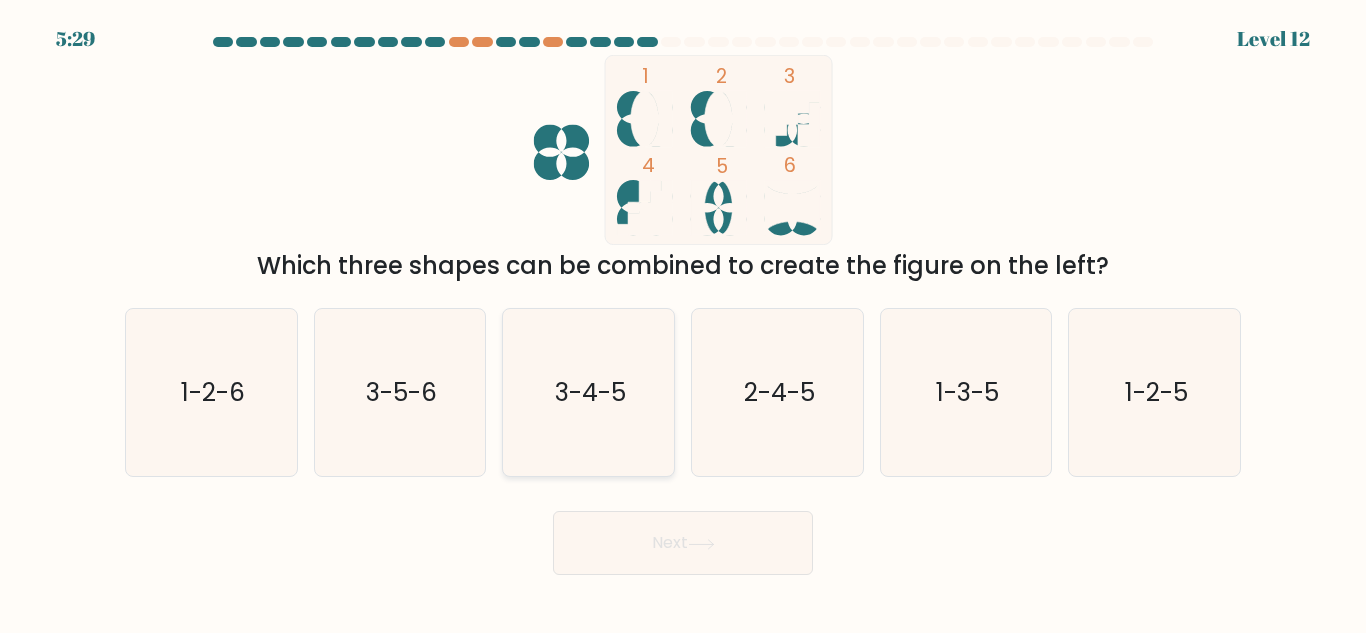 click on "3-4-5" 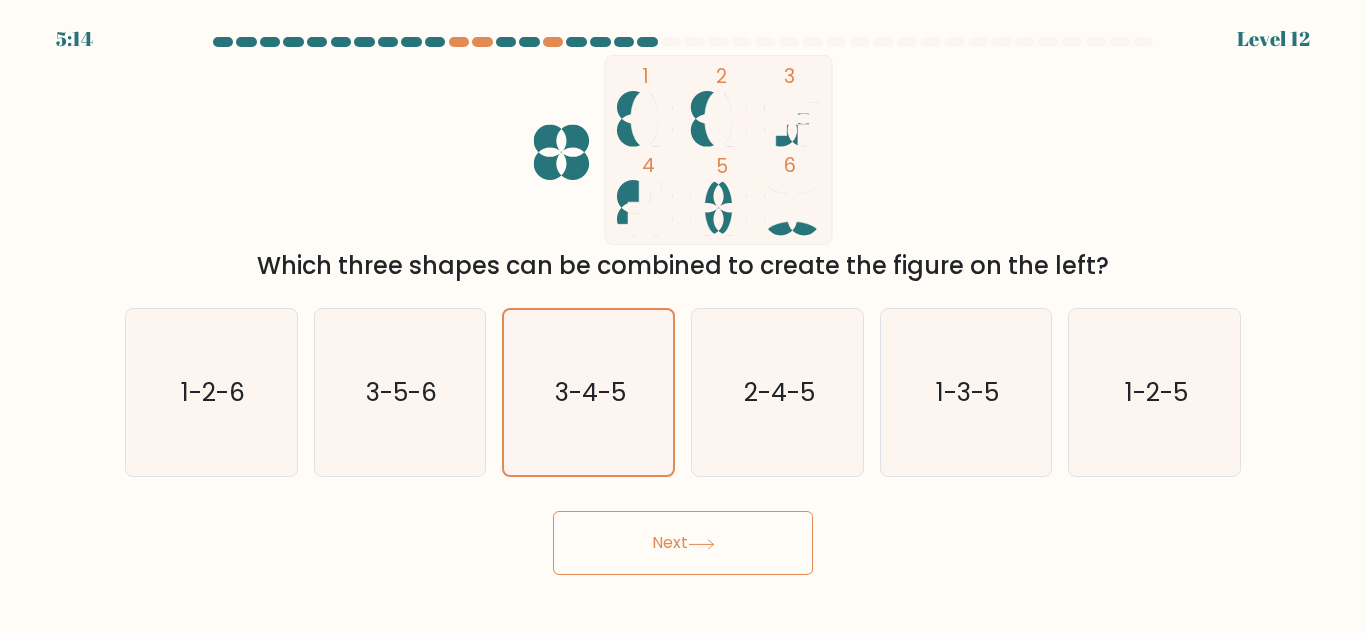 click on "Next" at bounding box center [683, 543] 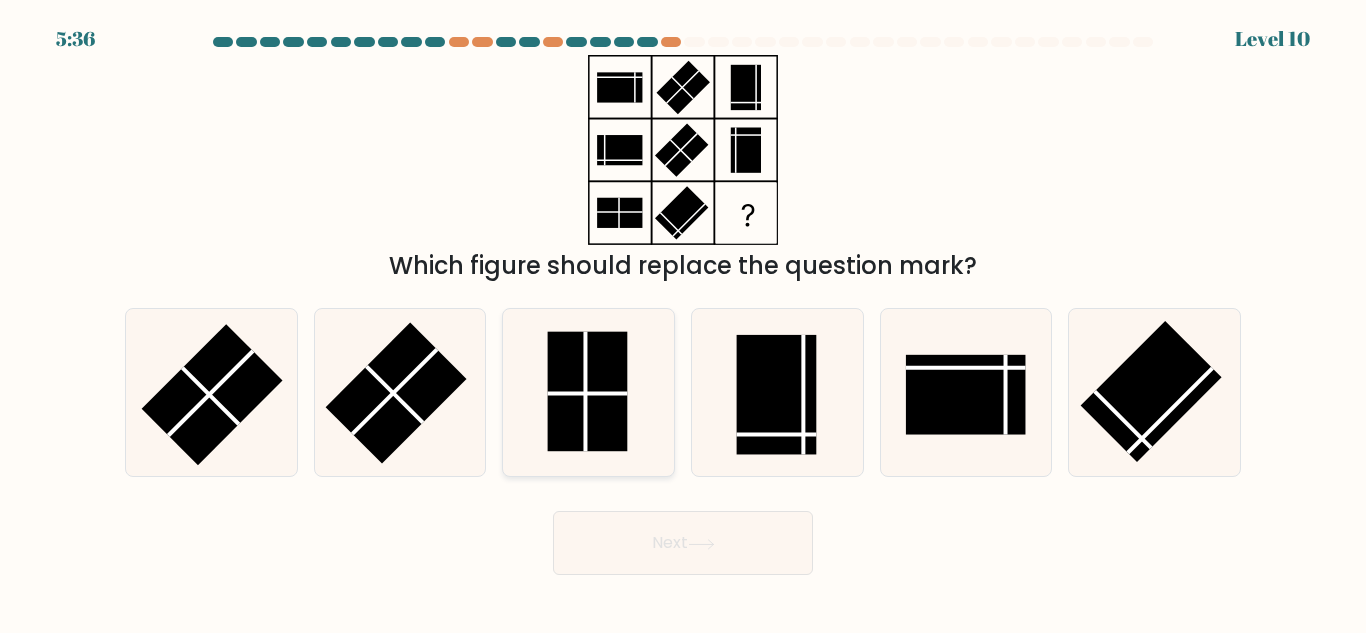 click 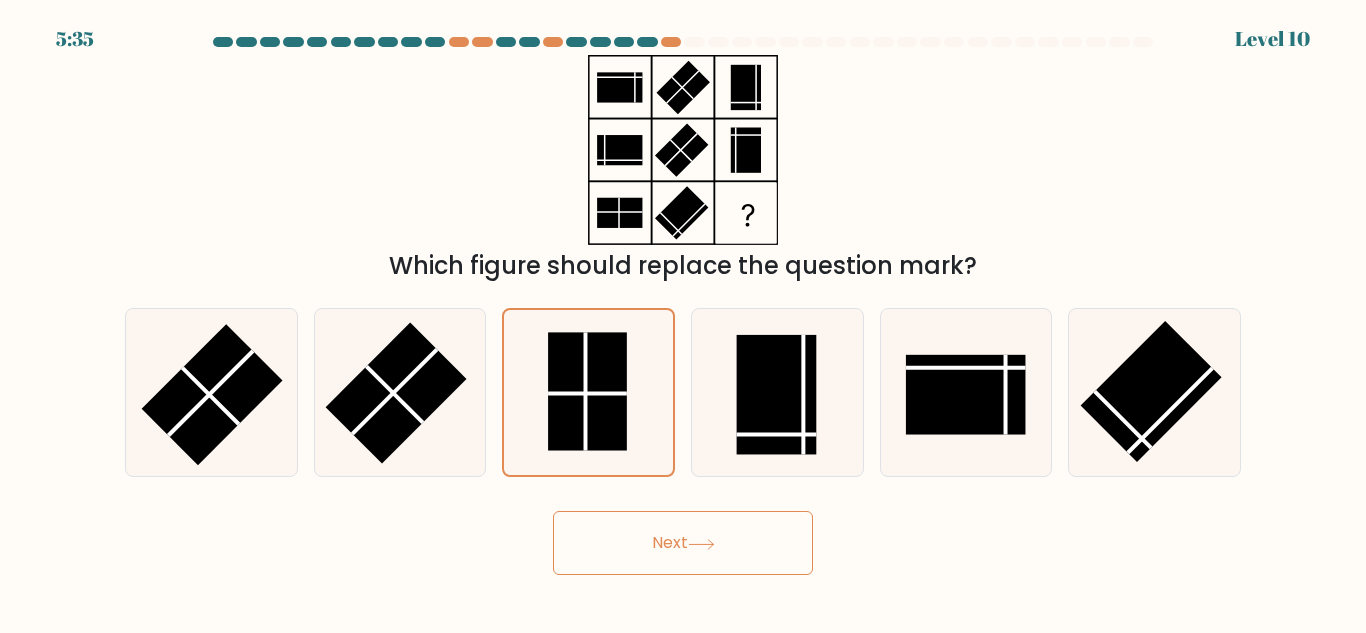 click on "Next" at bounding box center (683, 543) 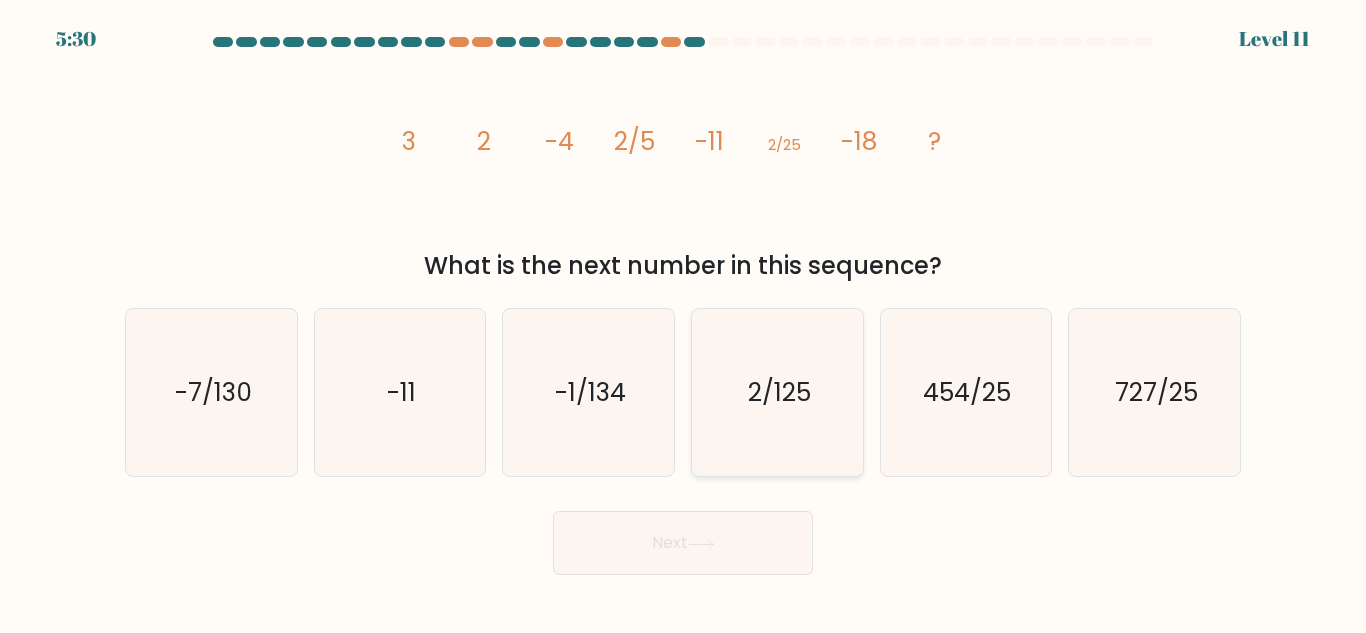 click on "2/125" 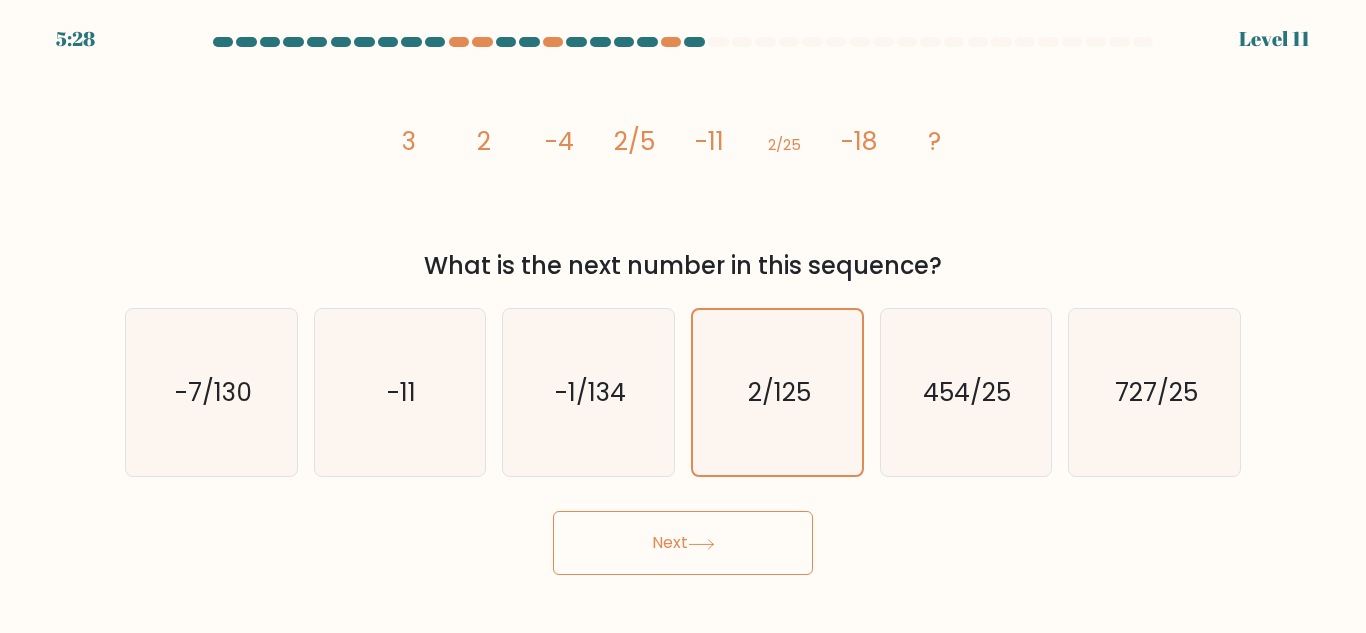 click on "Next" at bounding box center (683, 543) 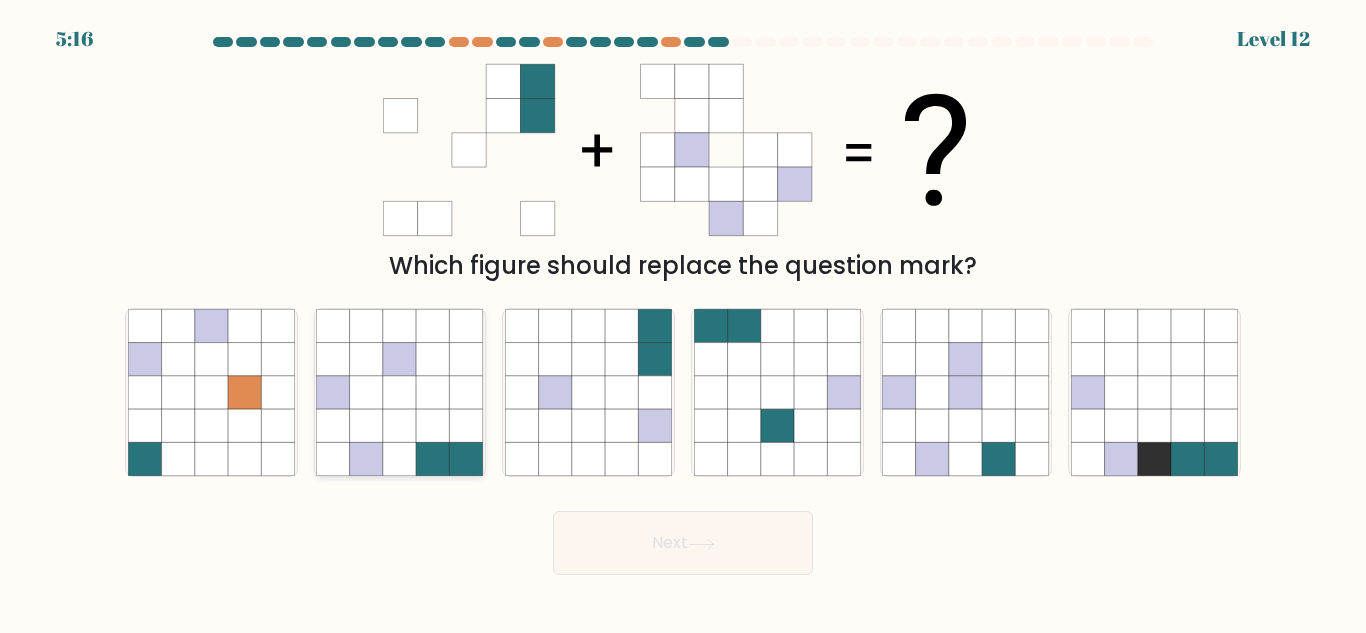 click 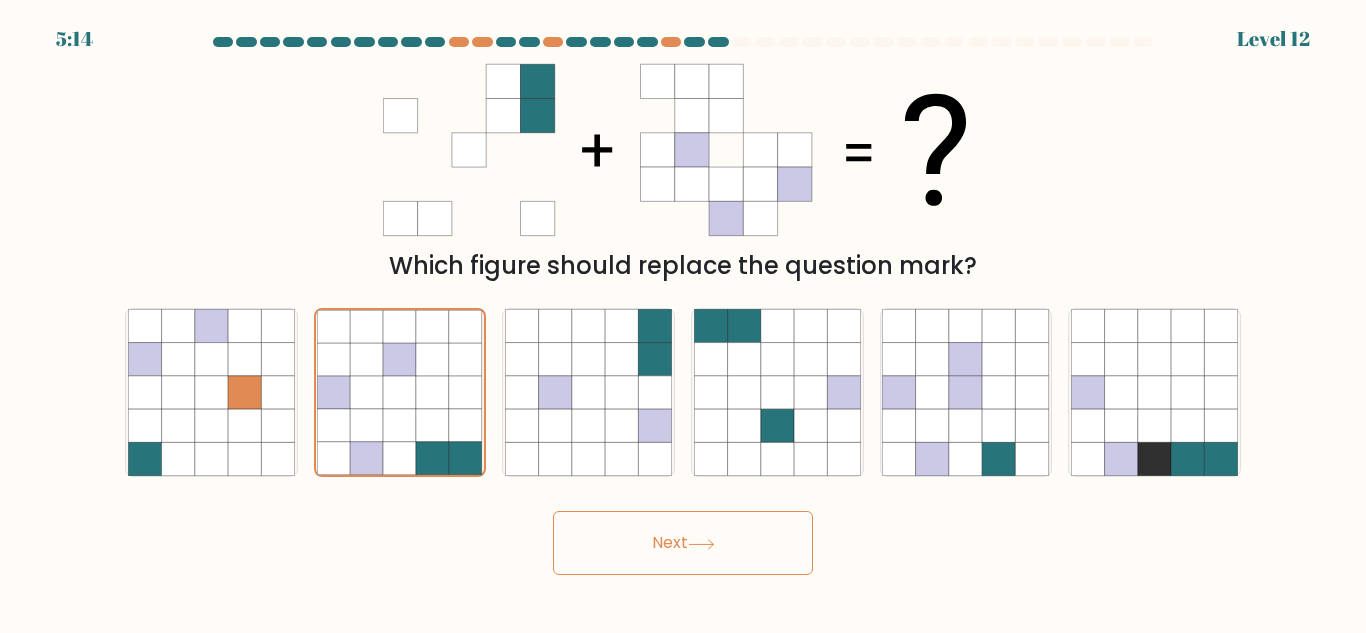 click on "Next" at bounding box center (683, 543) 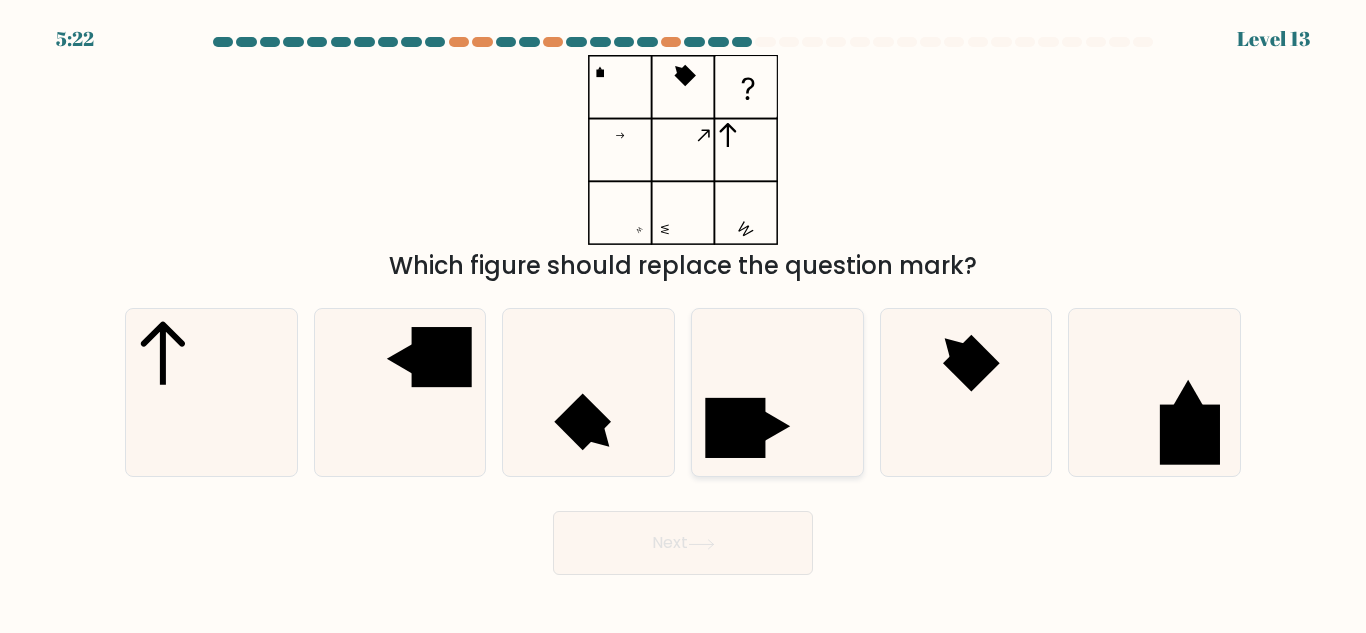click 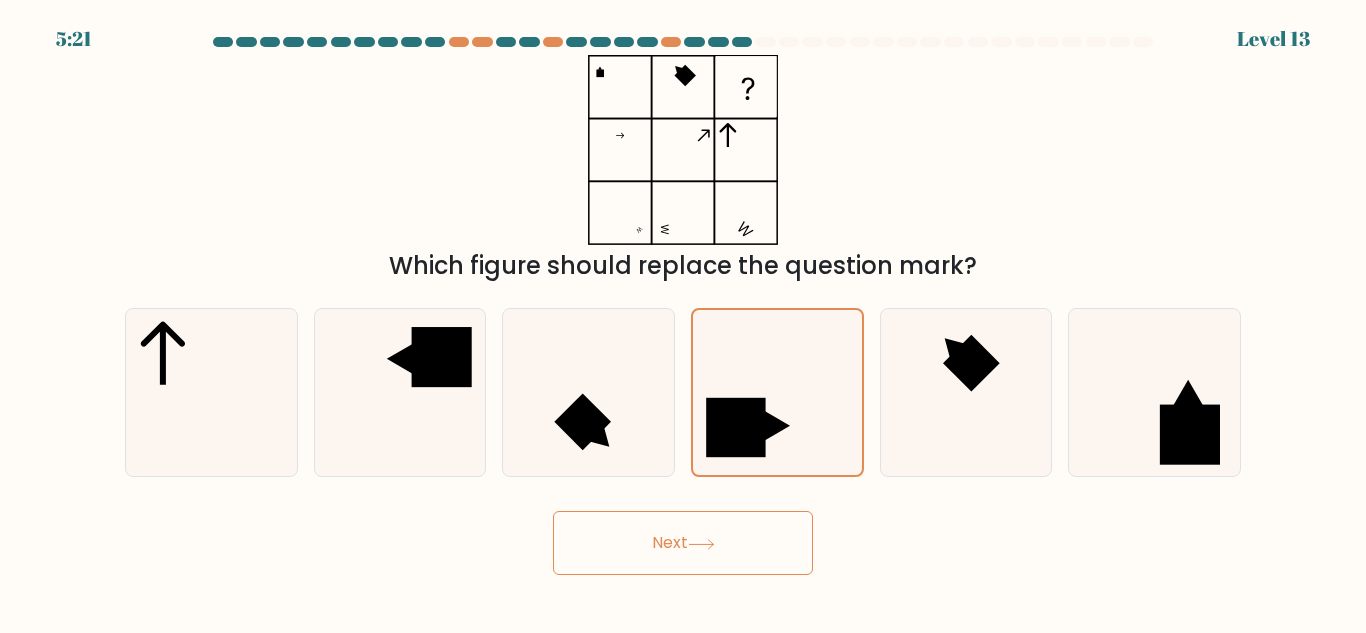 click on "Next" at bounding box center (683, 543) 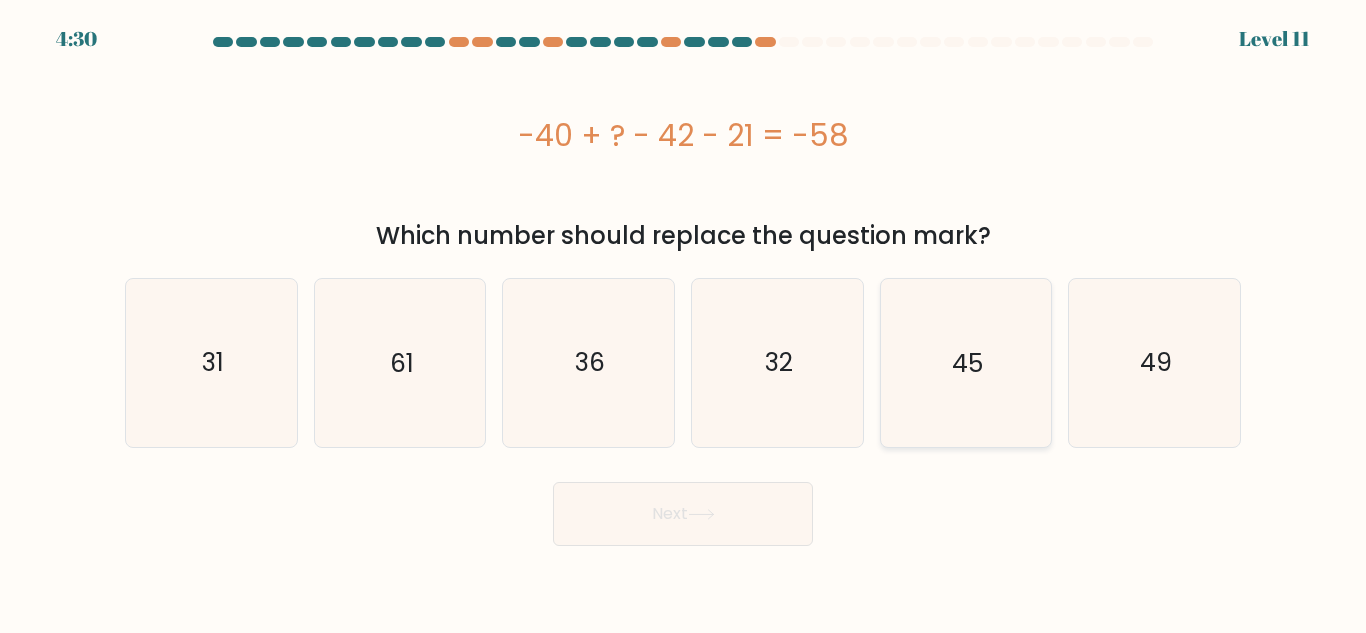 click on "45" 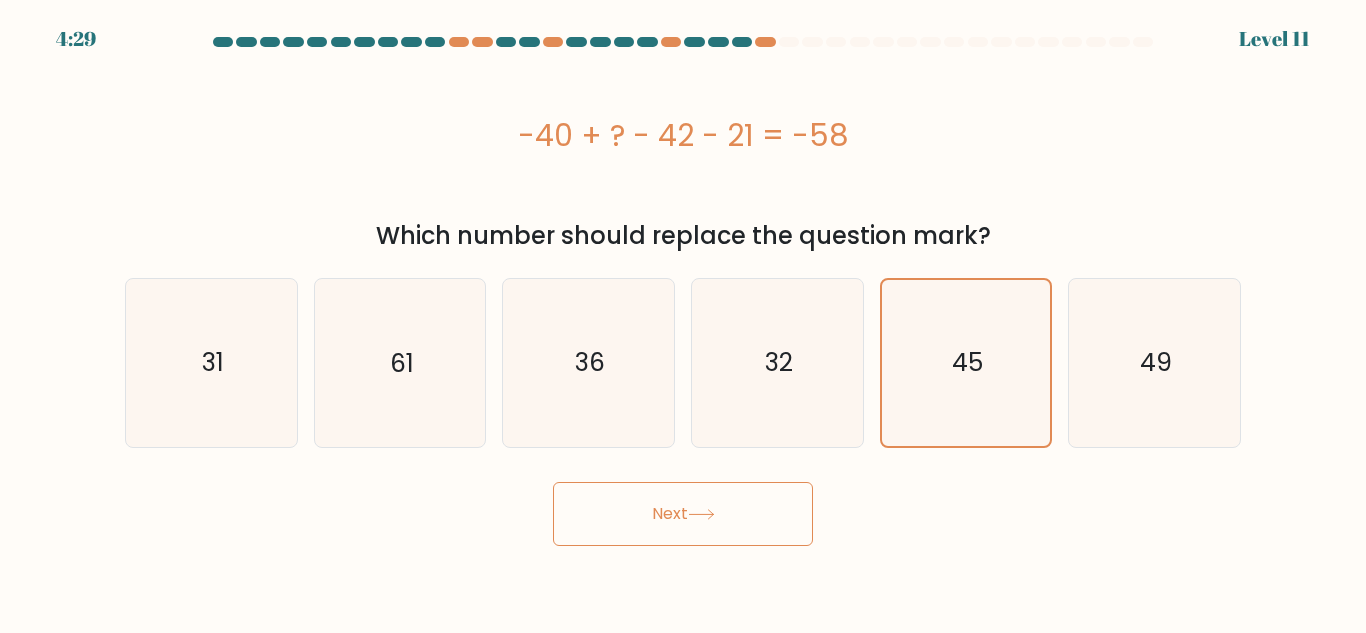 click on "Next" at bounding box center [683, 514] 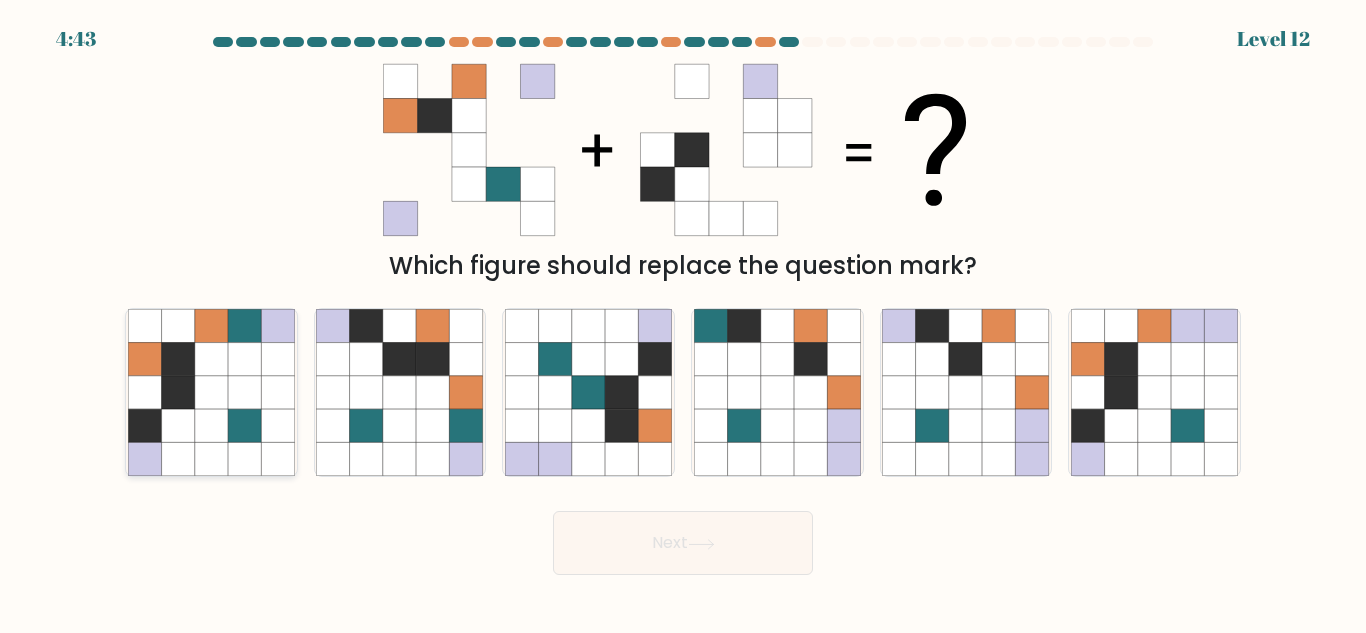 click 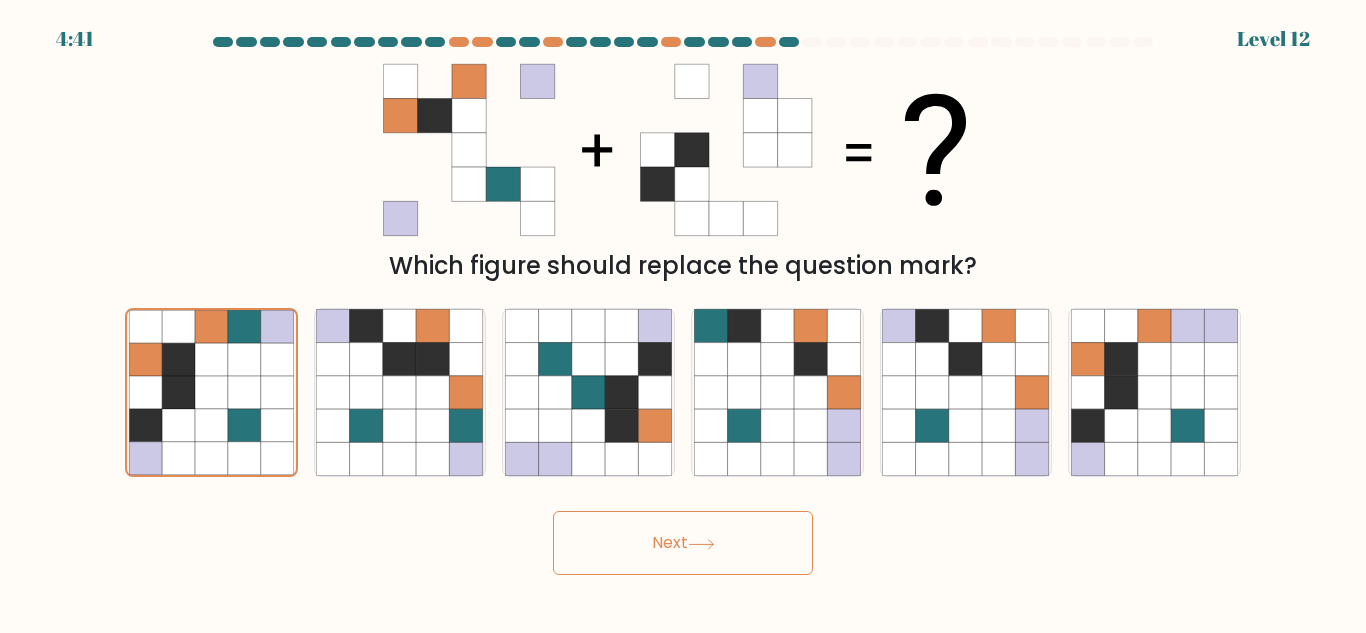 click on "Next" at bounding box center [683, 543] 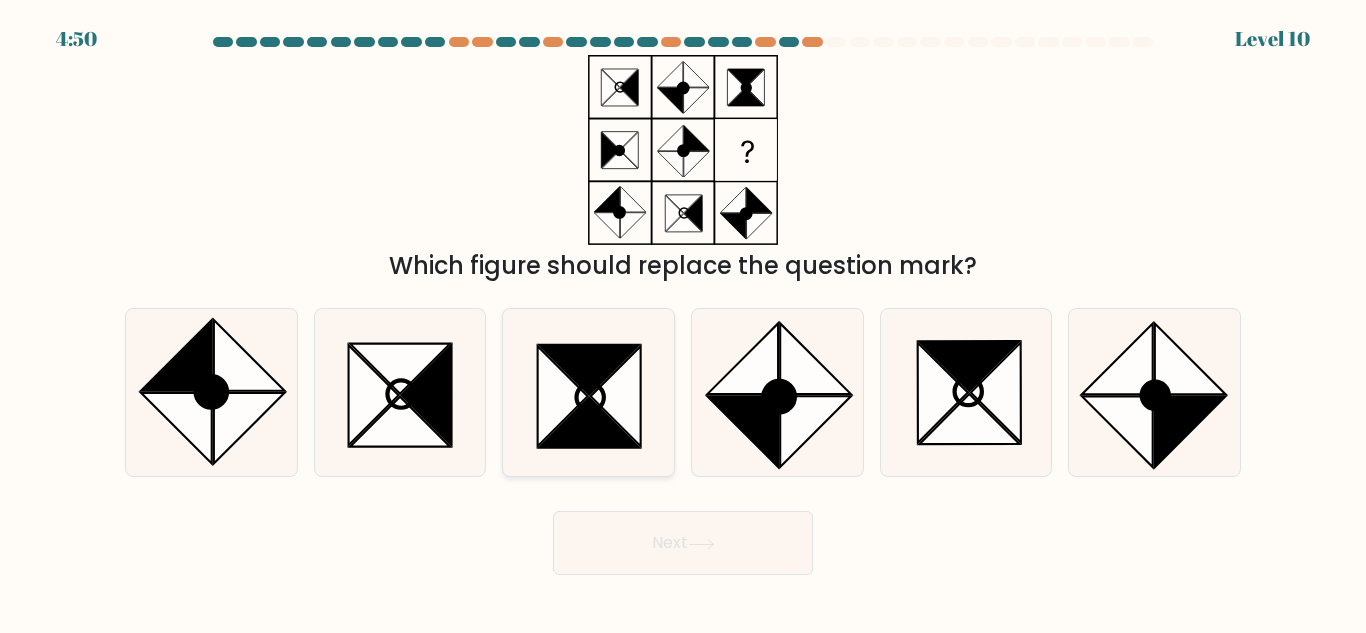 click 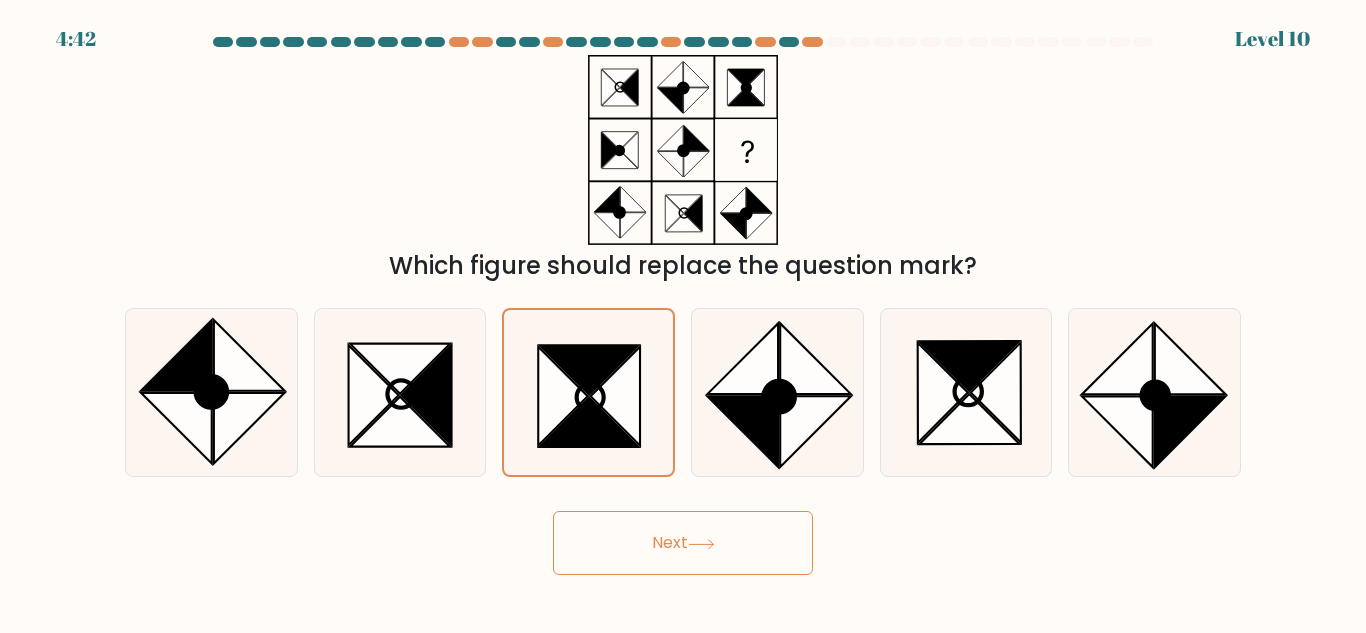 click on "Next" at bounding box center [683, 543] 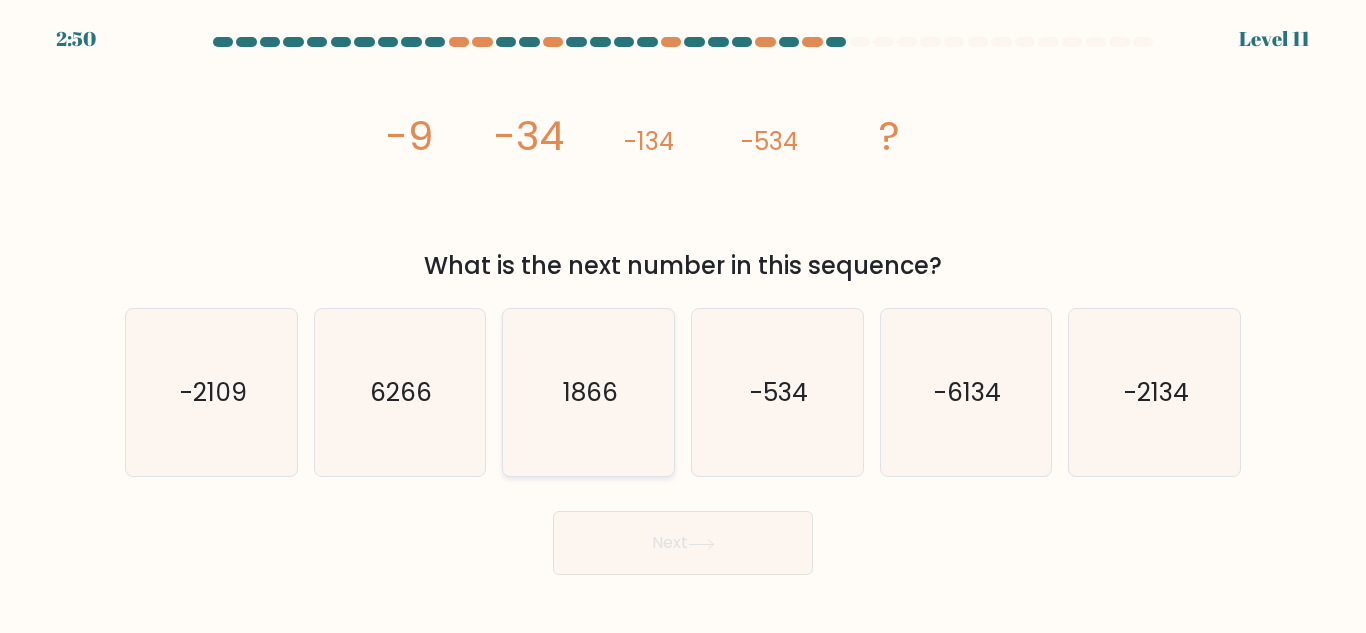 click on "1866" 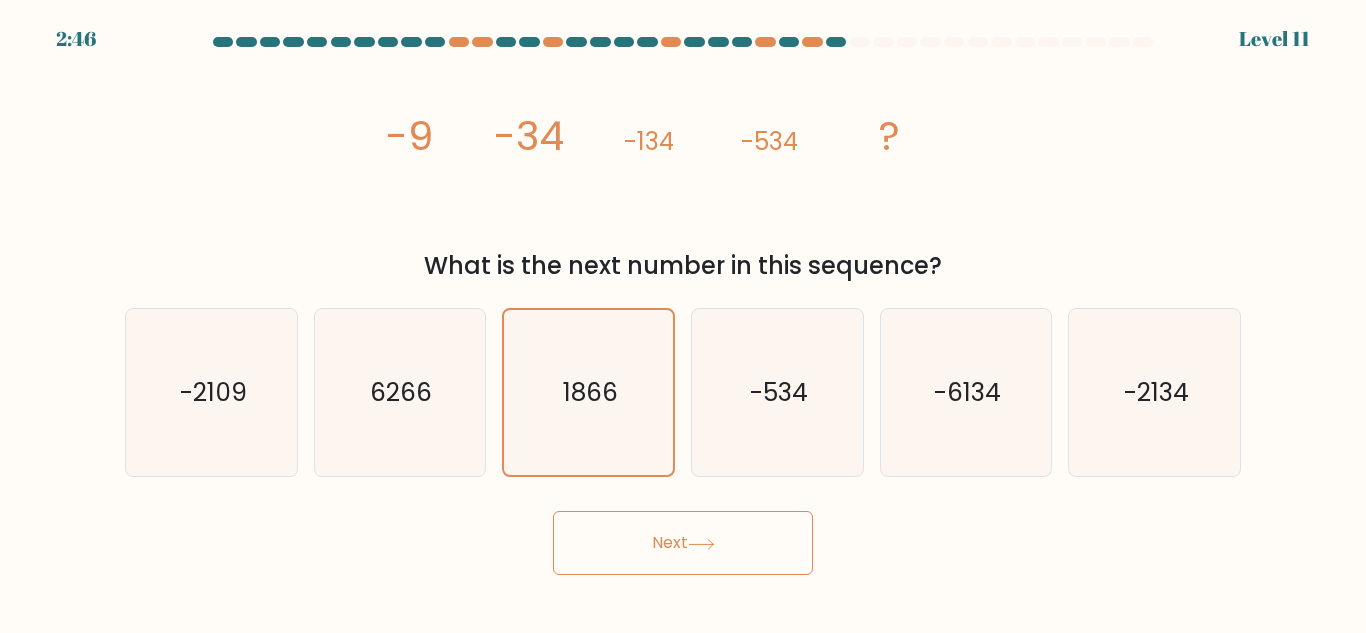 click on "Next" at bounding box center [683, 543] 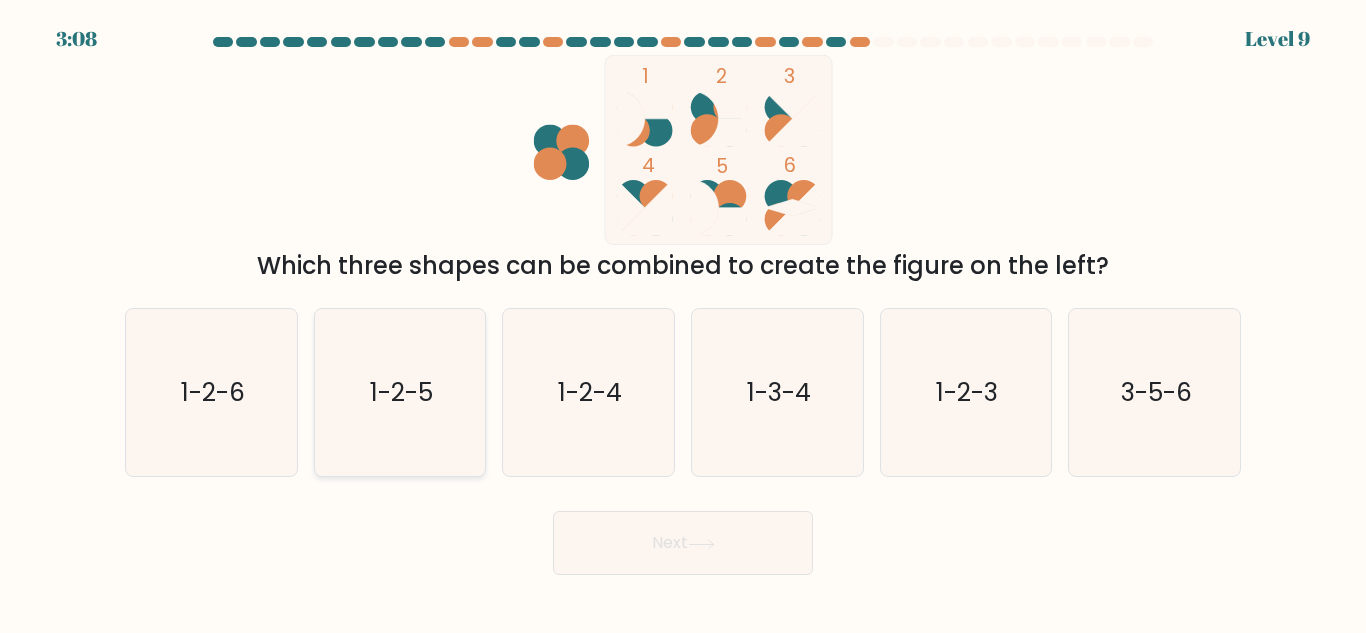 click on "1-2-5" 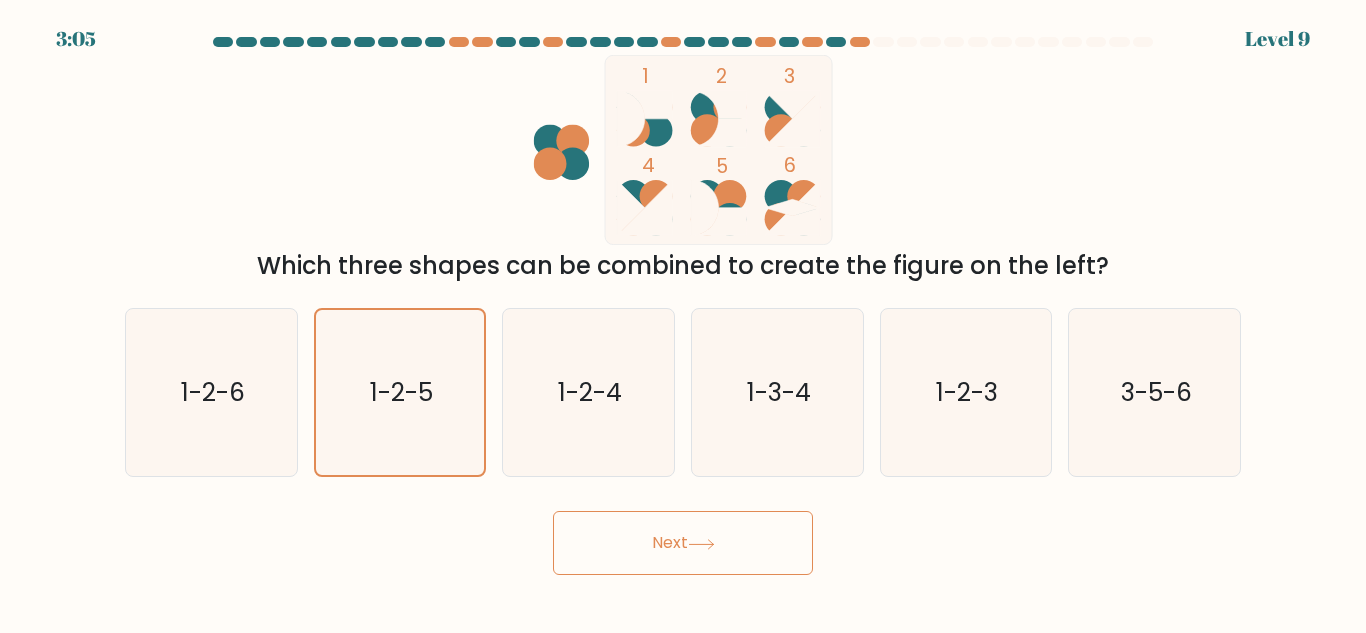 click on "Next" at bounding box center (683, 543) 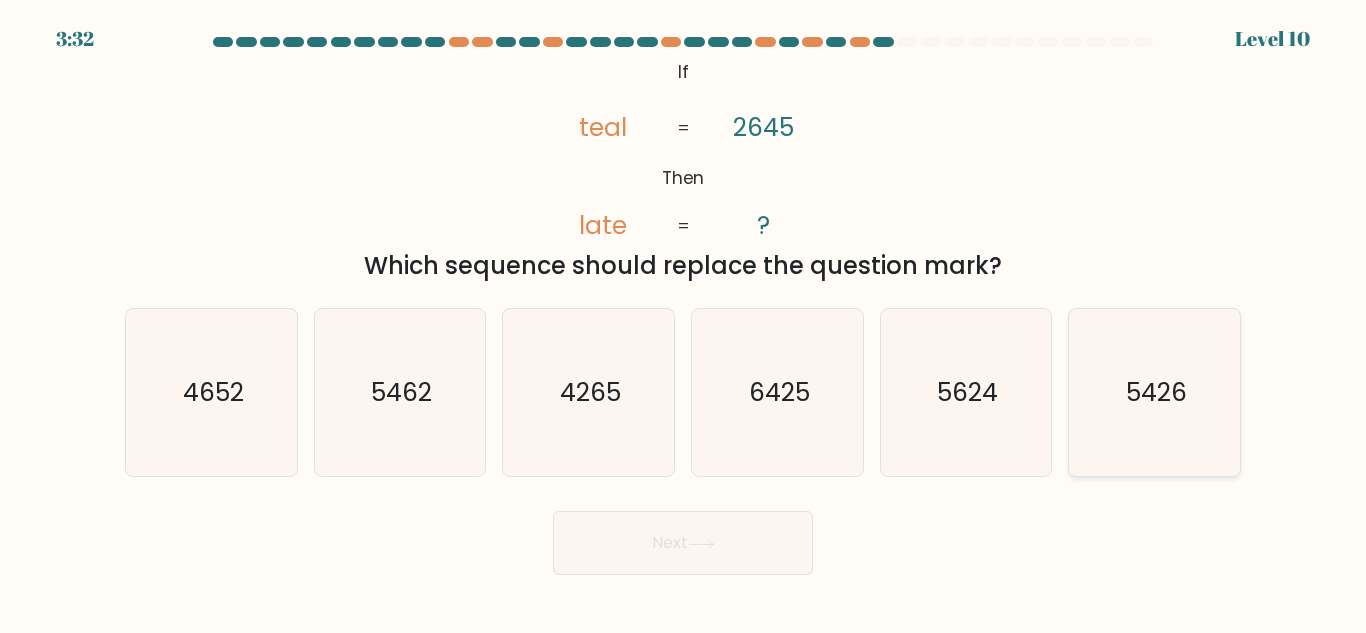 click on "5426" 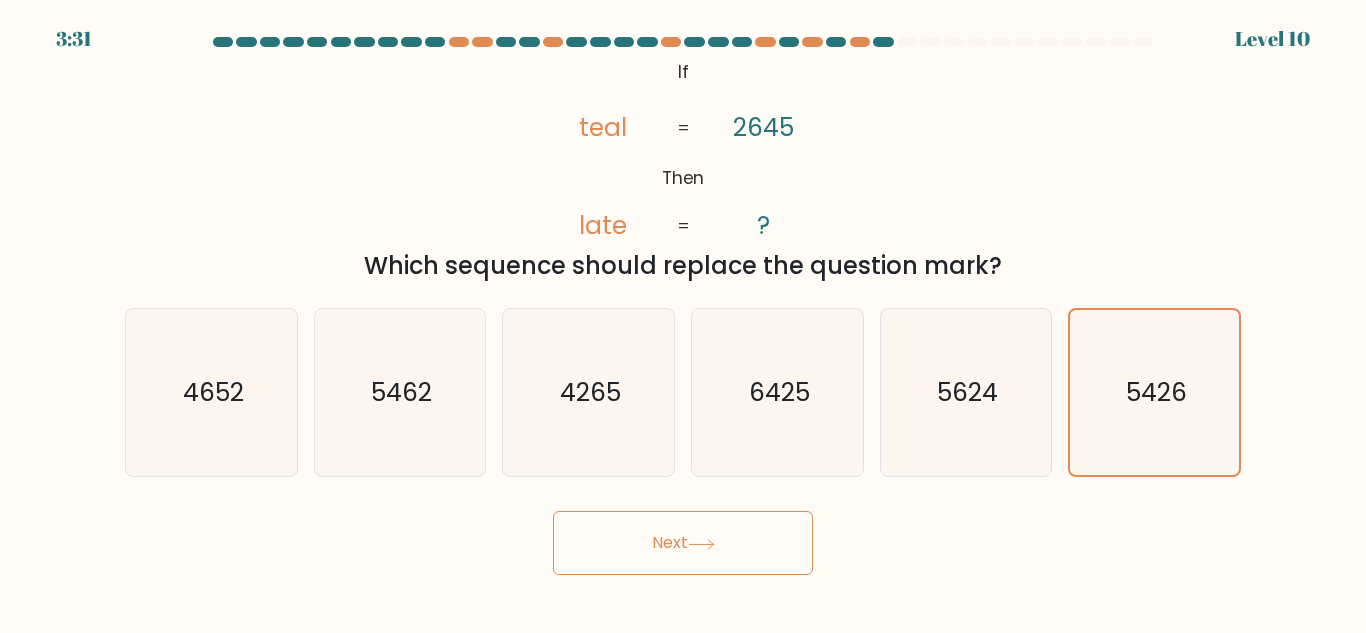 click on "Next" at bounding box center (683, 543) 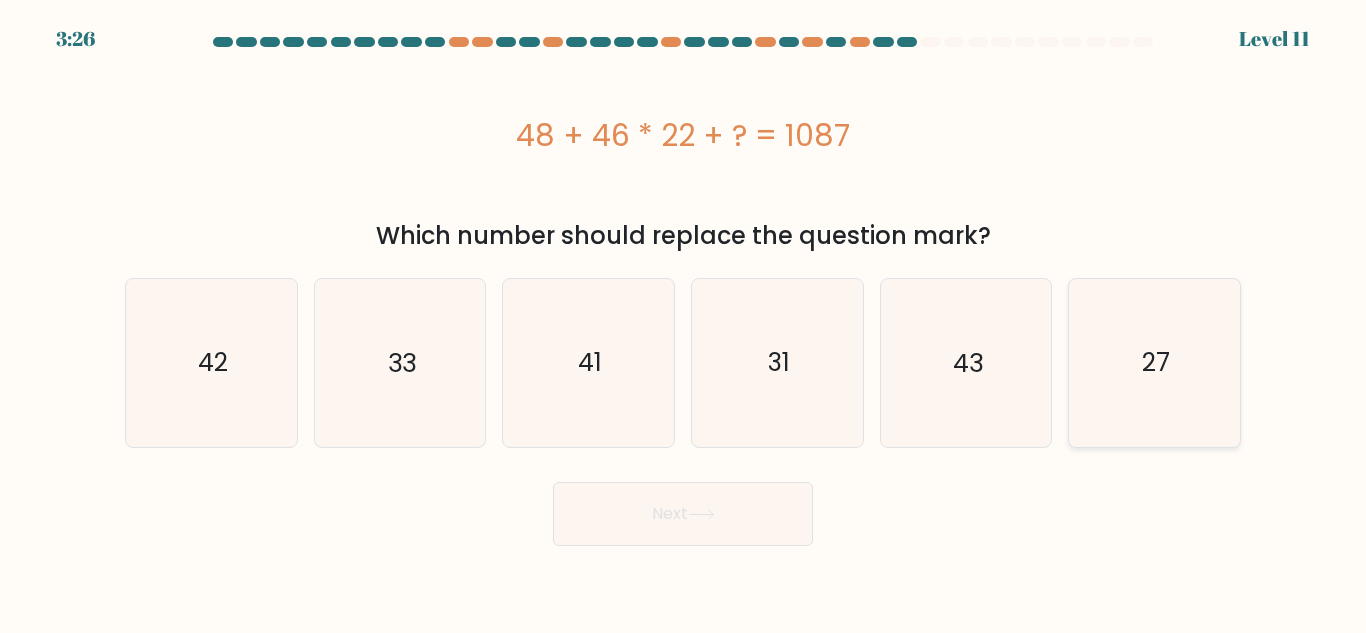 click on "27" 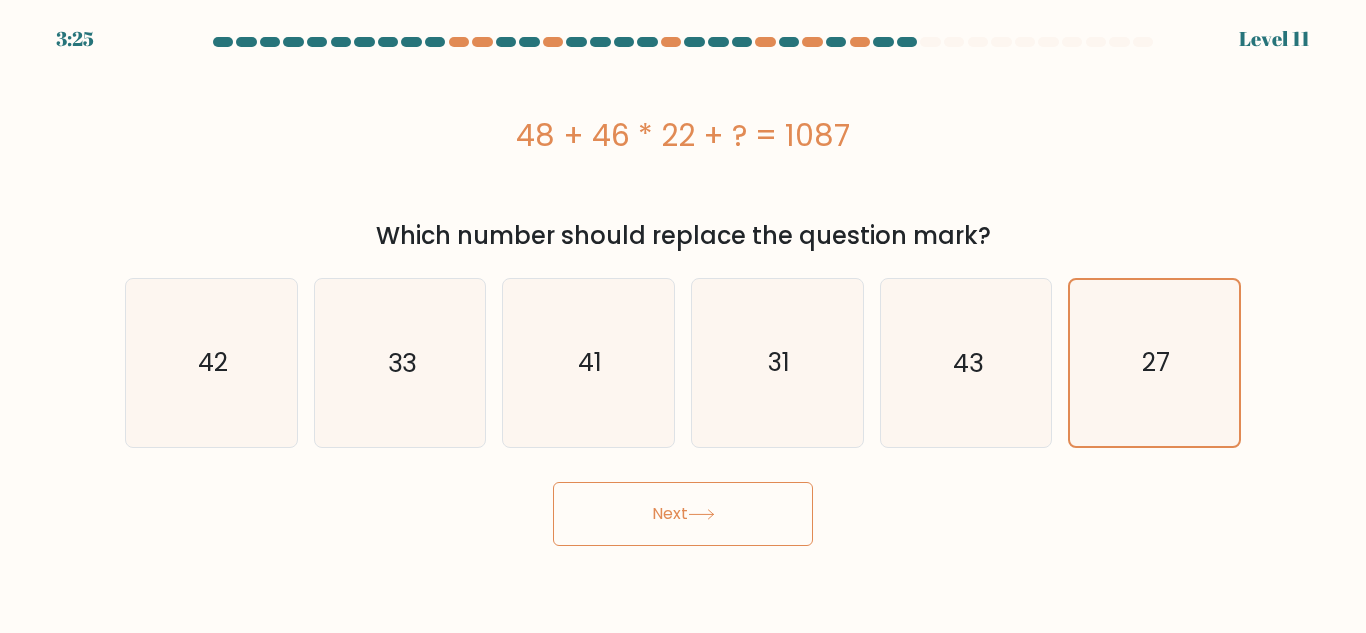 click on "Next" at bounding box center [683, 514] 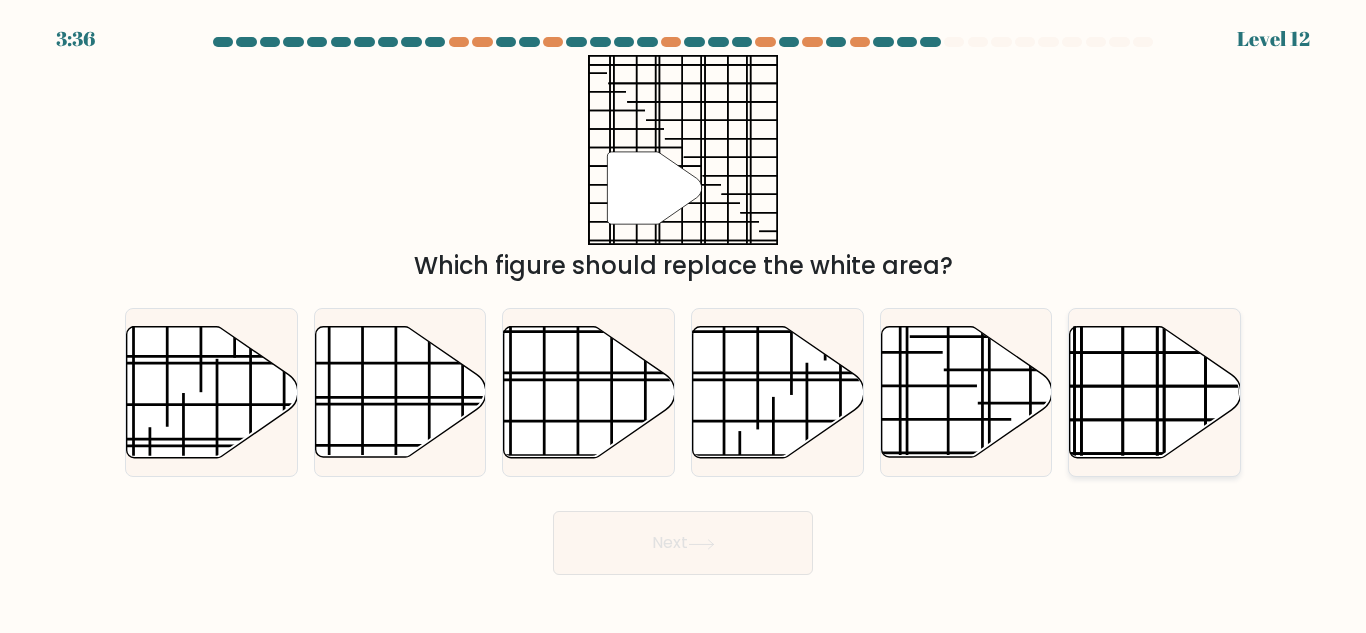 click 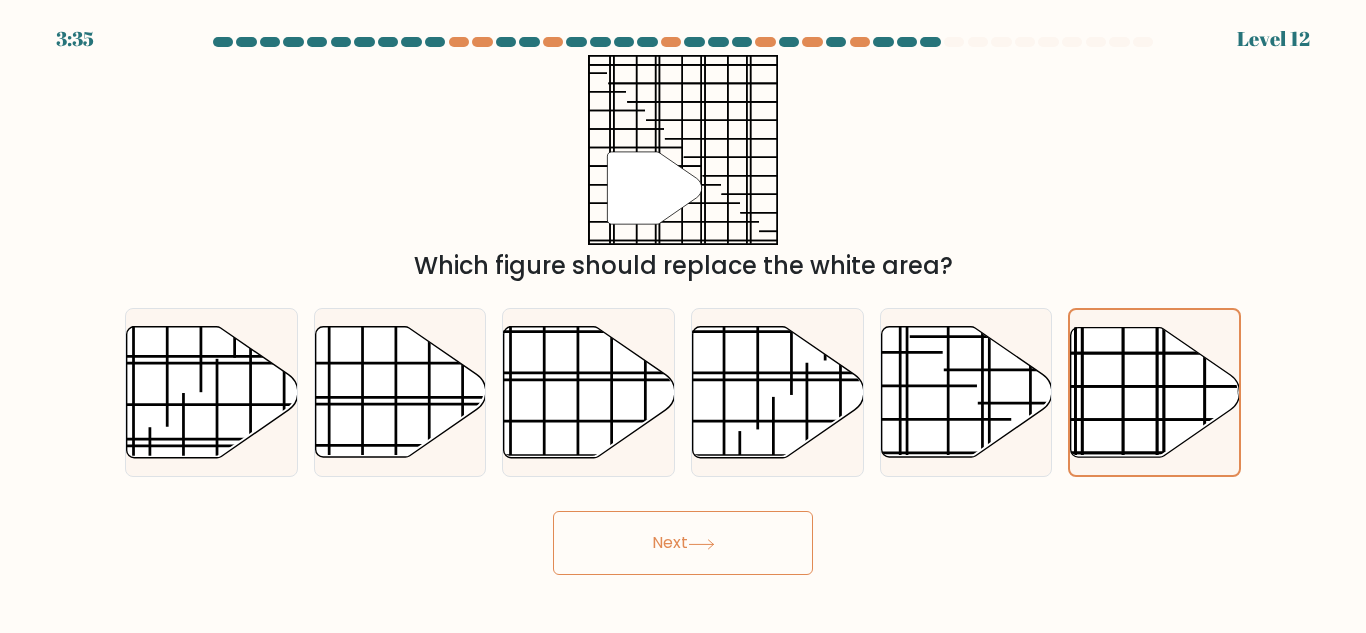 click on "Next" at bounding box center [683, 543] 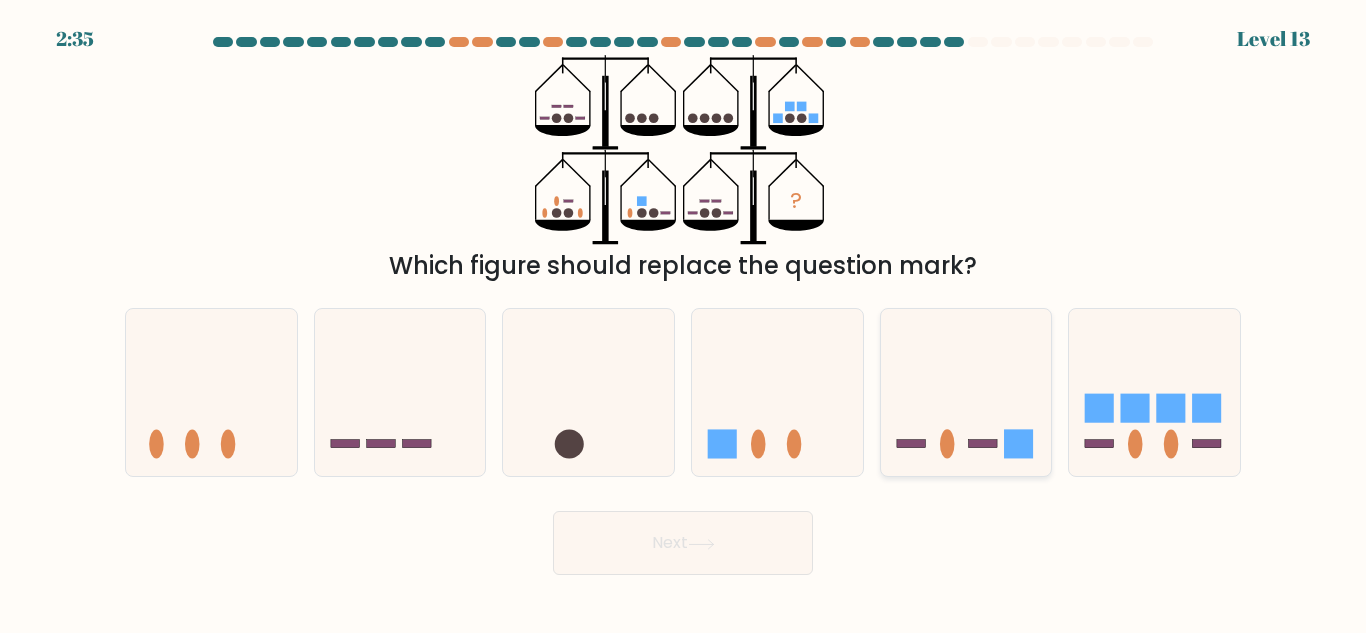 click 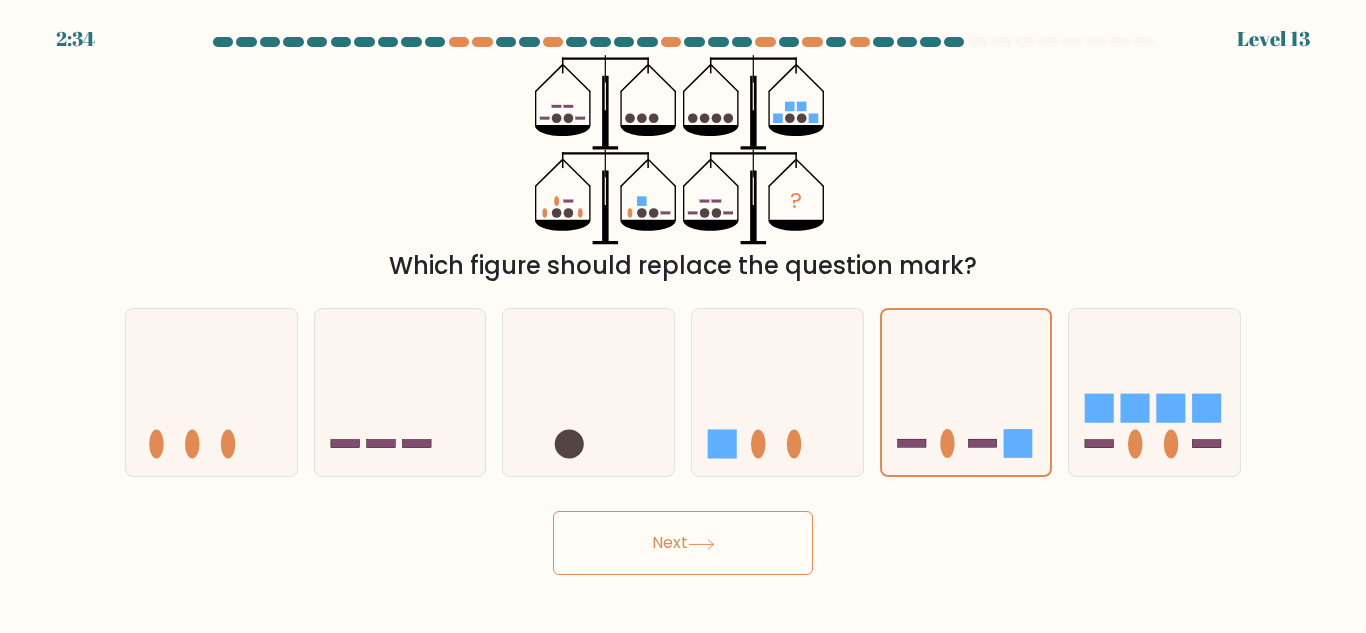 click on "Next" at bounding box center (683, 543) 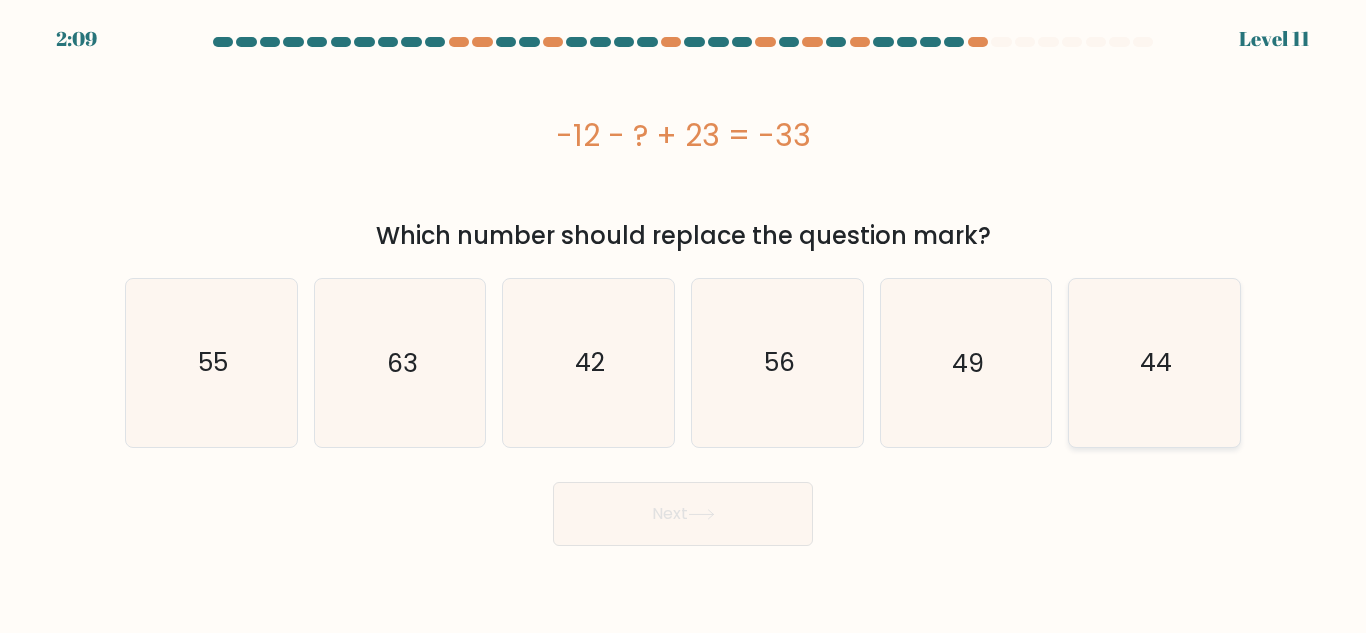 click on "44" 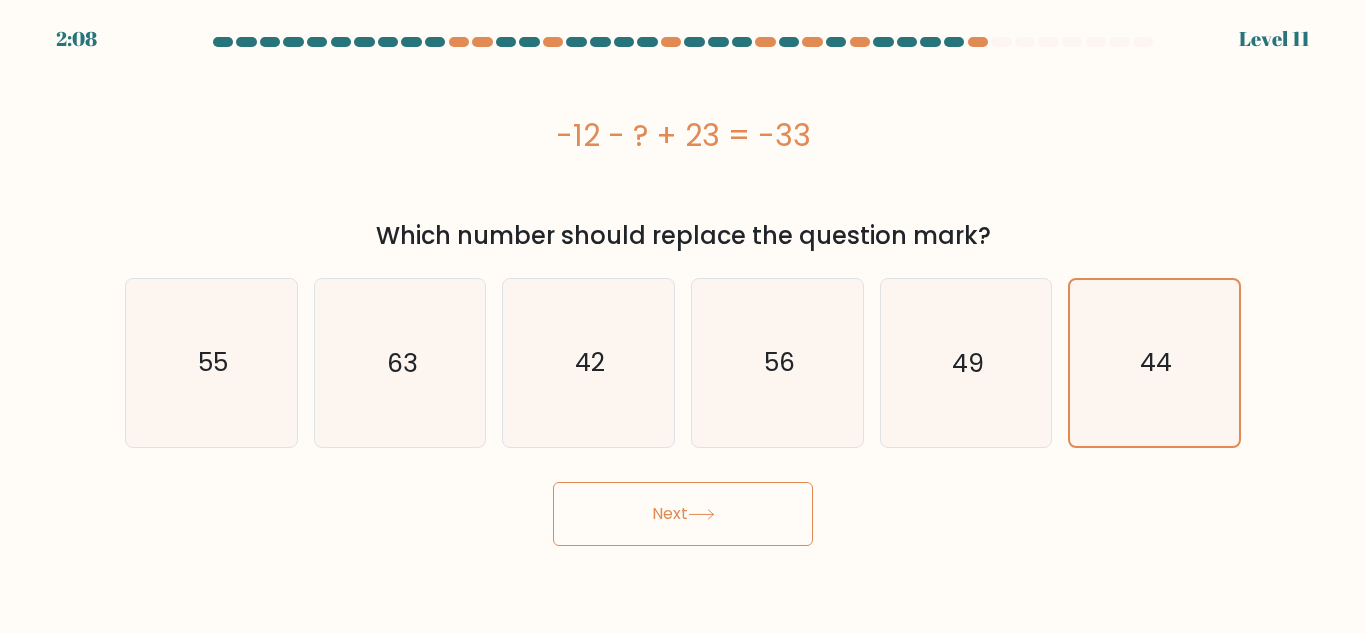 click on "Next" at bounding box center (683, 514) 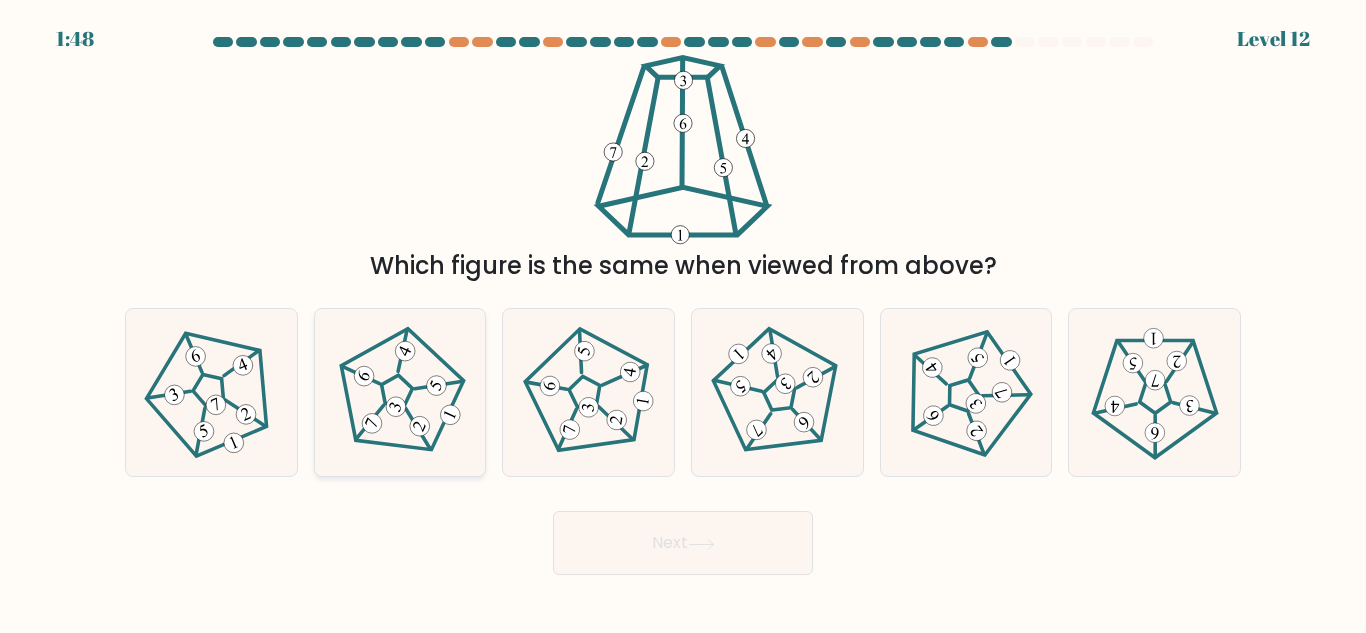 click 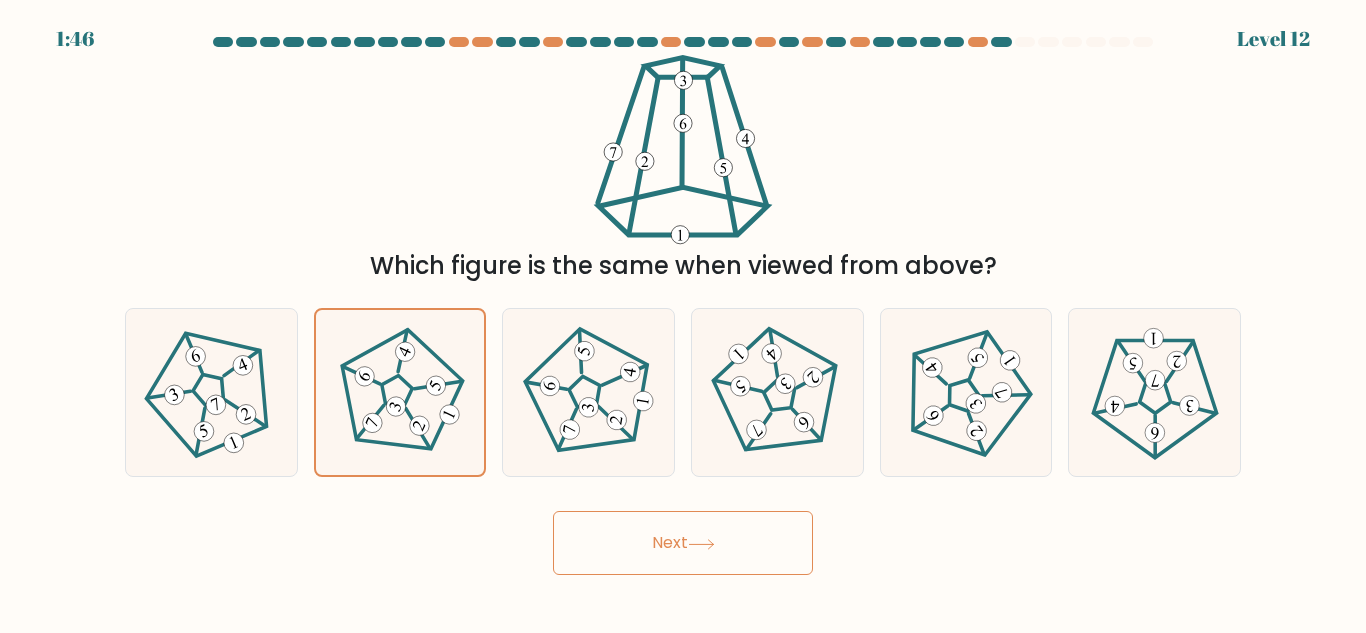 click on "Next" at bounding box center [683, 543] 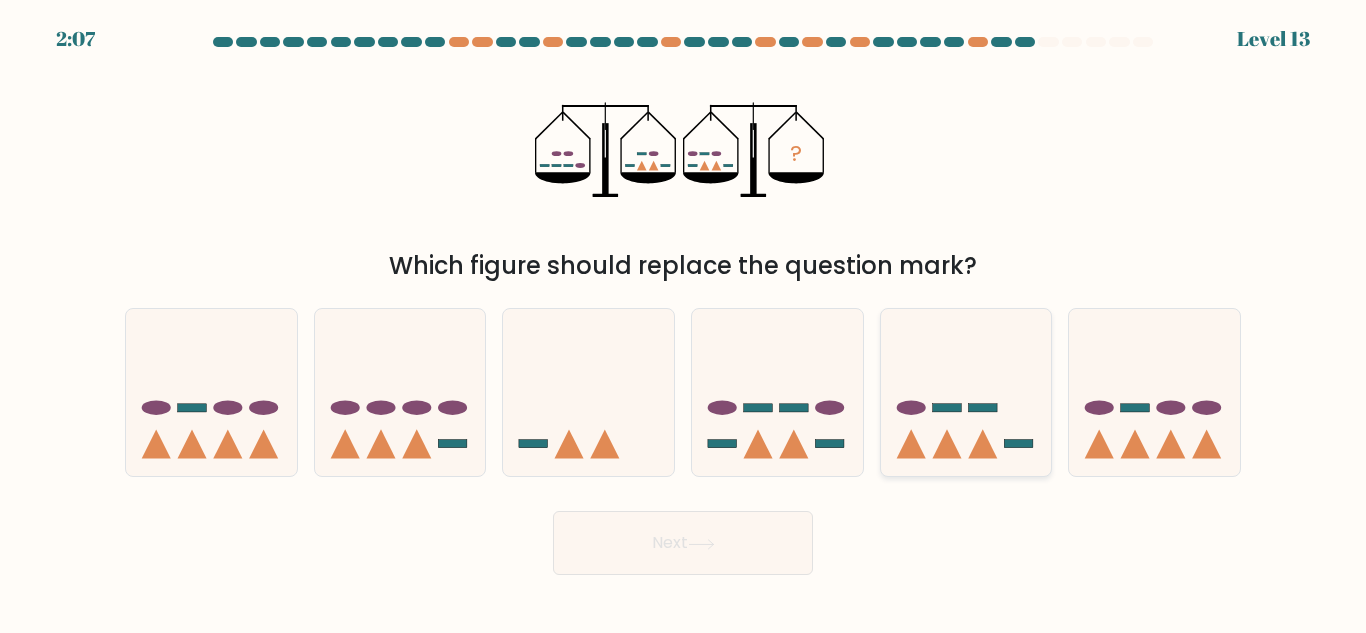 click 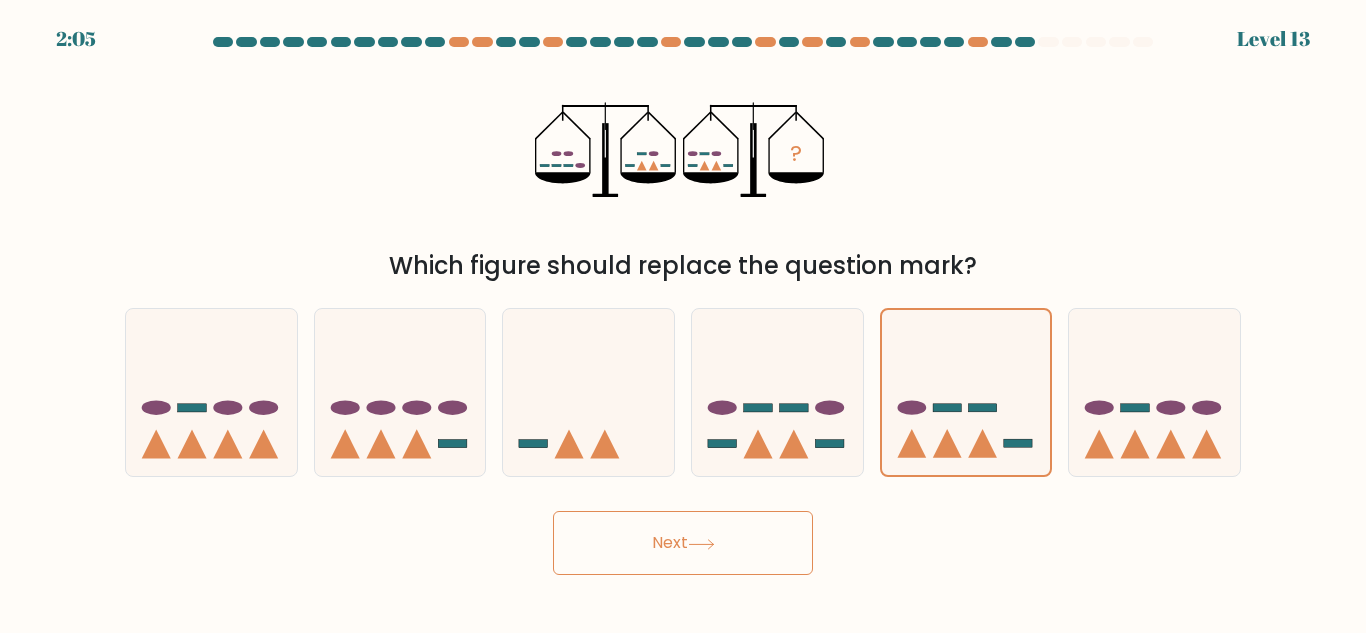 click on "Next" at bounding box center [683, 543] 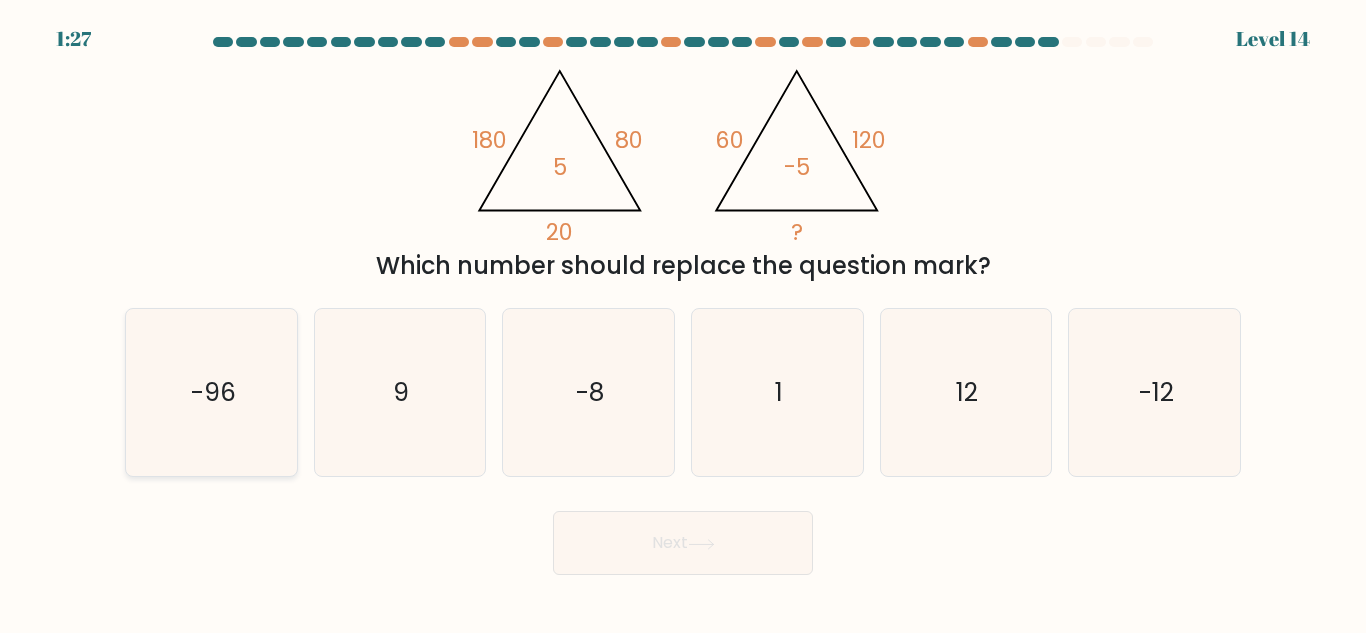 click on "-96" 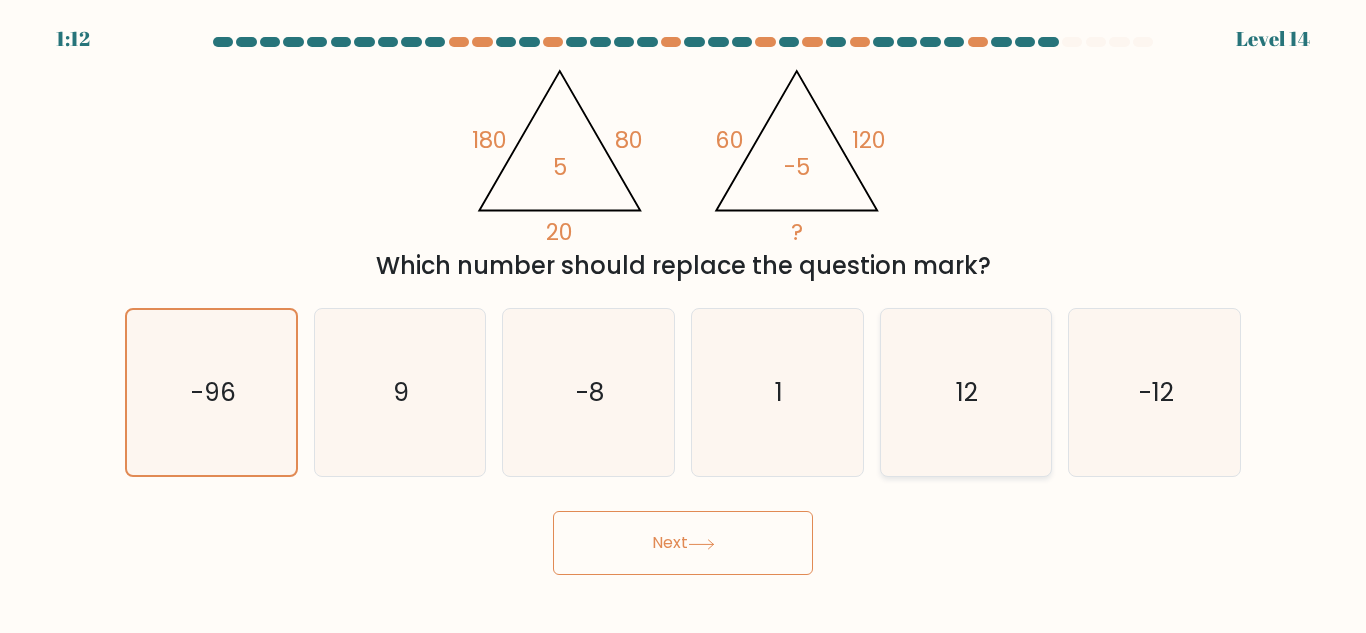 click on "12" 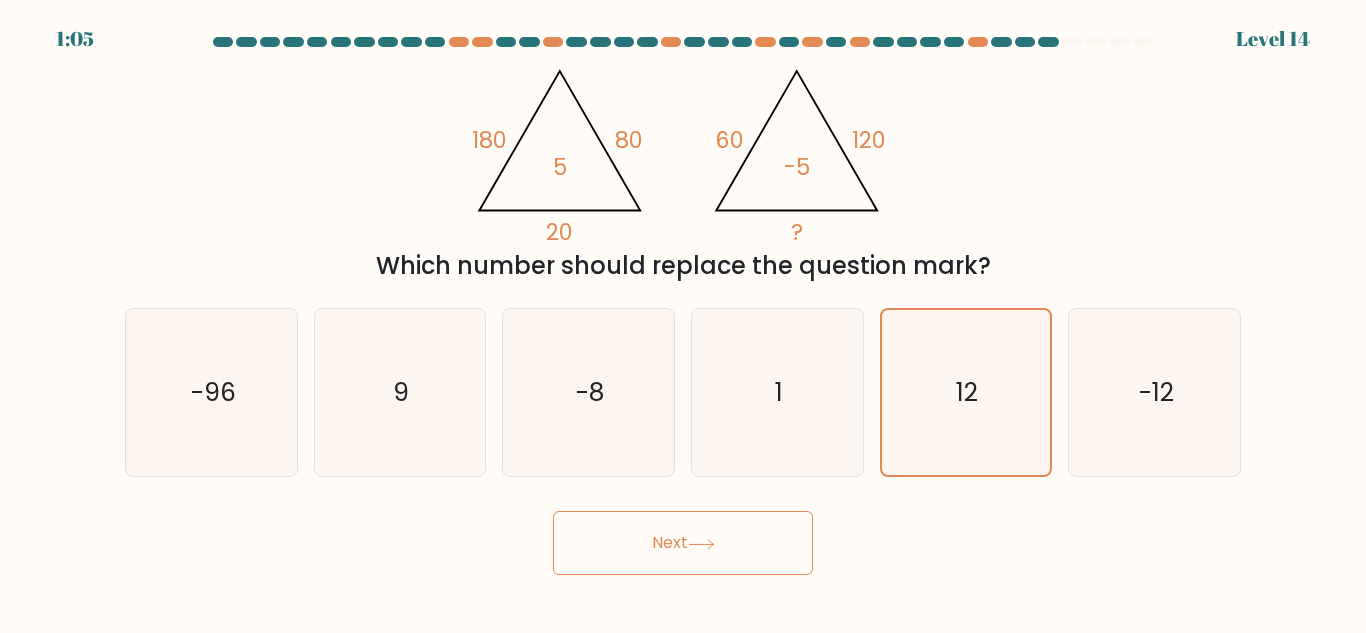 click on "Next" at bounding box center [683, 543] 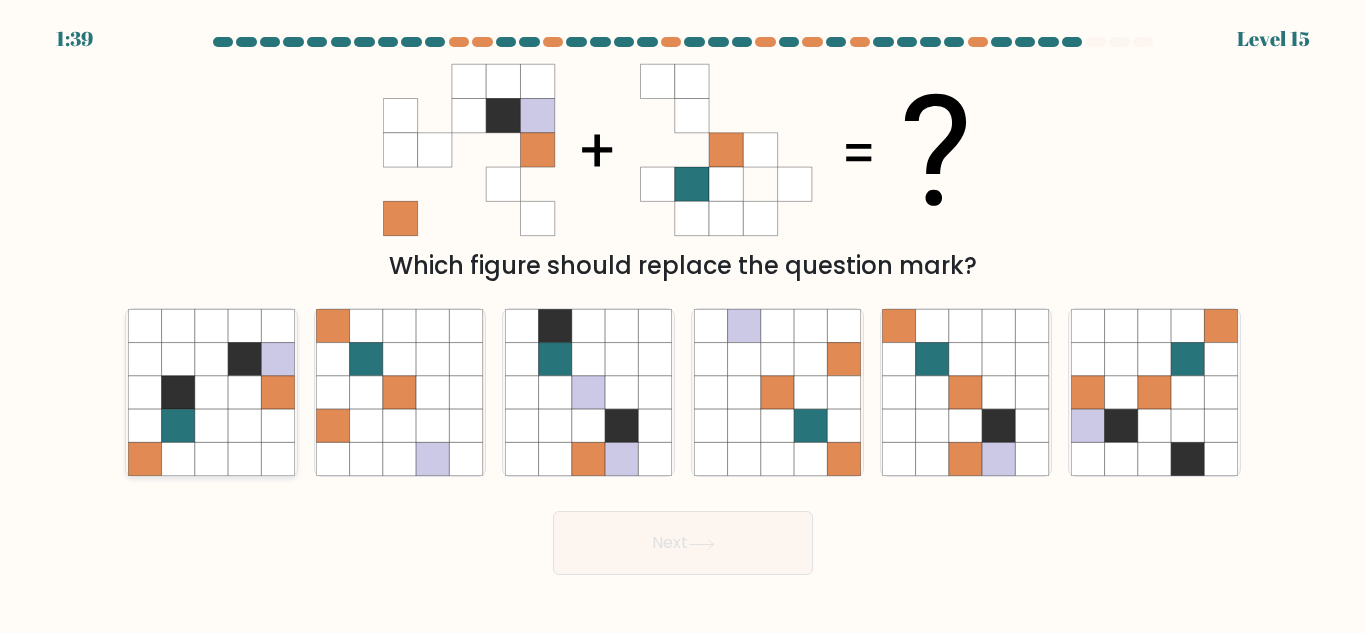 click 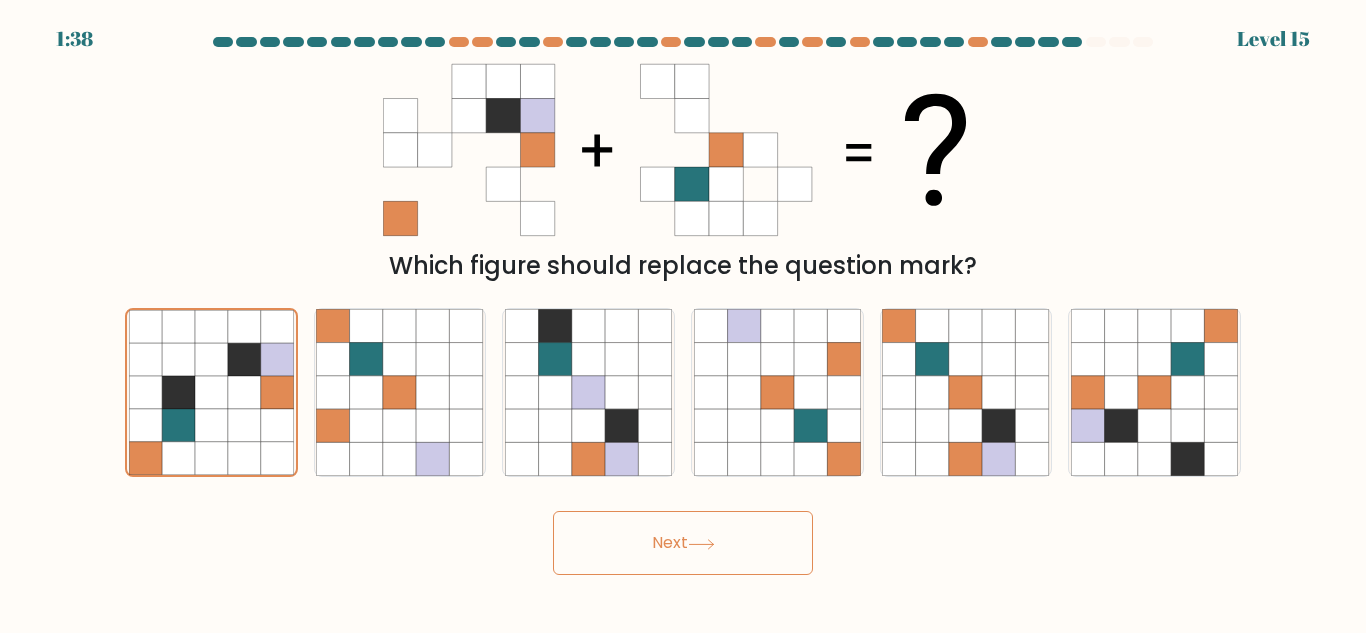 click on "Next" at bounding box center [683, 543] 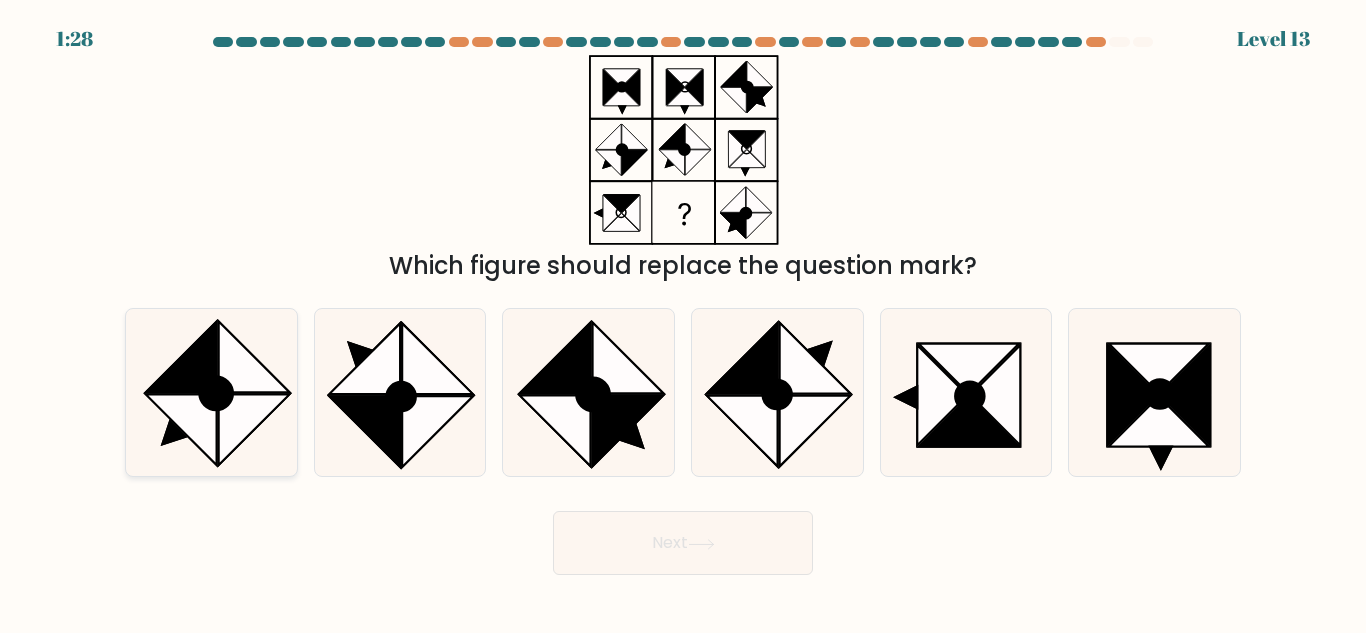 click 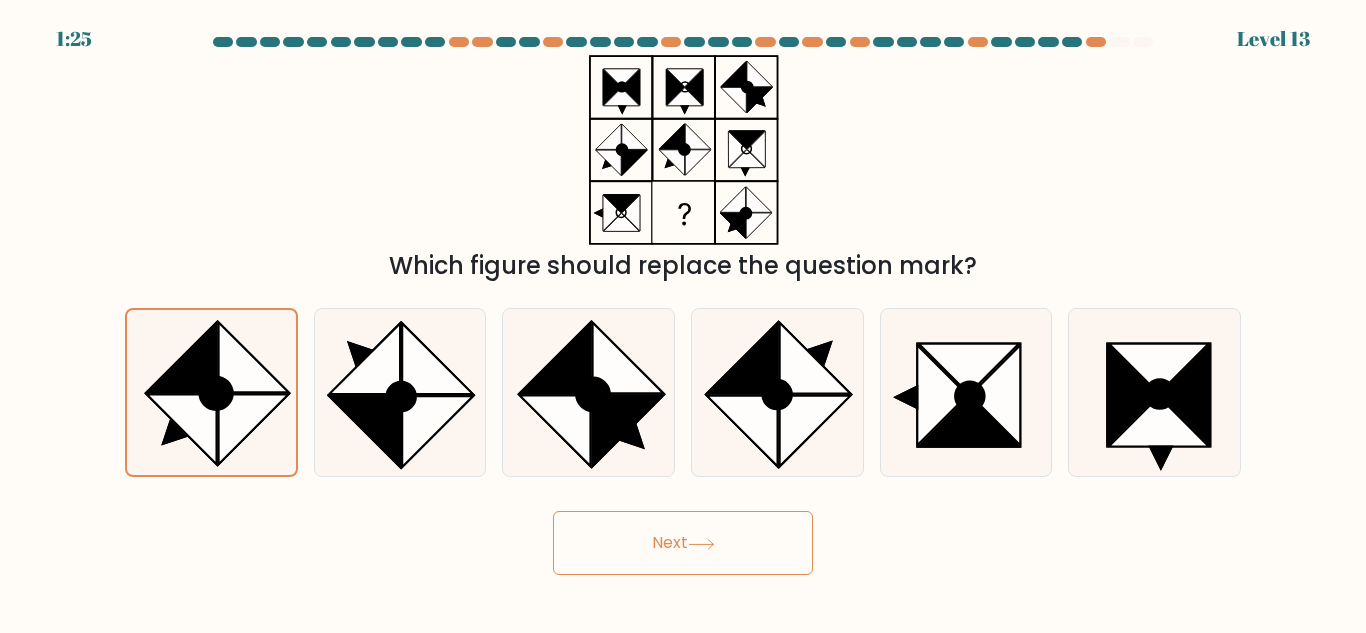 click on "Next" at bounding box center (683, 543) 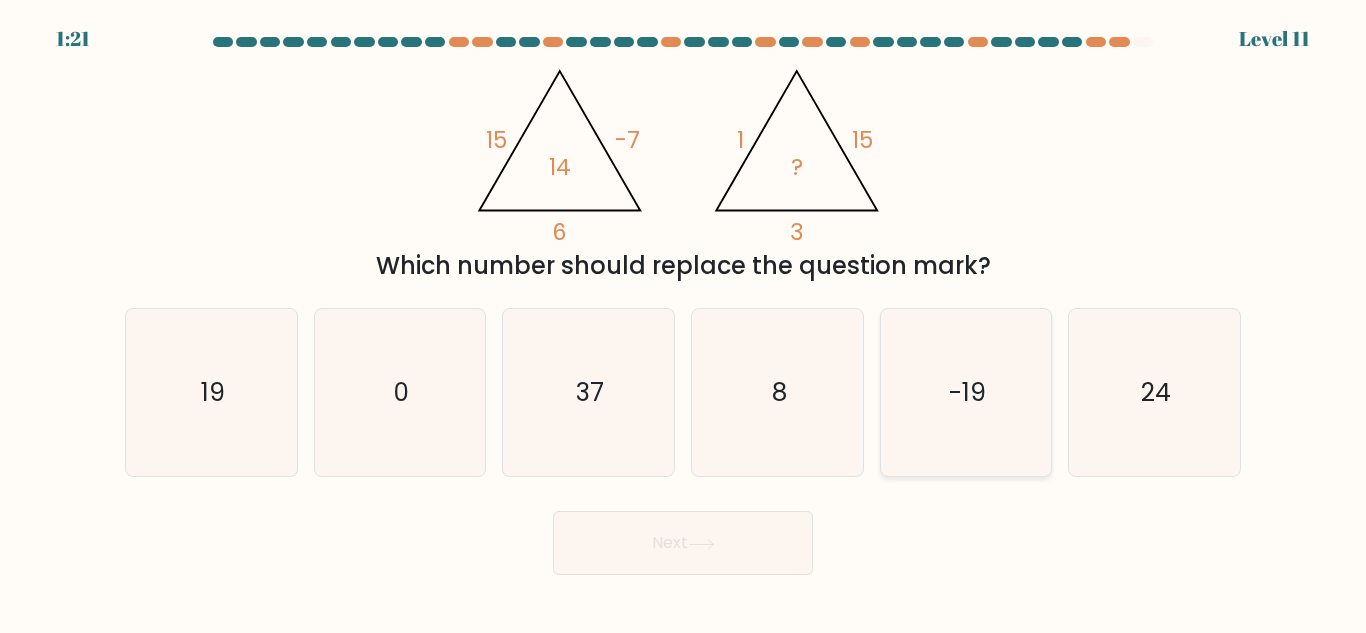click on "-19" 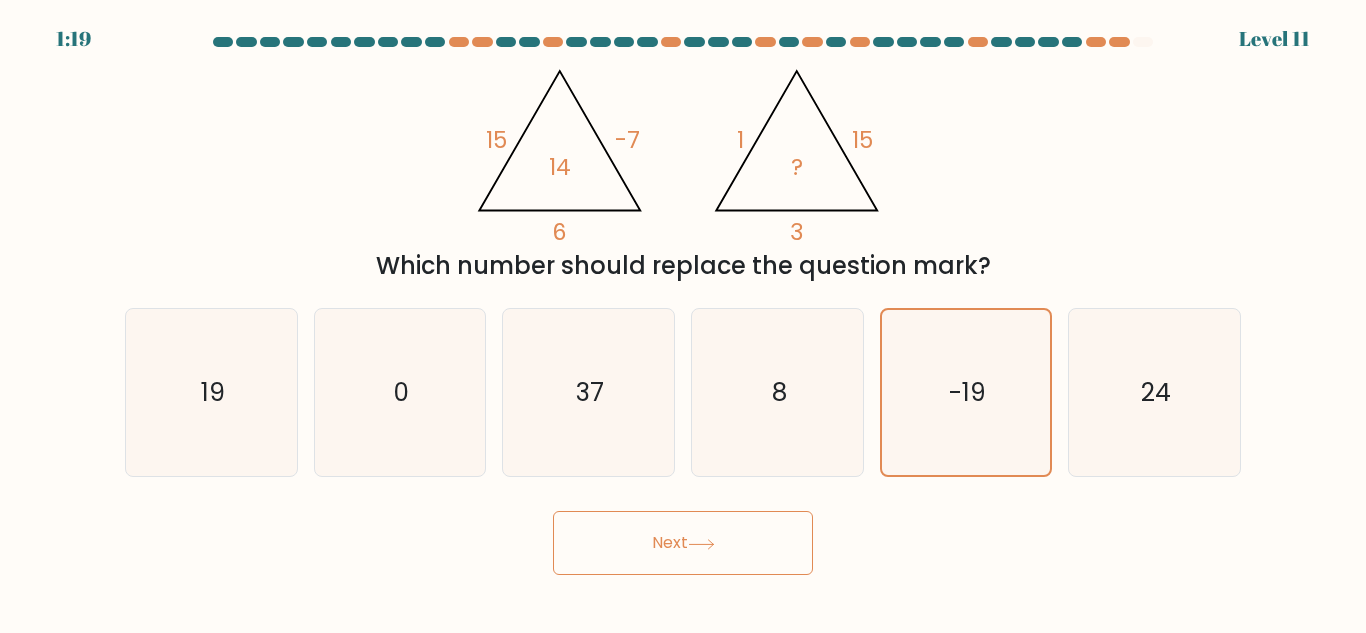 click on "Next" at bounding box center (683, 543) 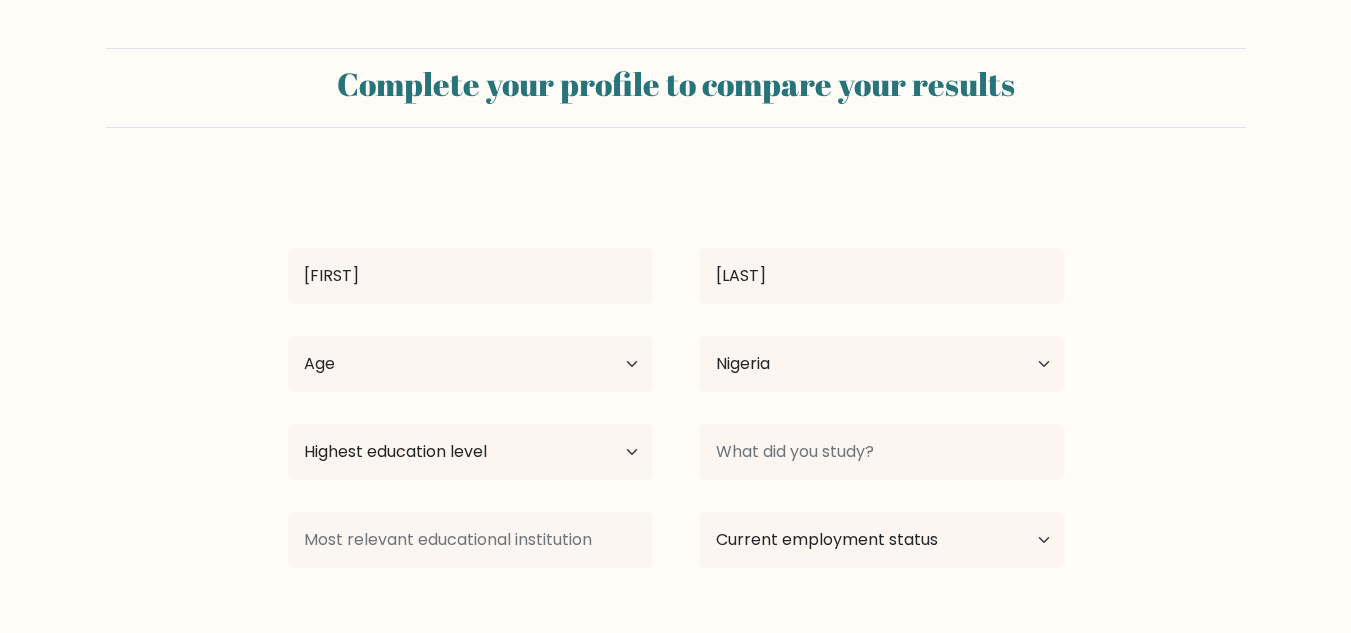 select on "NG" 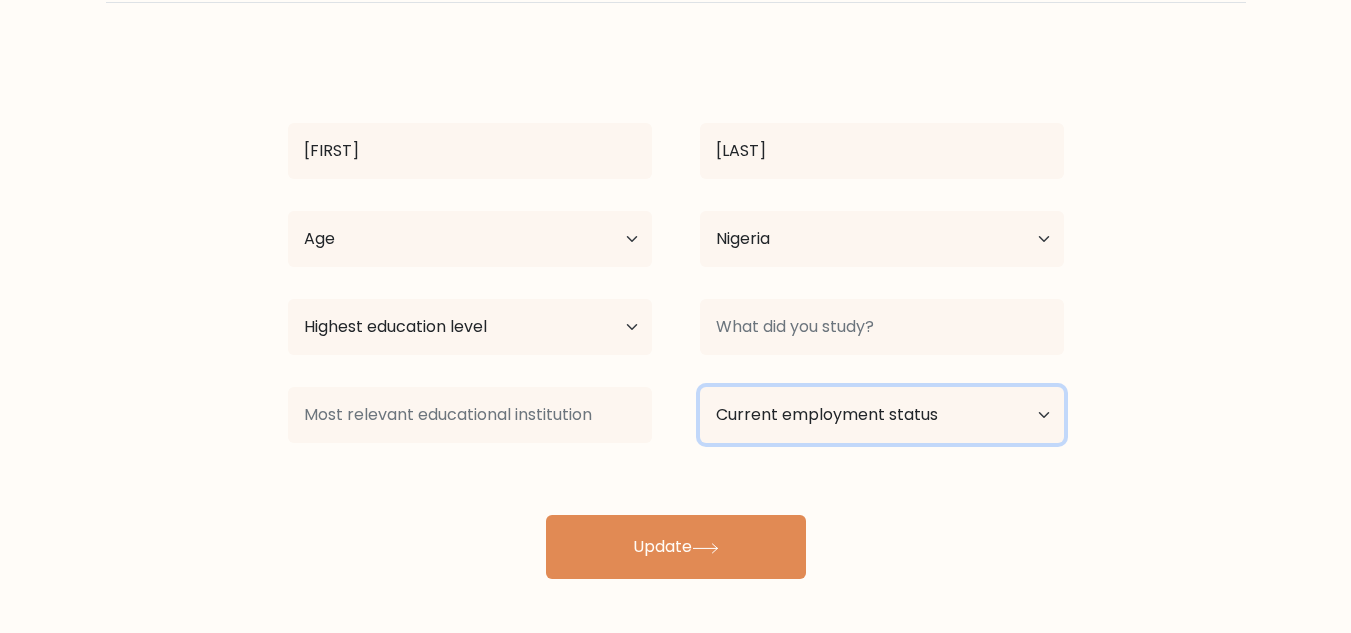 click on "Current employment status
Employed
Student
Retired
Other / prefer not to answer" at bounding box center (882, 415) 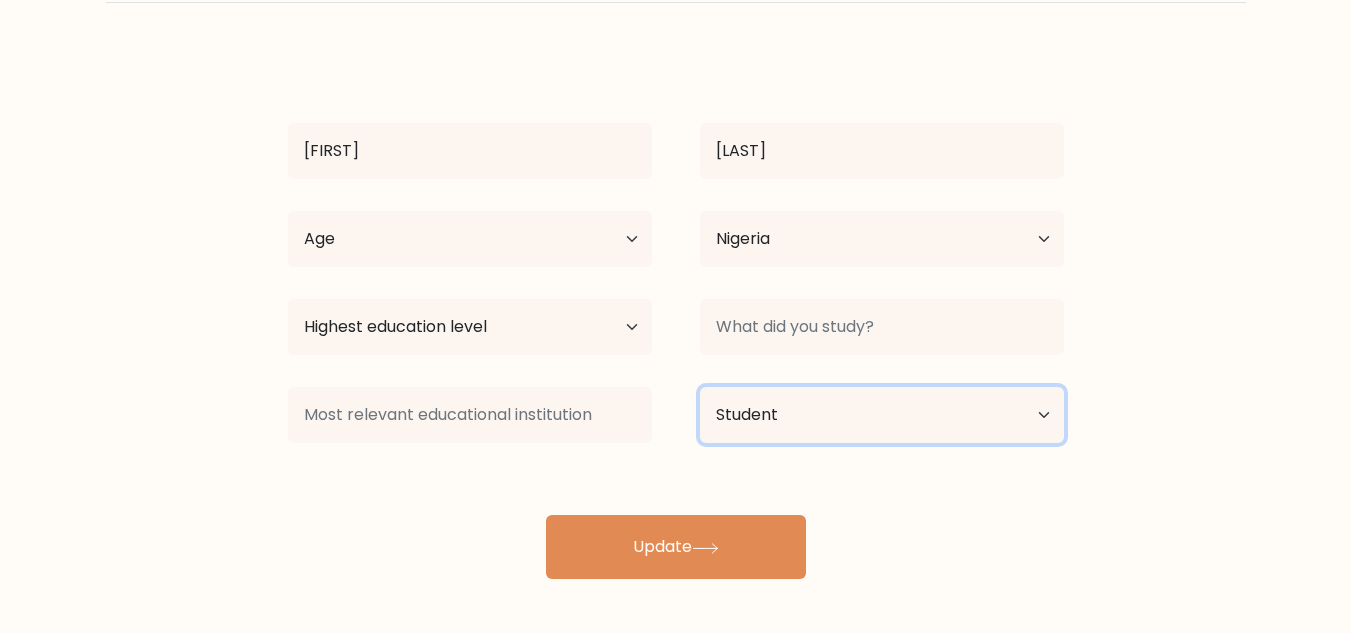 click on "Current employment status
Employed
Student
Retired
Other / prefer not to answer" at bounding box center (882, 415) 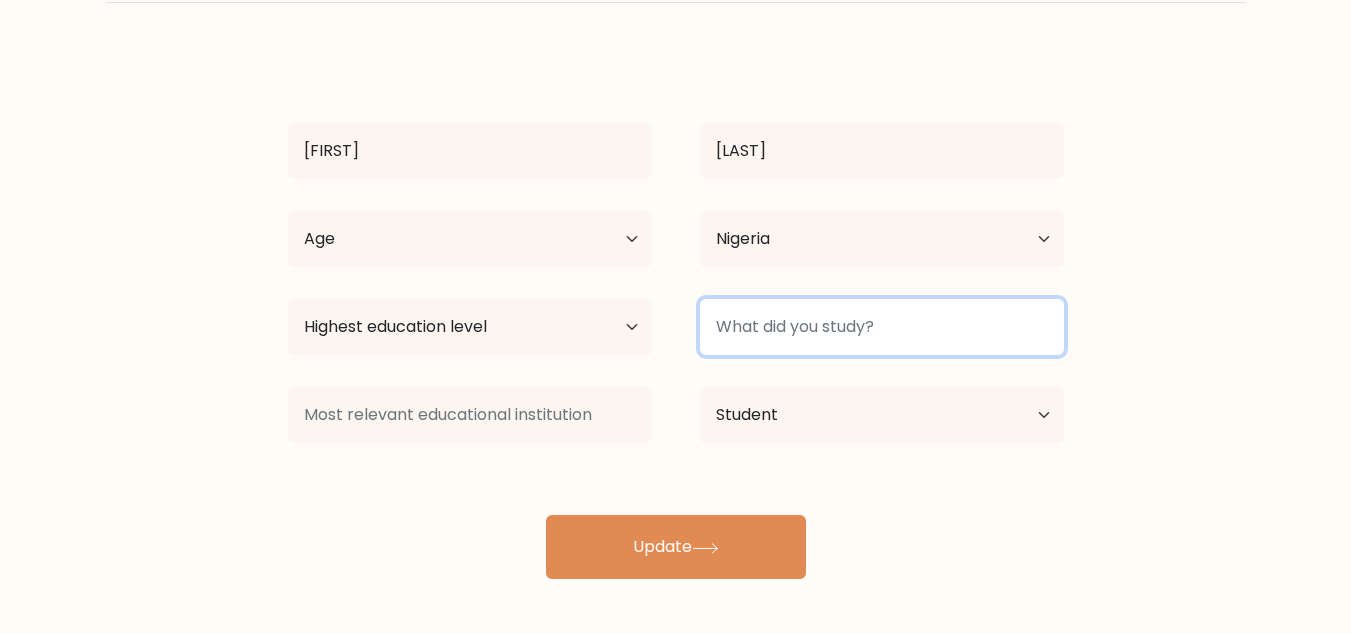 click at bounding box center (882, 327) 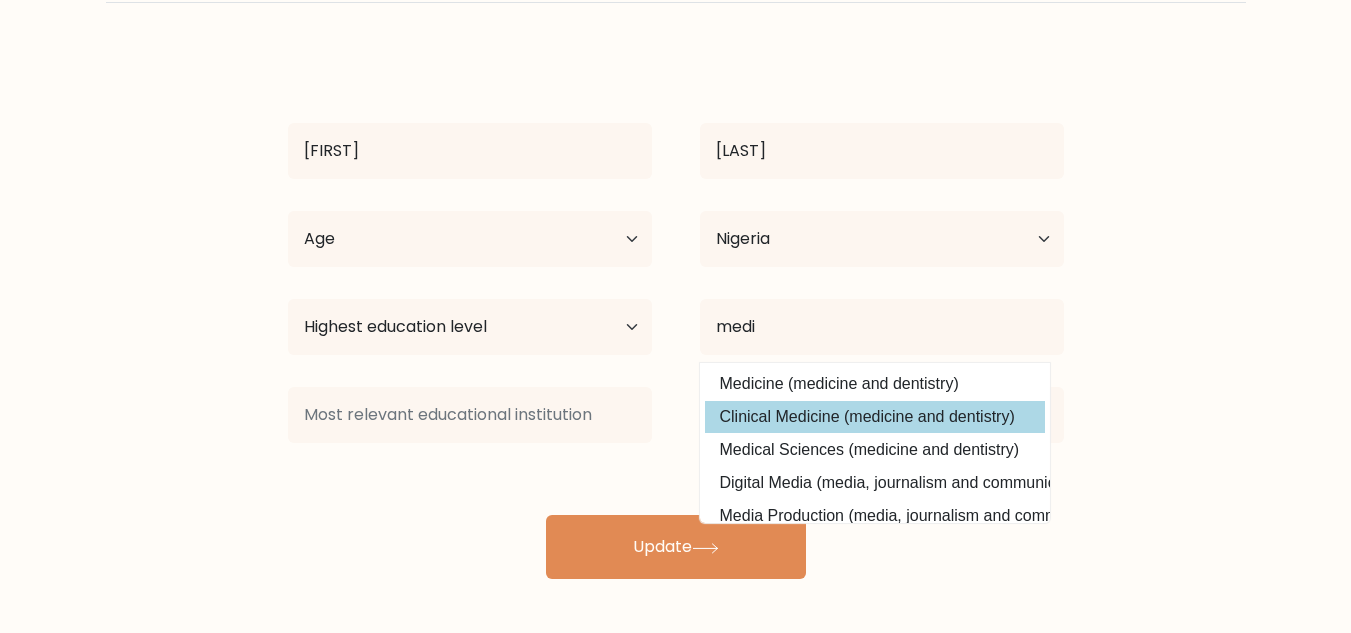click on "daniel
ogundare
Age
Under 18 years old
18-24 years old
25-34 years old
35-44 years old
45-54 years old
55-64 years old
65 years old and above
Country
Afghanistan
Albania
Algeria
American Samoa
Andorra
Angola
Anguilla
Antarctica
Antigua and Barbuda
Argentina
Armenia
Aruba
Australia
Austria
Azerbaijan
Bahamas
Bahrain
Bangladesh
Barbados
Belarus
Belgium
Belize
Benin
Bermuda
Bhutan" at bounding box center [676, 315] 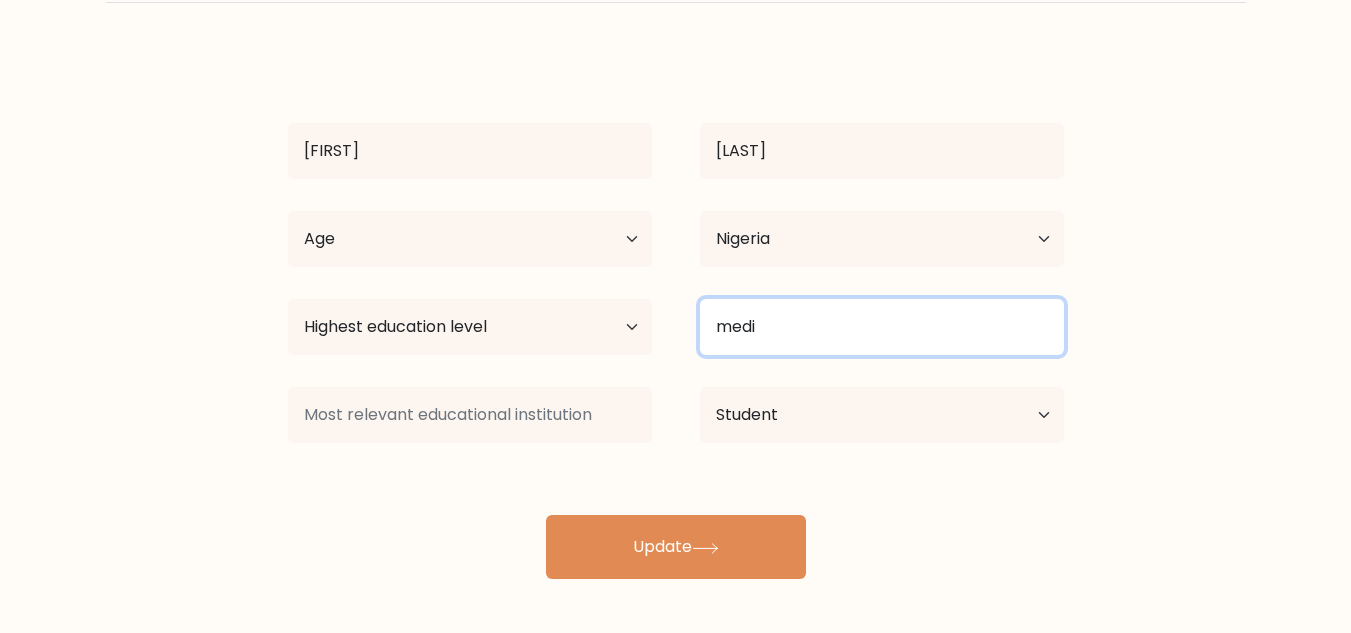 click on "medi" at bounding box center (882, 327) 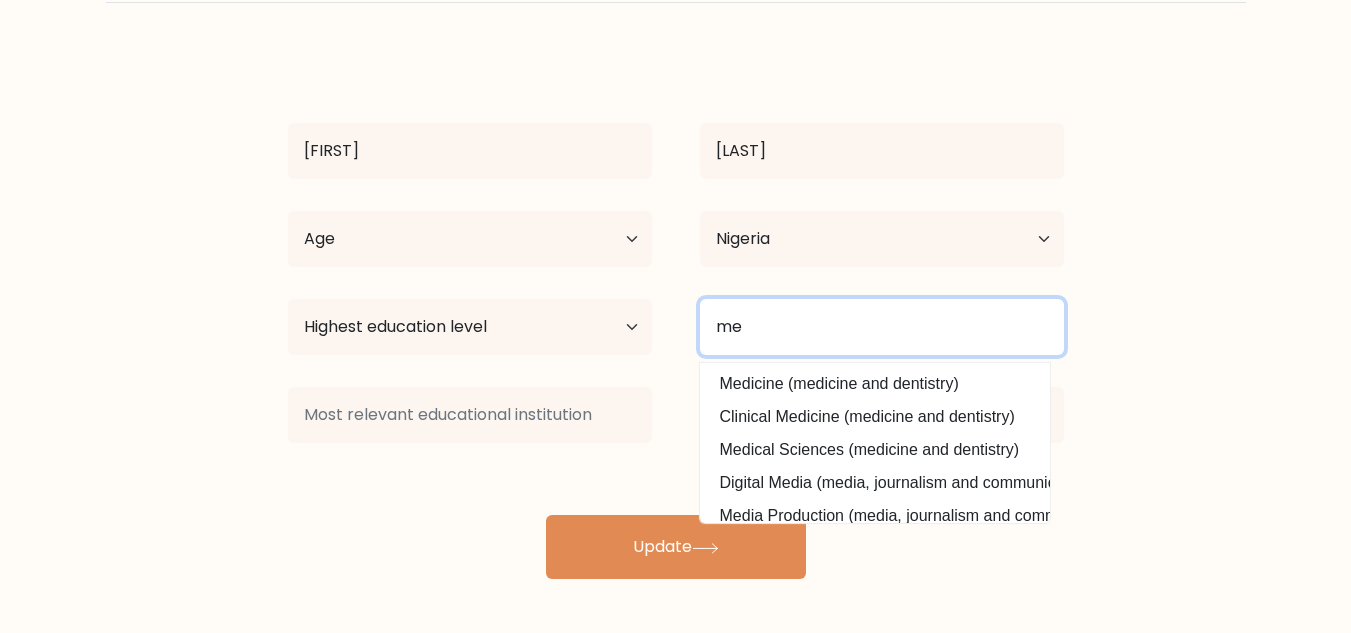 type on "m" 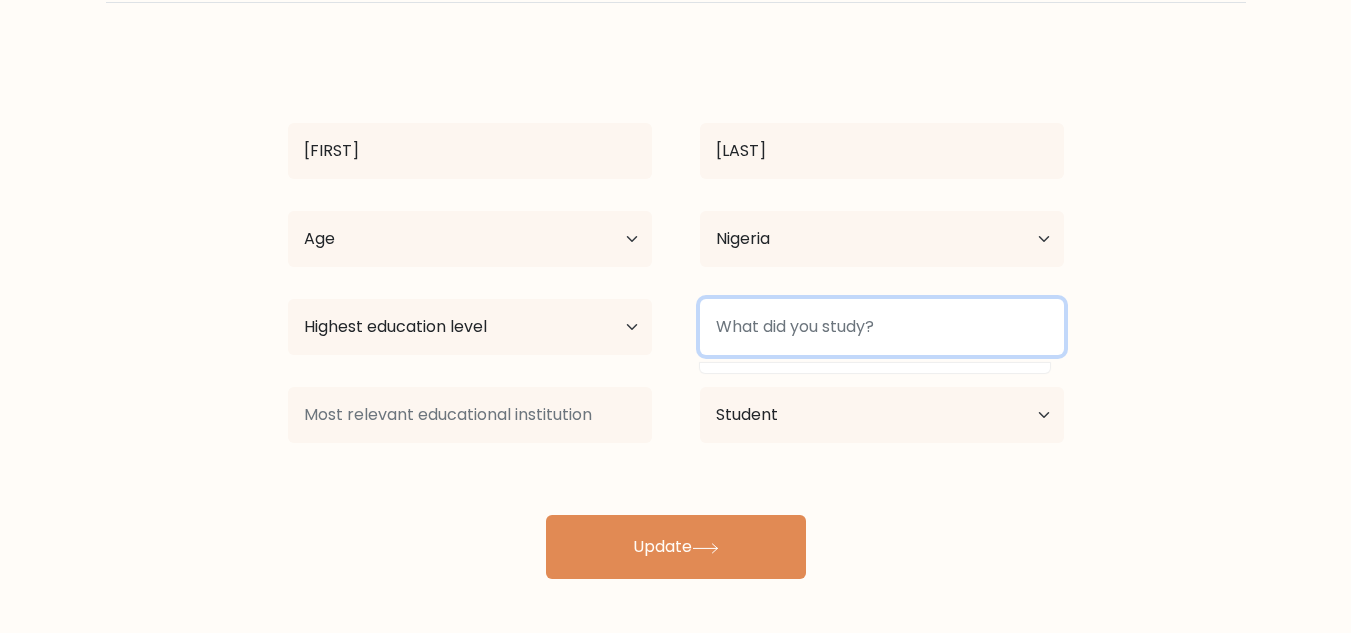 click at bounding box center (882, 327) 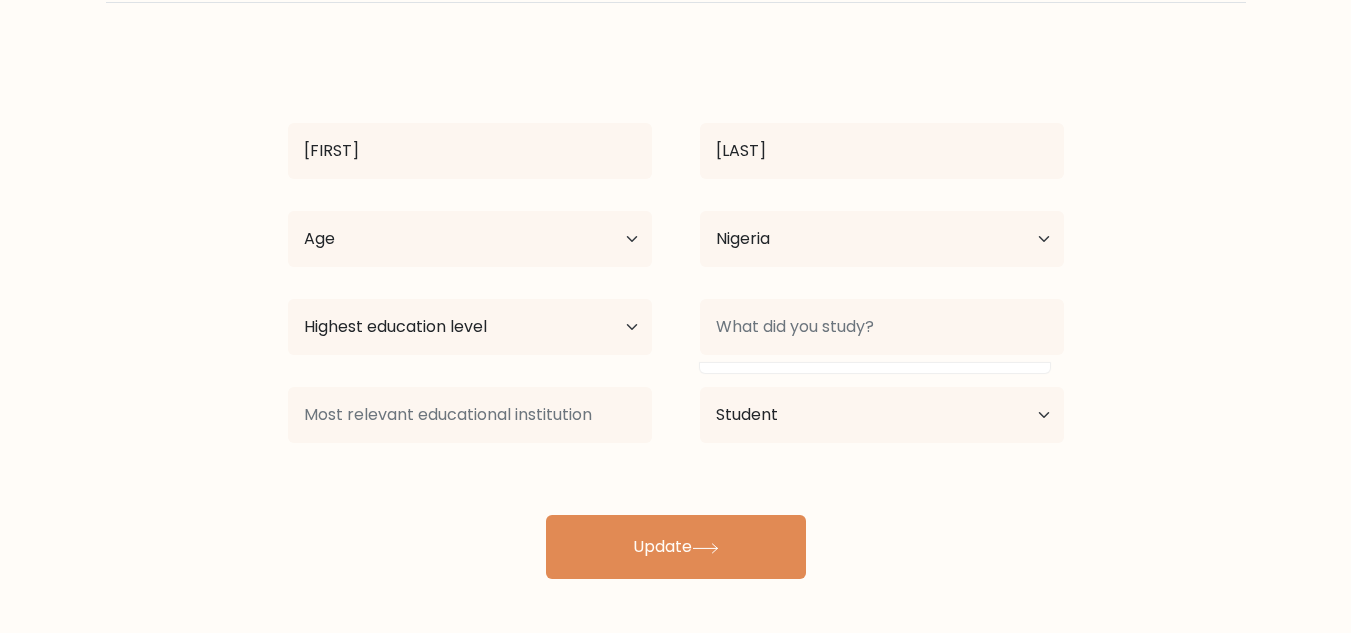 click on "Complete your profile to compare your results
daniel
ogundare
Age
Under 18 years old
18-24 years old
25-34 years old
35-44 years old
45-54 years old
55-64 years old
65 years old and above
Country
Afghanistan
Albania
Algeria
American Samoa" at bounding box center (675, 251) 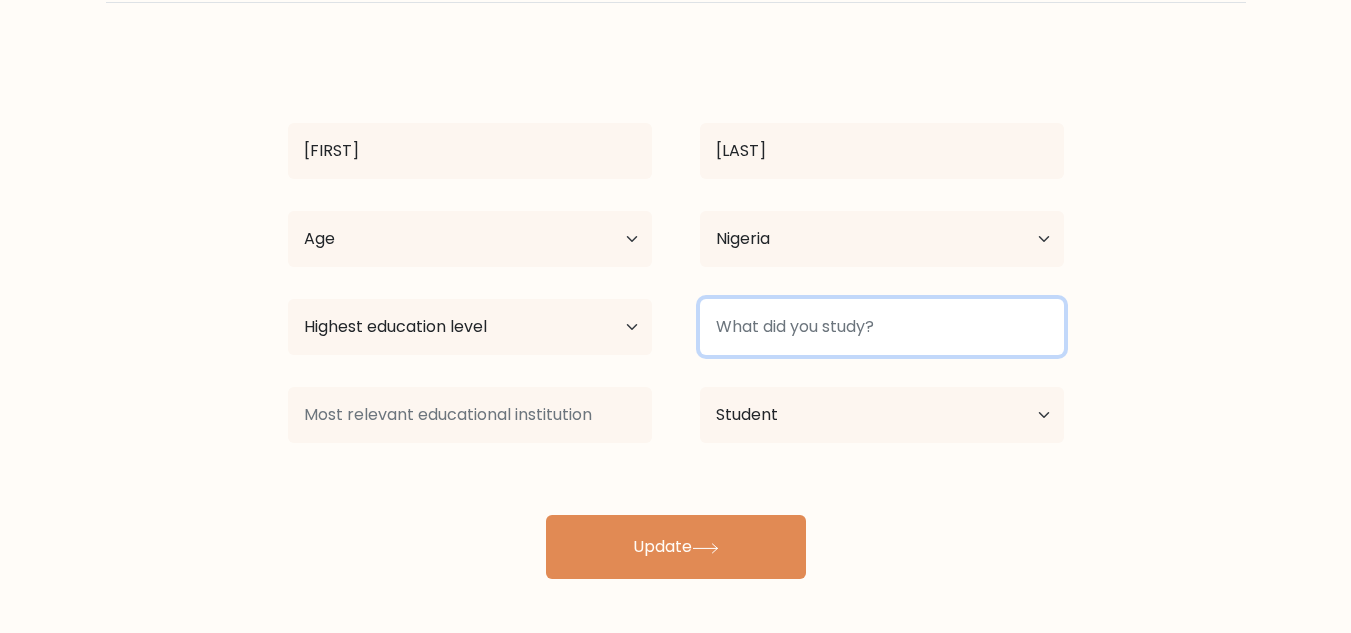 click at bounding box center [882, 327] 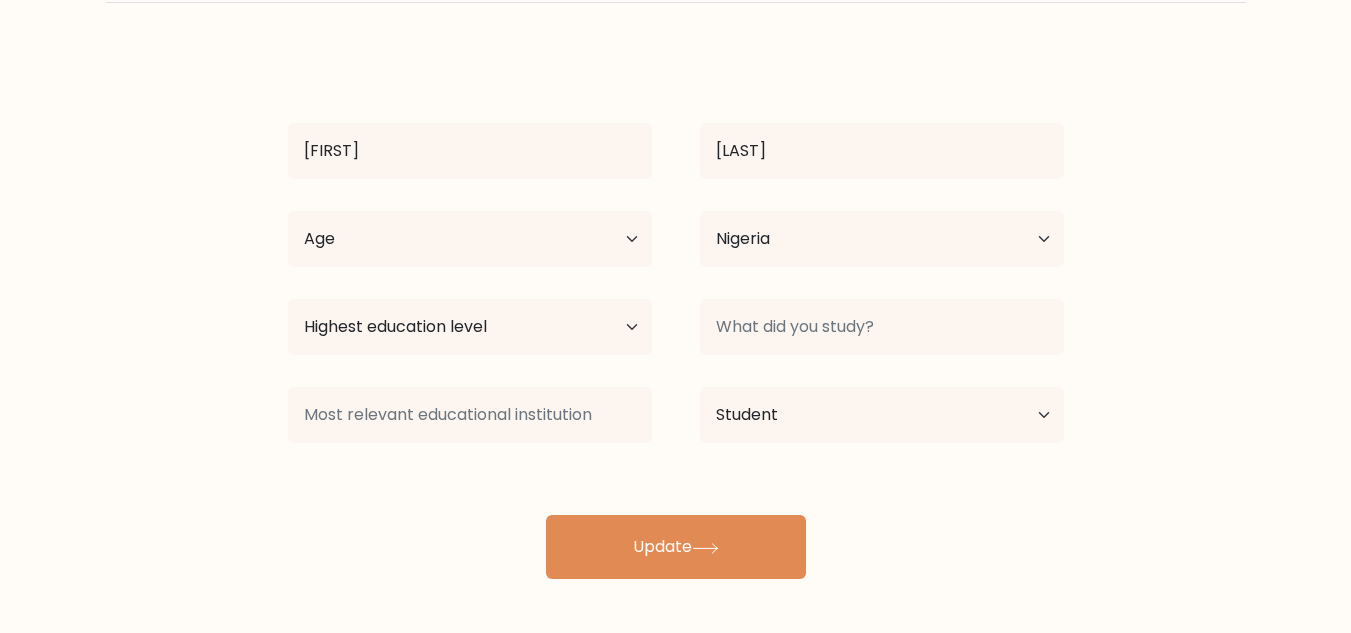 click on "daniel
ogundare
Age
Under 18 years old
18-24 years old
25-34 years old
35-44 years old
45-54 years old
55-64 years old
65 years old and above
Country
Afghanistan
Albania
Algeria
American Samoa
Andorra
Angola
Anguilla
Antarctica
Antigua and Barbuda
Argentina
Armenia
Aruba
Australia
Austria
Azerbaijan
Bahamas
Bahrain
Bangladesh
Barbados
Belarus
Belgium
Belize
Benin
Bermuda
Bhutan" at bounding box center [676, 315] 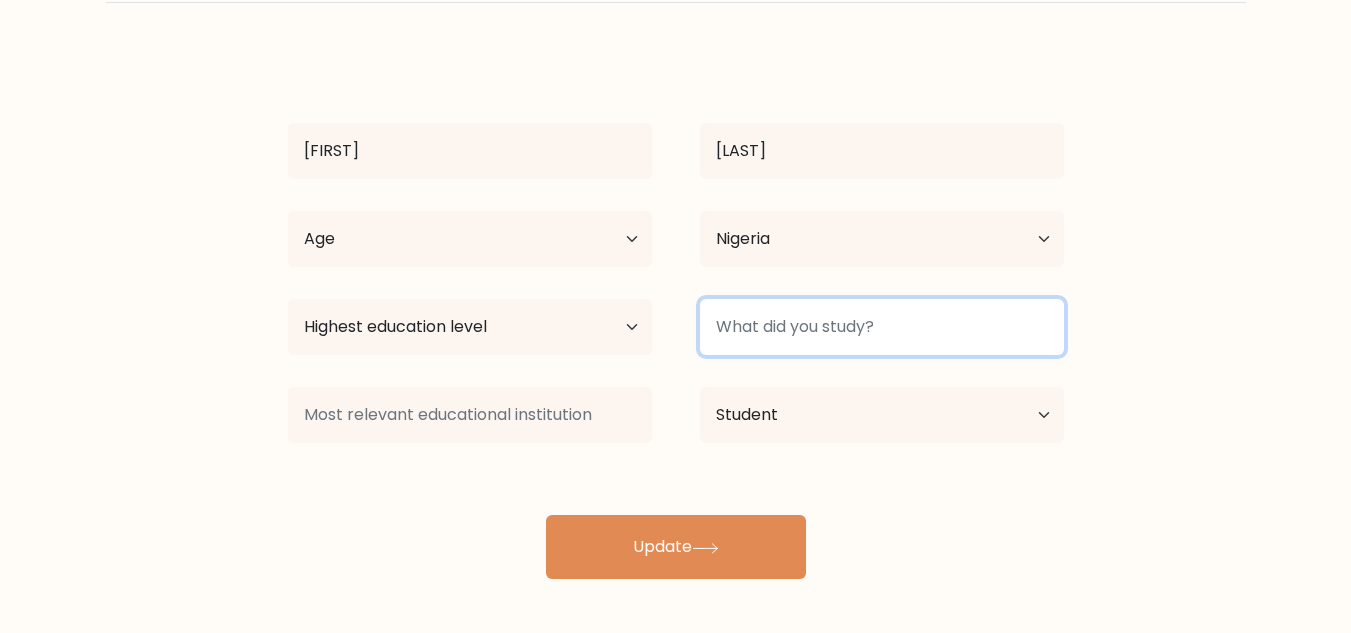 click at bounding box center [882, 327] 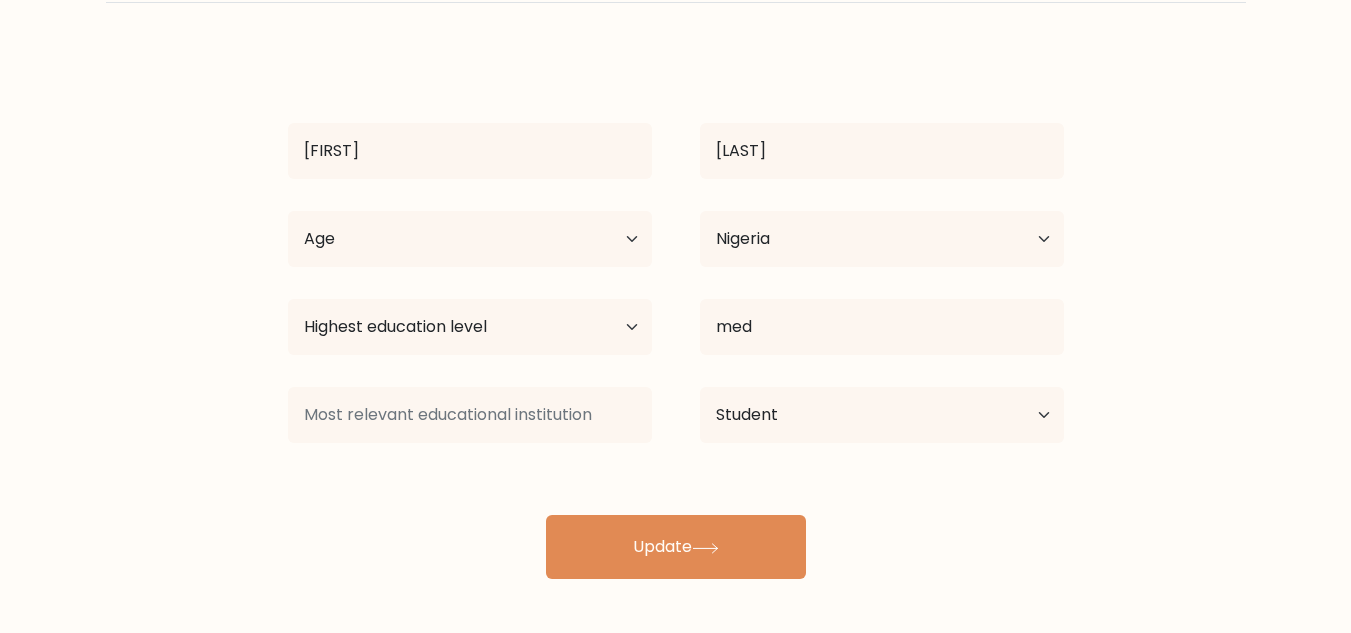 click on "daniel
ogundare
Age
Under 18 years old
18-24 years old
25-34 years old
35-44 years old
45-54 years old
55-64 years old
65 years old and above
Country
Afghanistan
Albania
Algeria
American Samoa
Andorra
Angola
Anguilla
Antarctica
Antigua and Barbuda
Argentina
Armenia
Aruba
Australia
Austria
Azerbaijan
Bahamas
Bahrain
Bangladesh
Barbados
Belarus
Belgium
Belize
Benin
Bermuda
Bhutan
med" at bounding box center (676, 315) 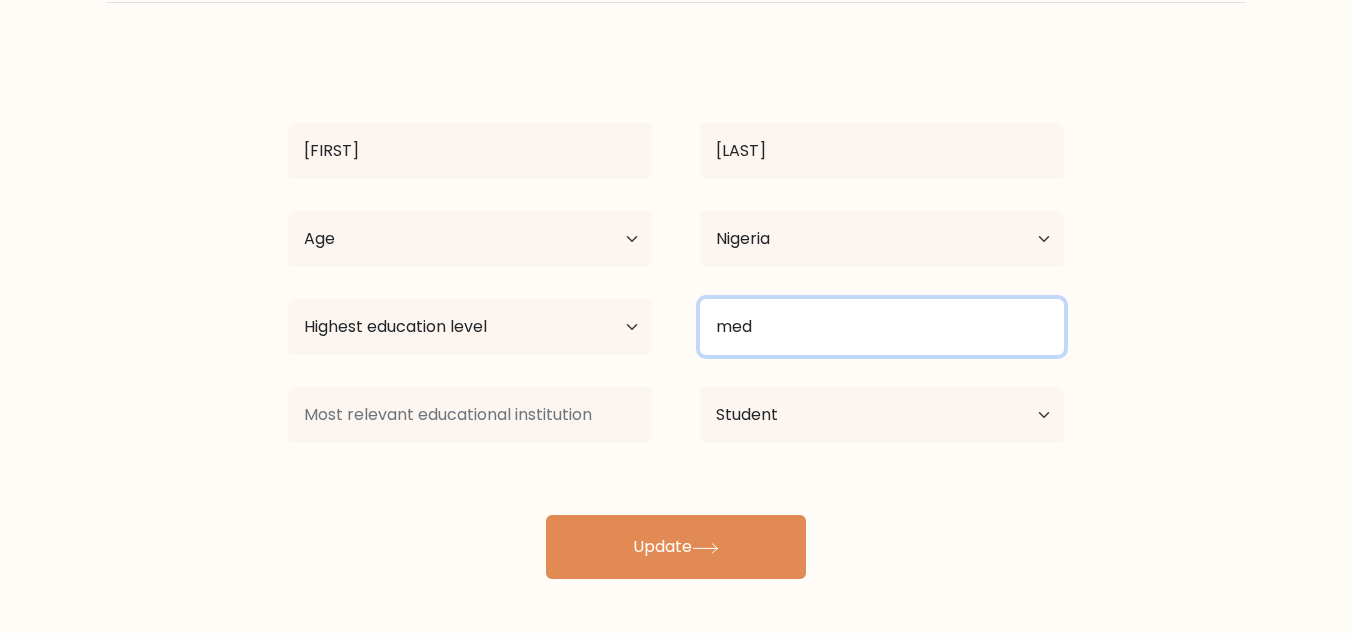 click on "med" at bounding box center (882, 327) 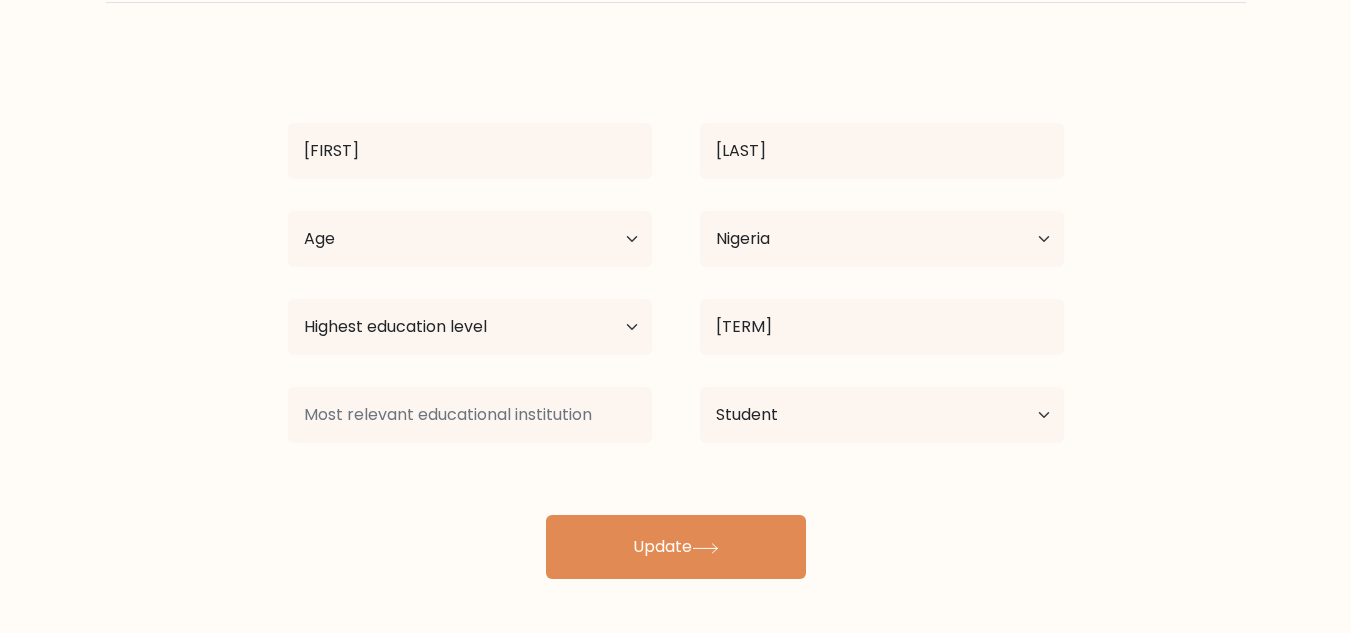 click on "daniel
ogundare
Age
Under 18 years old
18-24 years old
25-34 years old
35-44 years old
45-54 years old
55-64 years old
65 years old and above
Country
Afghanistan
Albania
Algeria
American Samoa
Andorra
Angola
Anguilla
Antarctica
Antigua and Barbuda
Argentina
Armenia
Aruba
Australia
Austria
Azerbaijan
Bahamas
Bahrain
Bangladesh
Barbados
Belarus
Belgium
Belize
Benin
Bermuda
Bhutan" at bounding box center [676, 315] 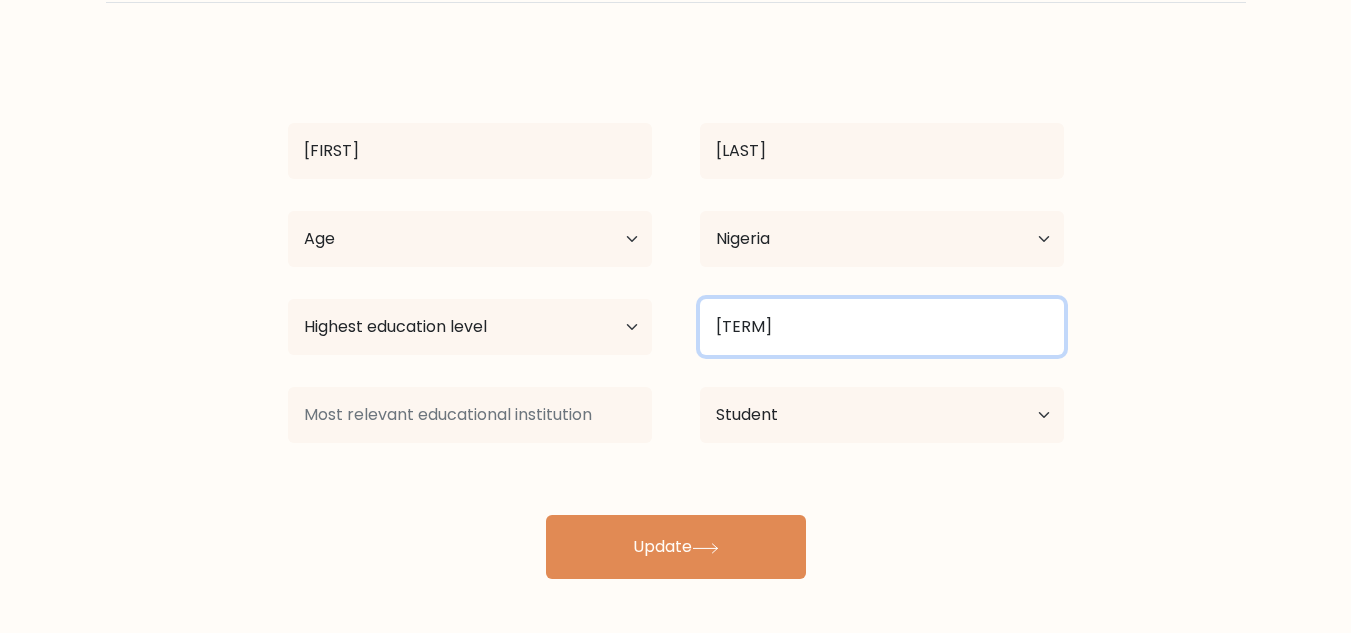 click on "medicin" at bounding box center (882, 327) 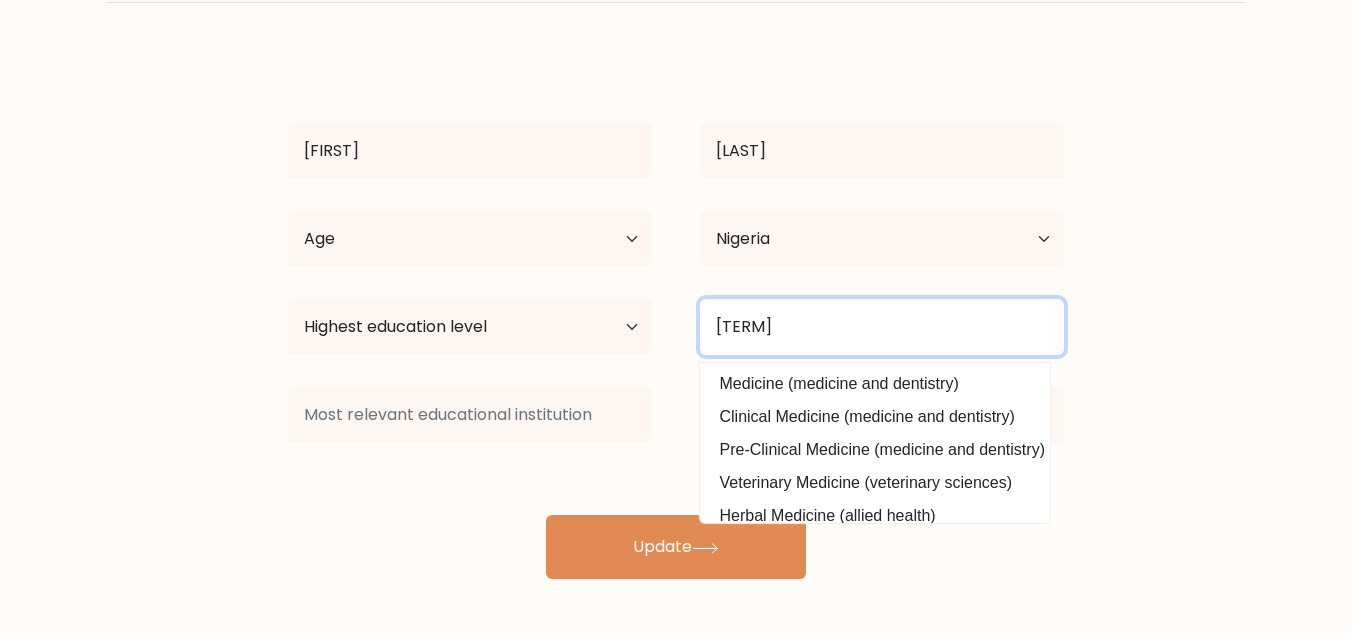 type on "medicine" 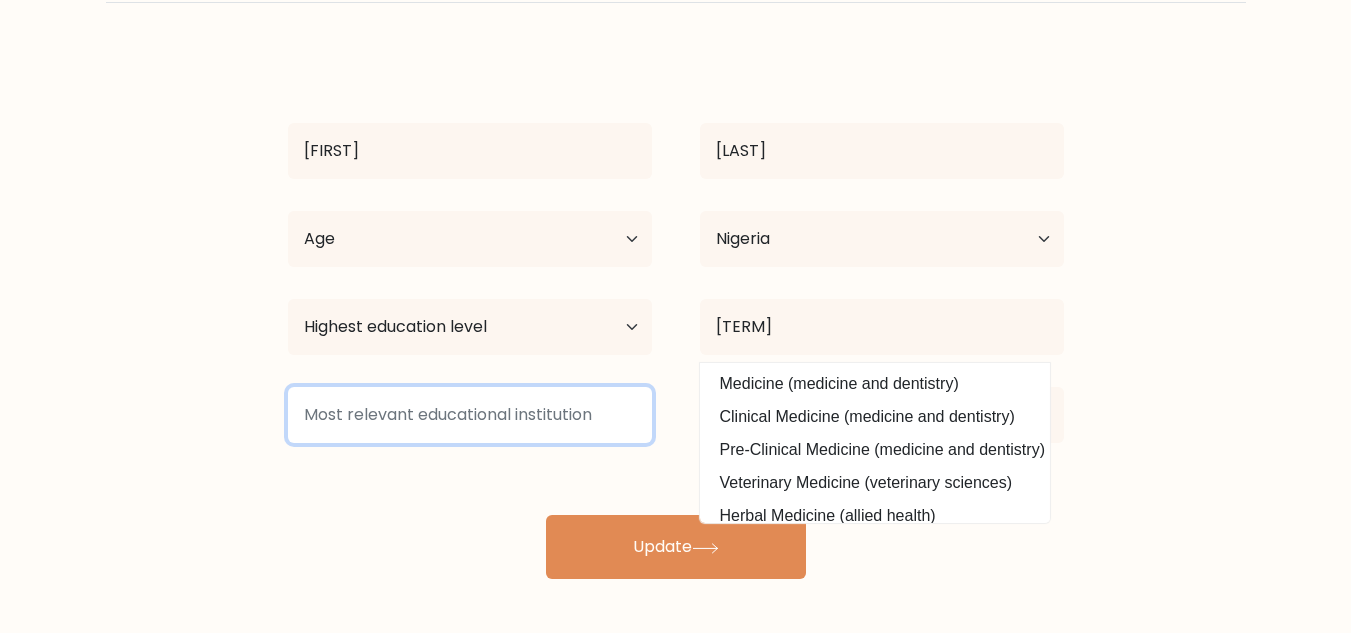 click at bounding box center (470, 415) 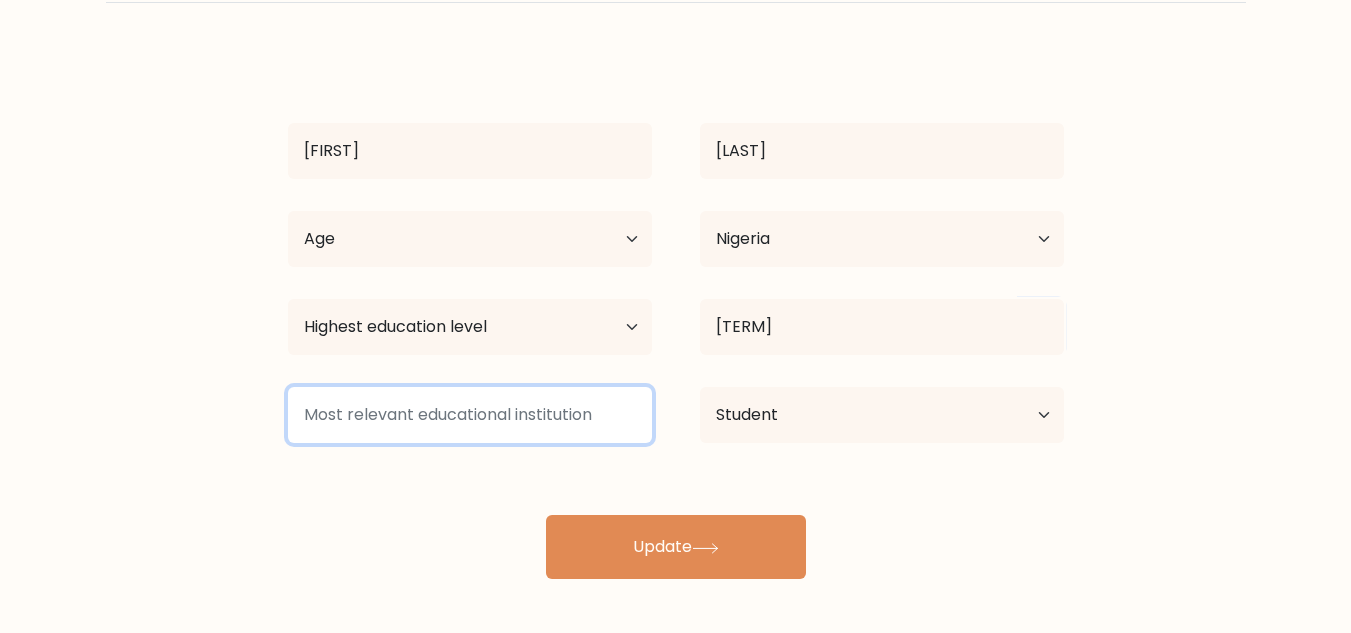 click at bounding box center (470, 415) 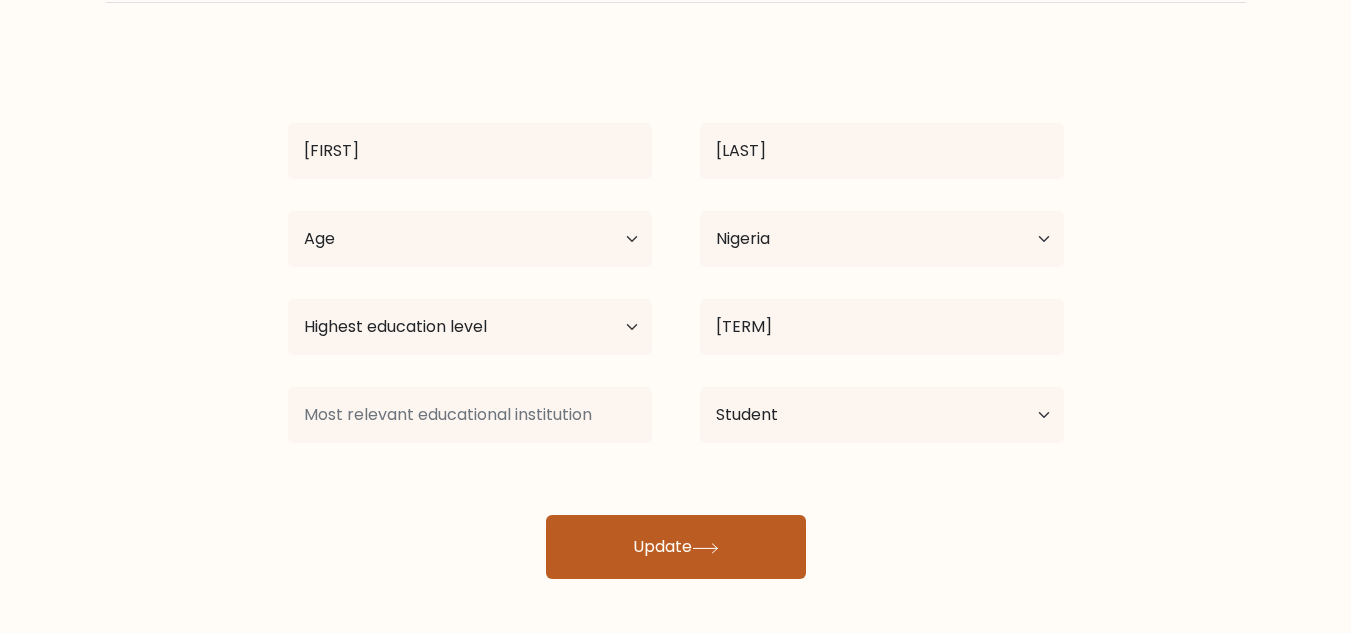 click on "Update" at bounding box center (676, 547) 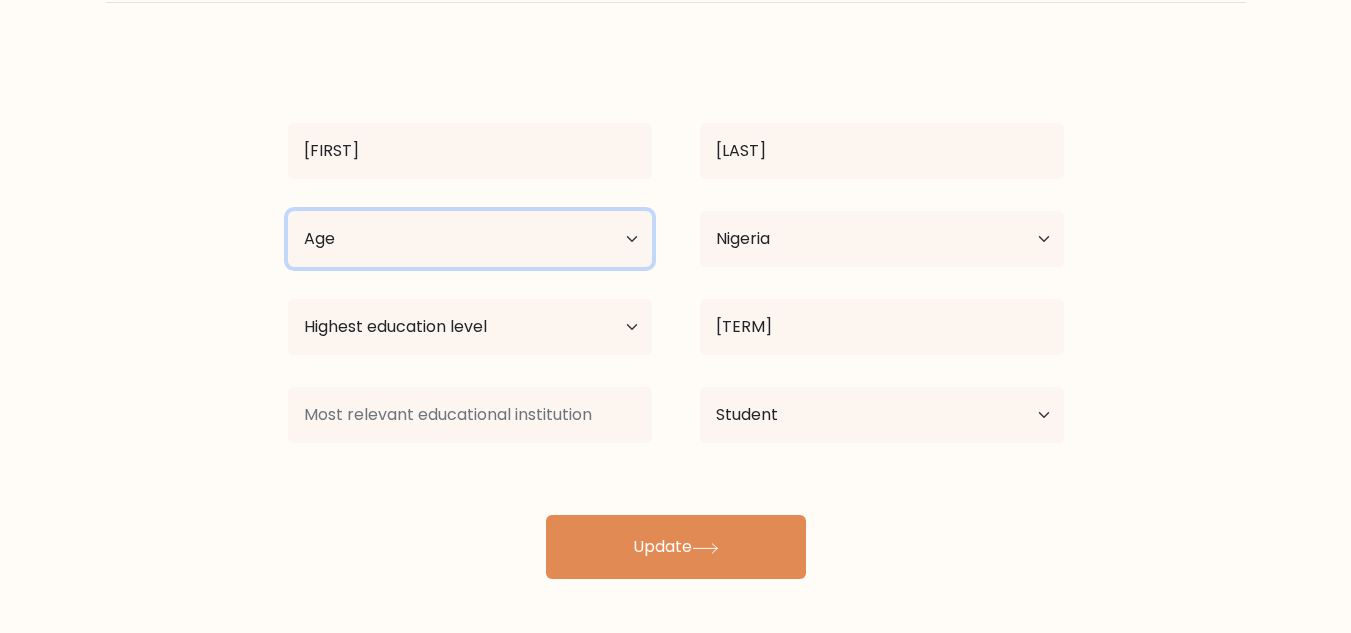 click on "Age
Under 18 years old
18-24 years old
25-34 years old
35-44 years old
45-54 years old
55-64 years old
65 years old and above" at bounding box center [470, 239] 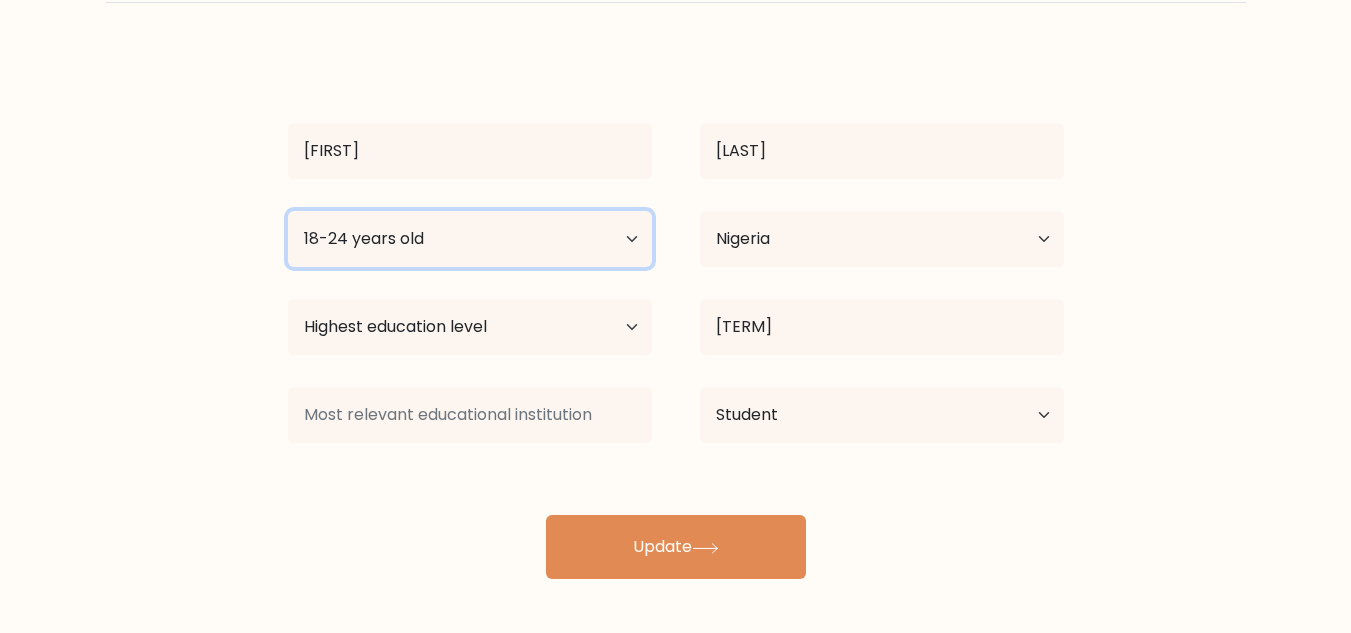 click on "Age
Under 18 years old
18-24 years old
25-34 years old
35-44 years old
45-54 years old
55-64 years old
65 years old and above" at bounding box center [470, 239] 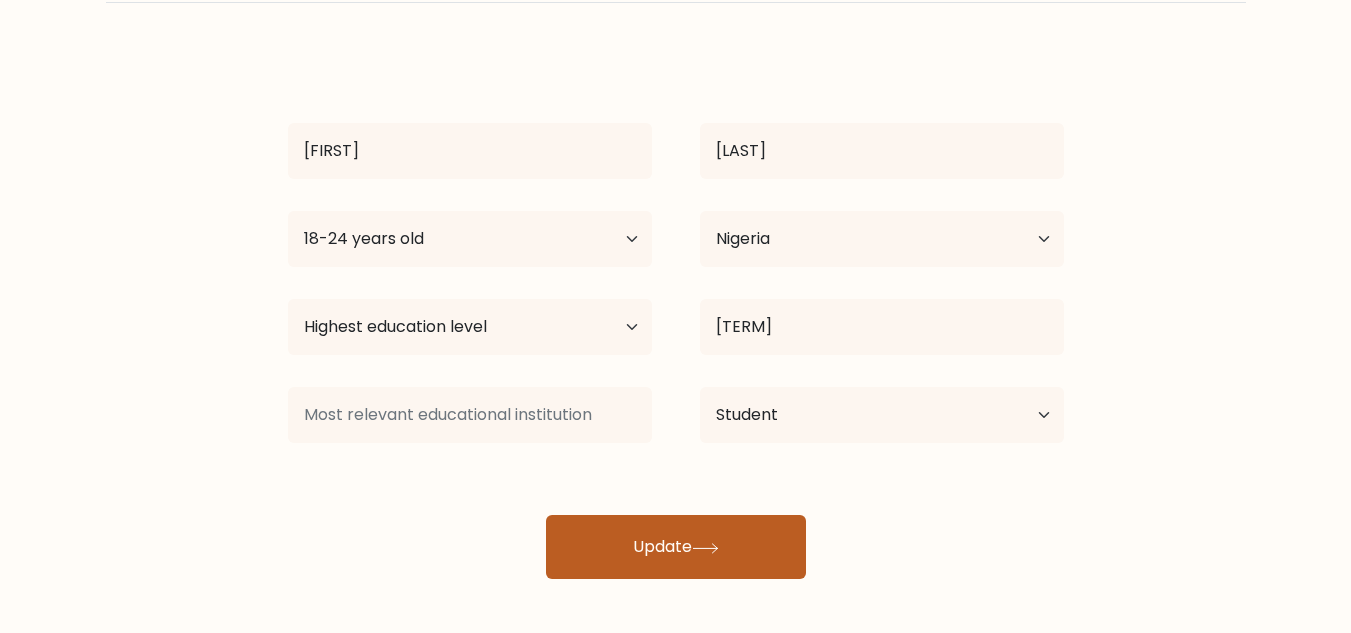 click on "Update" at bounding box center (676, 547) 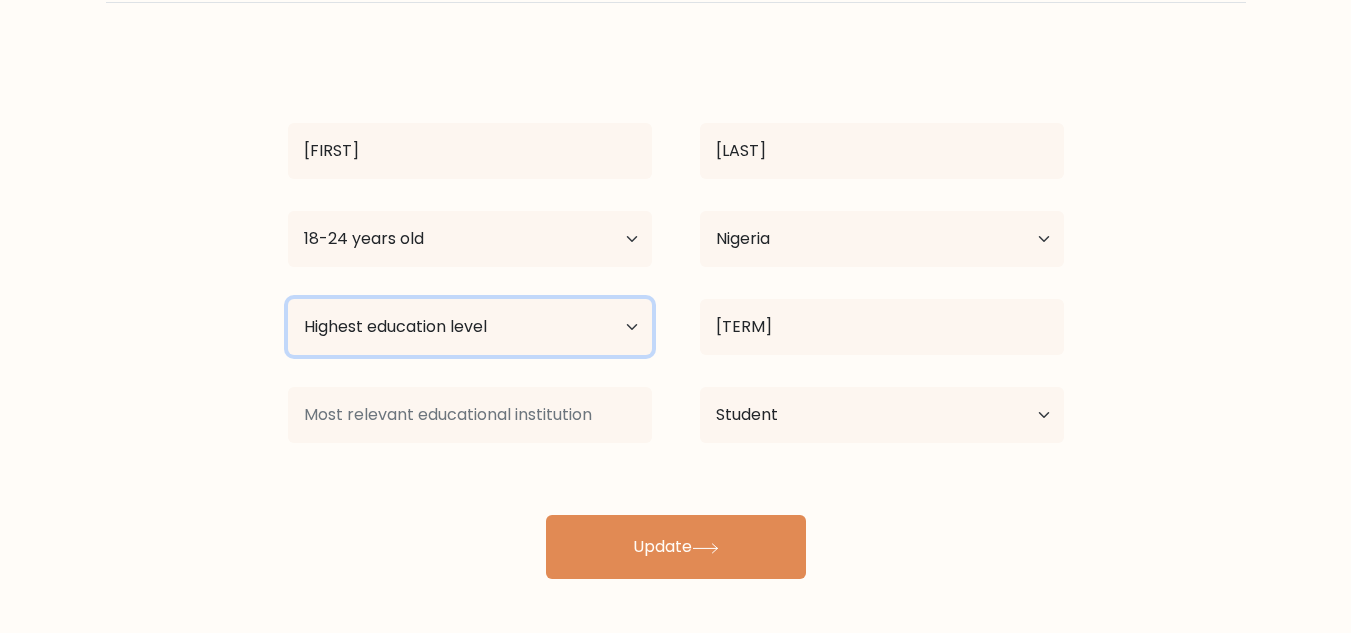 click on "Highest education level
No schooling
Primary
Lower Secondary
Upper Secondary
Occupation Specific
Bachelor's degree
Master's degree
Doctoral degree" at bounding box center (470, 327) 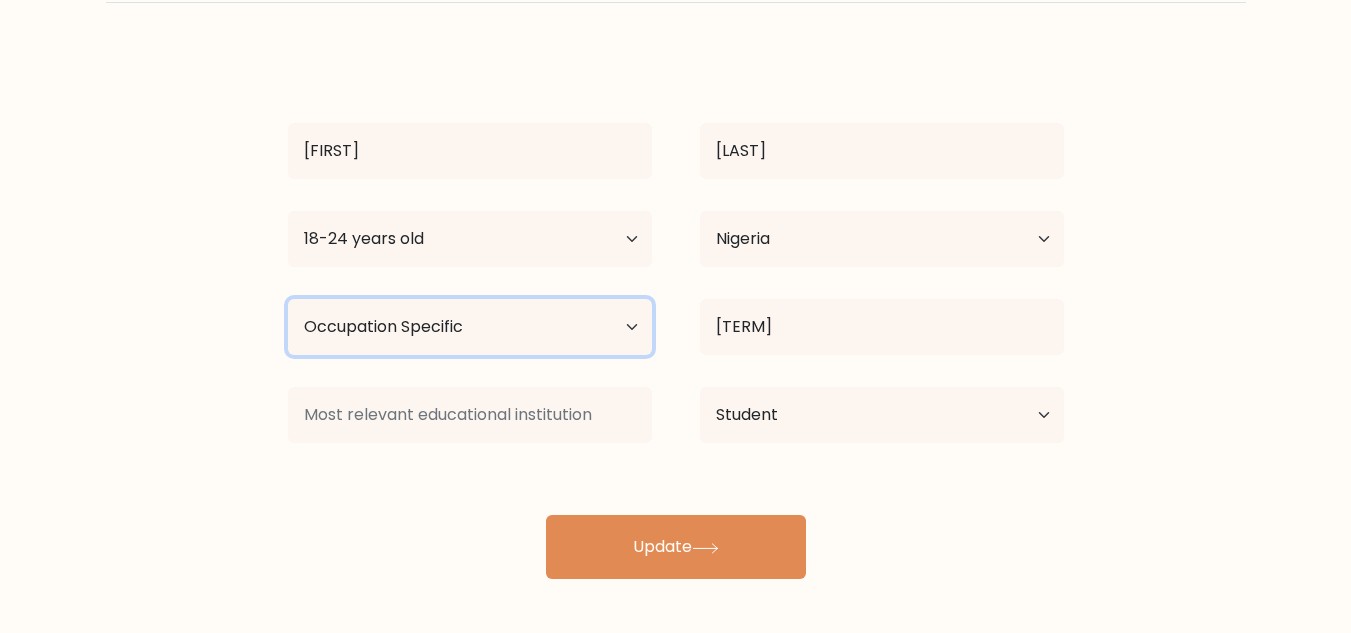 click on "Highest education level
No schooling
Primary
Lower Secondary
Upper Secondary
Occupation Specific
Bachelor's degree
Master's degree
Doctoral degree" at bounding box center [470, 327] 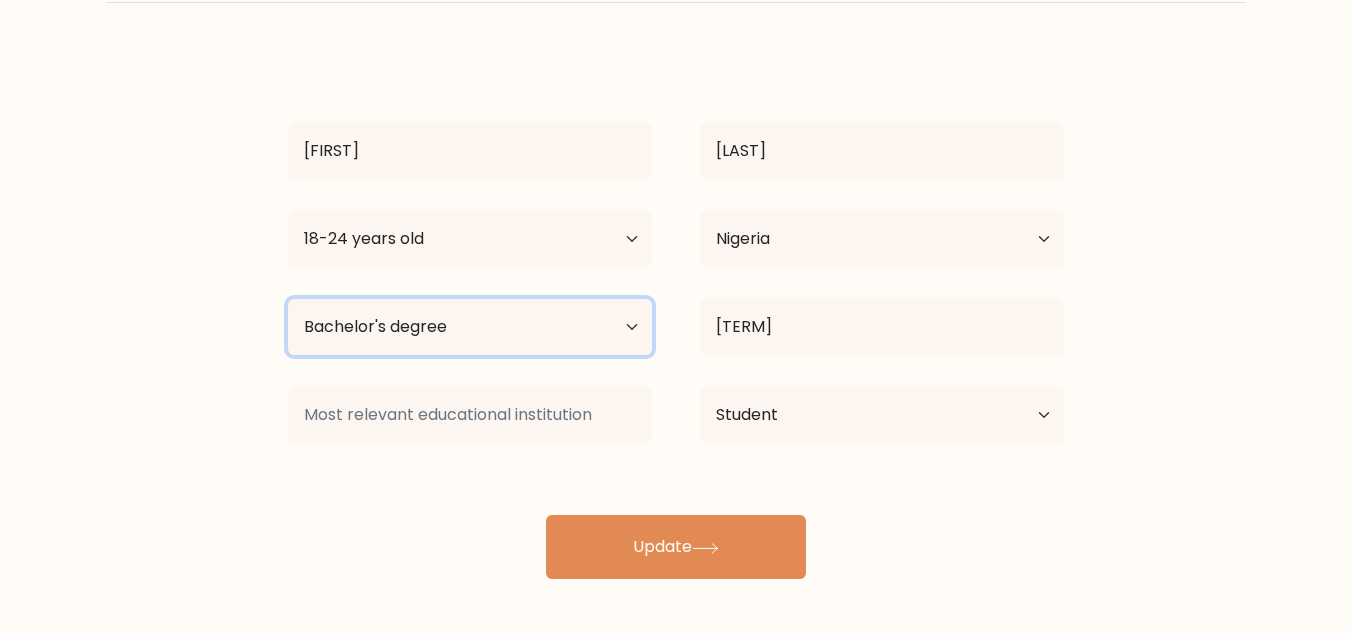 click on "Highest education level
No schooling
Primary
Lower Secondary
Upper Secondary
Occupation Specific
Bachelor's degree
Master's degree
Doctoral degree" at bounding box center [470, 327] 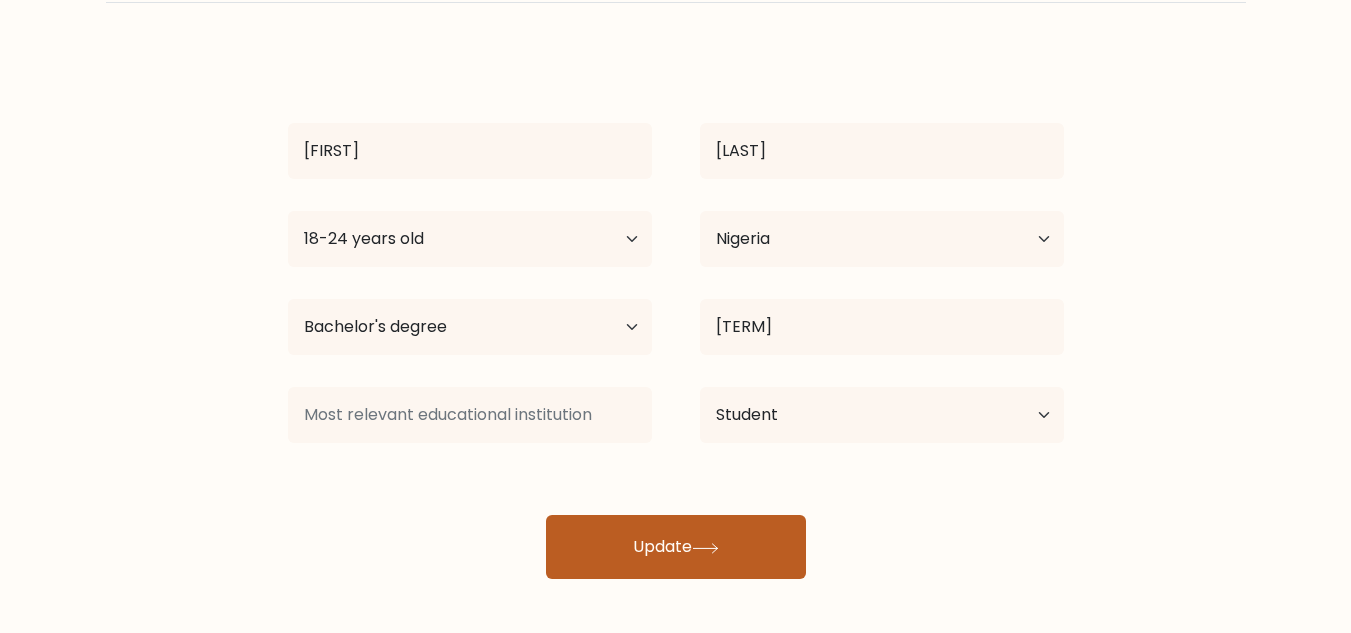 click on "Update" at bounding box center [676, 547] 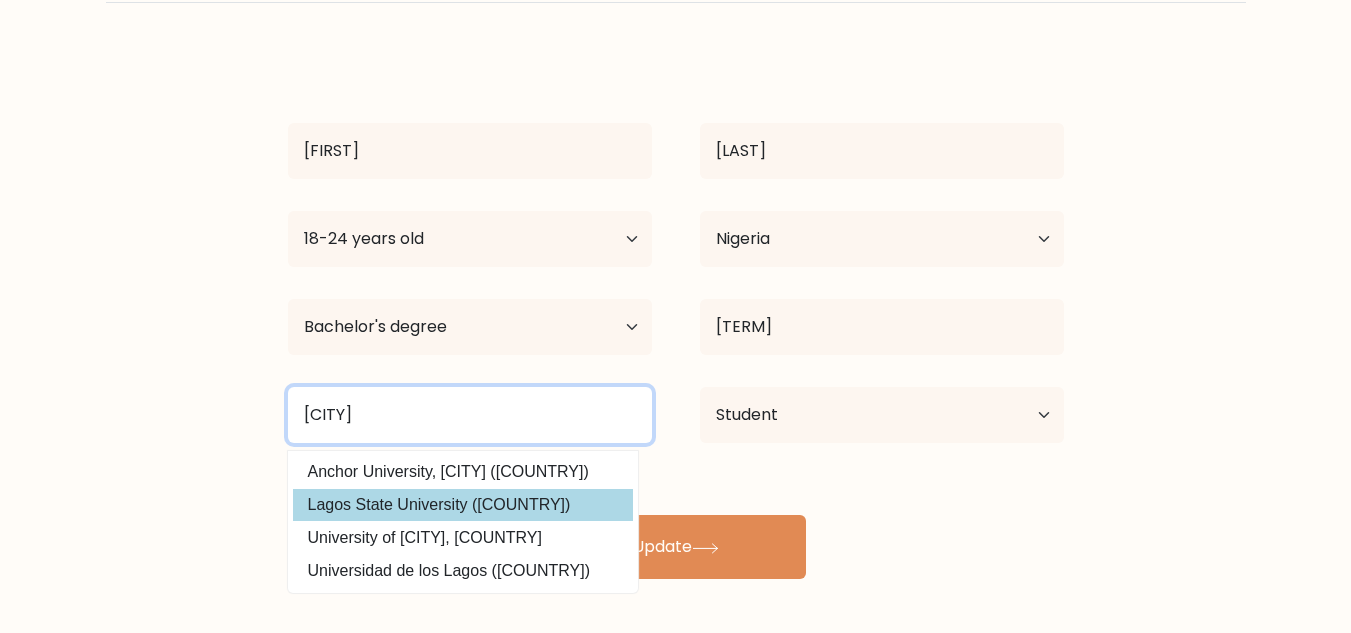 type on "lagos" 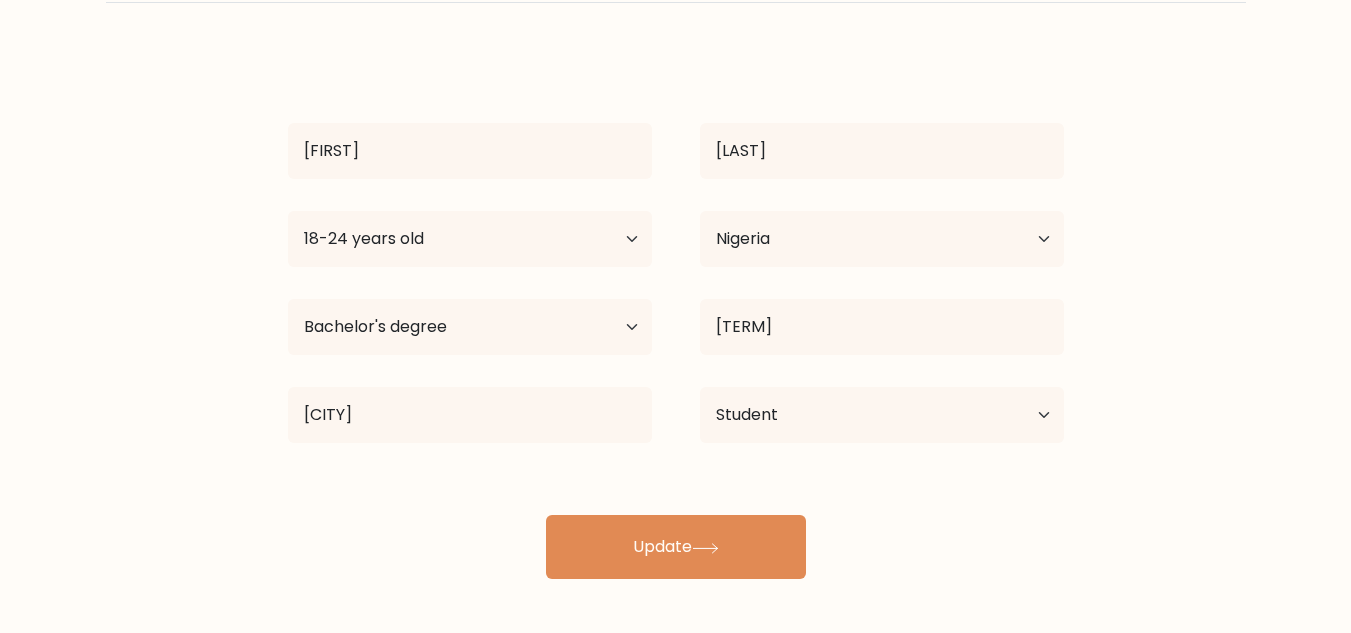 click on "daniel
ogundare
Age
Under 18 years old
18-24 years old
25-34 years old
35-44 years old
45-54 years old
55-64 years old
65 years old and above
Country
Afghanistan
Albania
Algeria
American Samoa
Andorra
Angola
Anguilla
Antarctica
Antigua and Barbuda
Argentina
Armenia
Aruba
Australia
Austria
Azerbaijan
Bahamas
Bahrain
Bangladesh
Barbados
Belarus
Belgium
Belize
Benin
Bermuda
Bhutan" at bounding box center [676, 315] 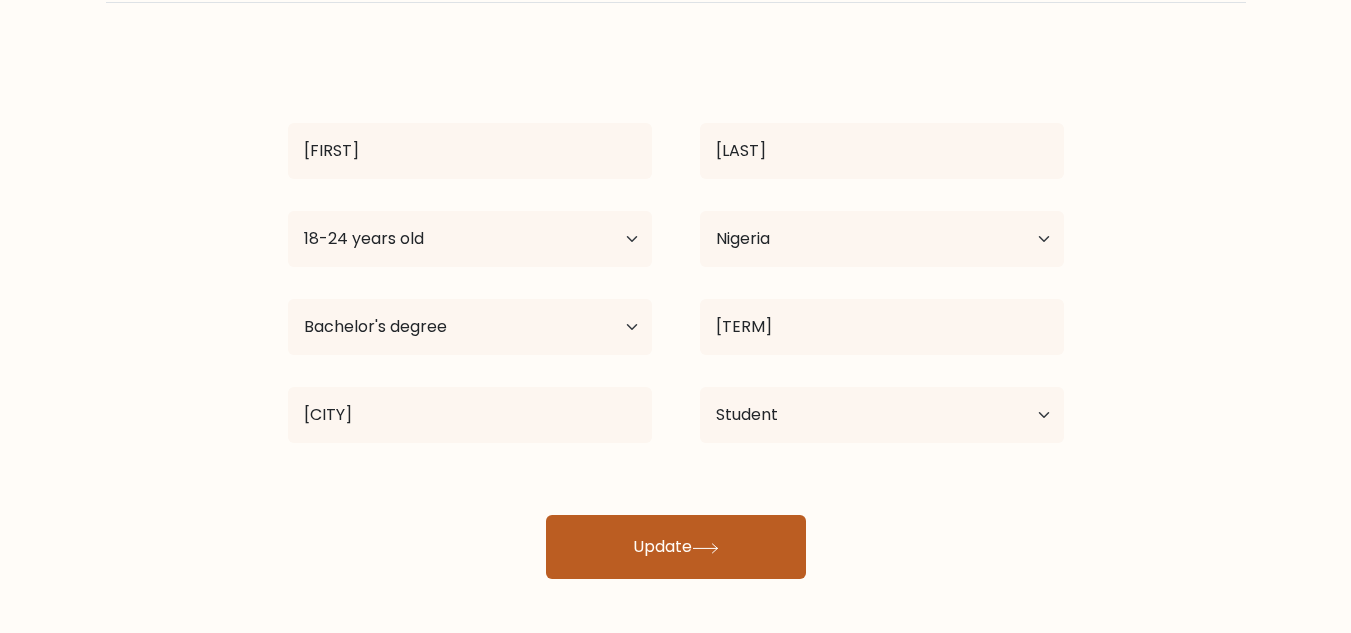 click on "Update" at bounding box center [676, 547] 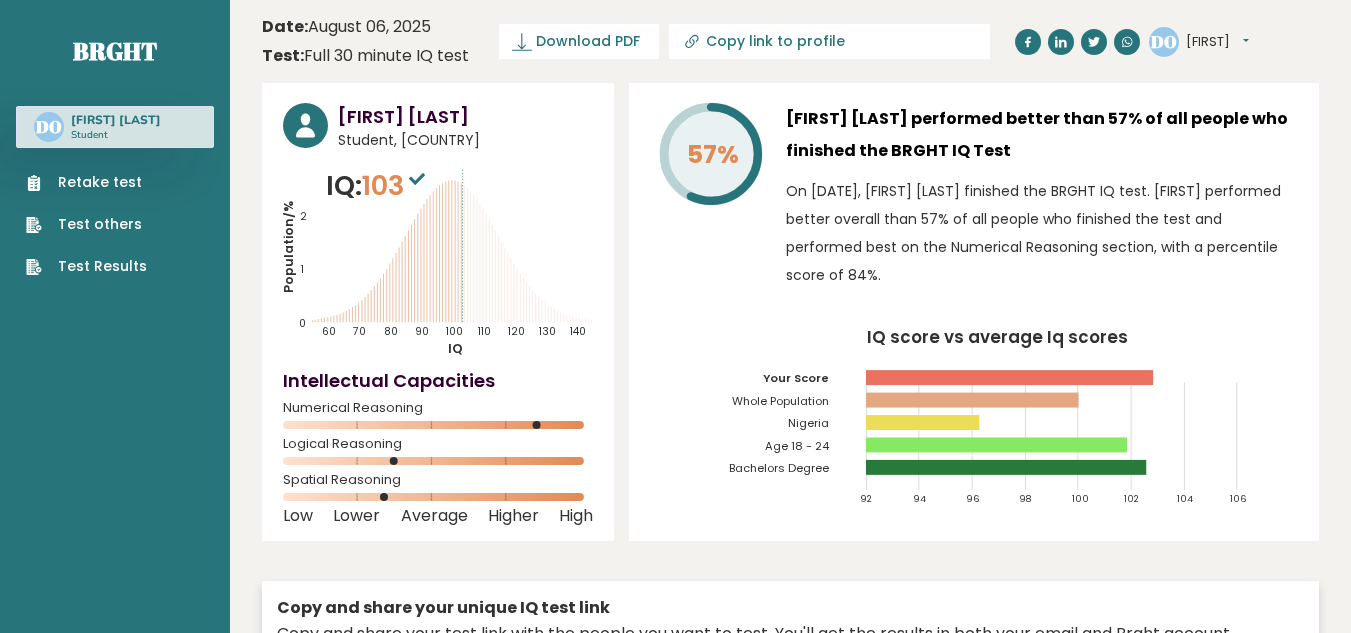 scroll, scrollTop: 0, scrollLeft: 0, axis: both 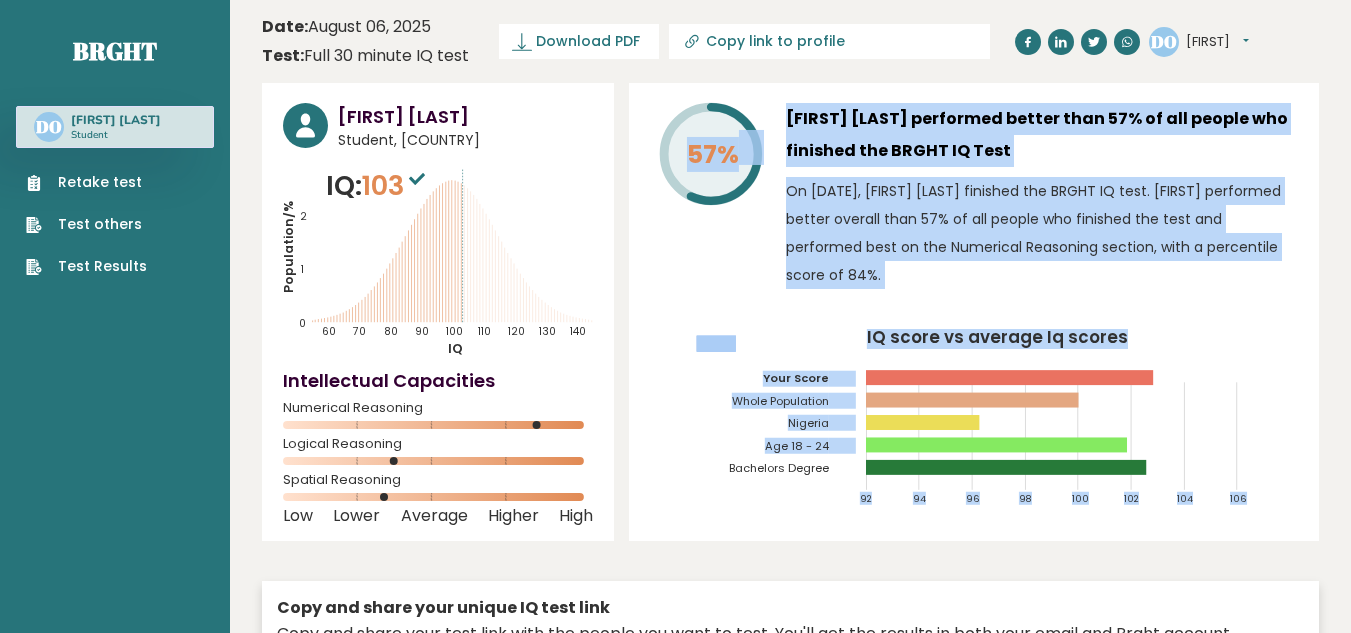 drag, startPoint x: 0, startPoint y: 0, endPoint x: 708, endPoint y: 147, distance: 723.09955 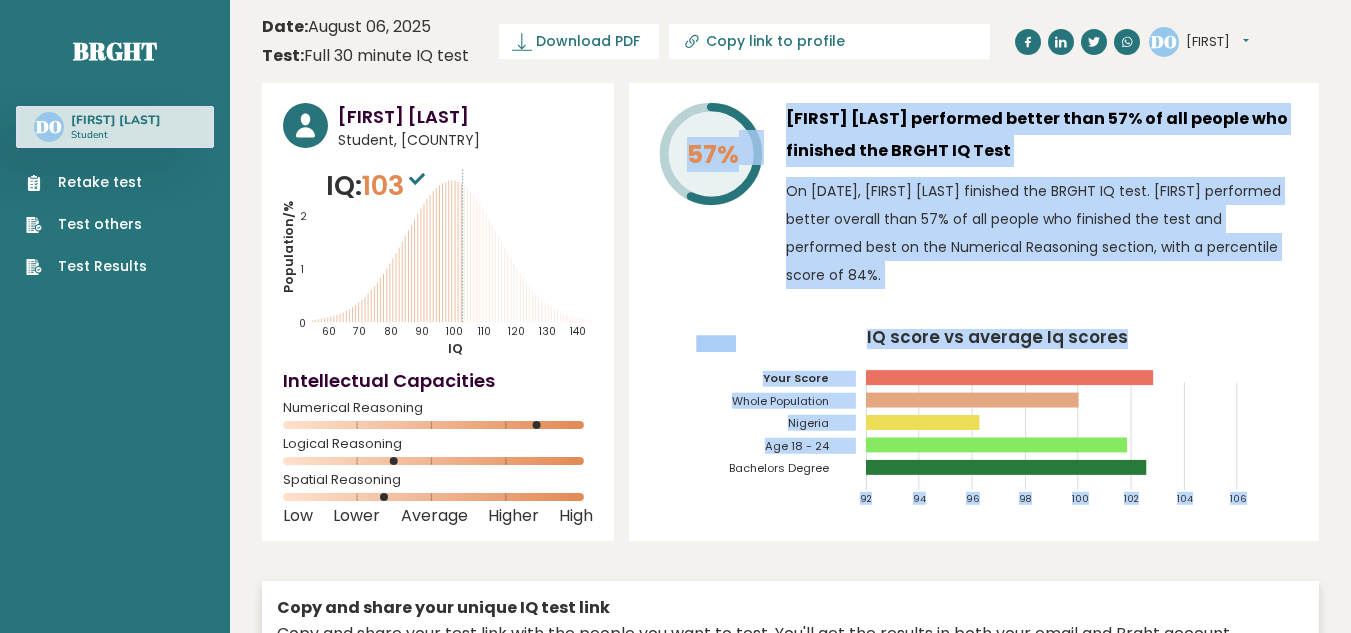 click on "[FIRST] [LAST]
Student,
[COUNTRY]
IQ:  103
Population/%
IQ
0
1
2
60
70
80
90
100
110
120
130
140
Low" at bounding box center [790, 435] 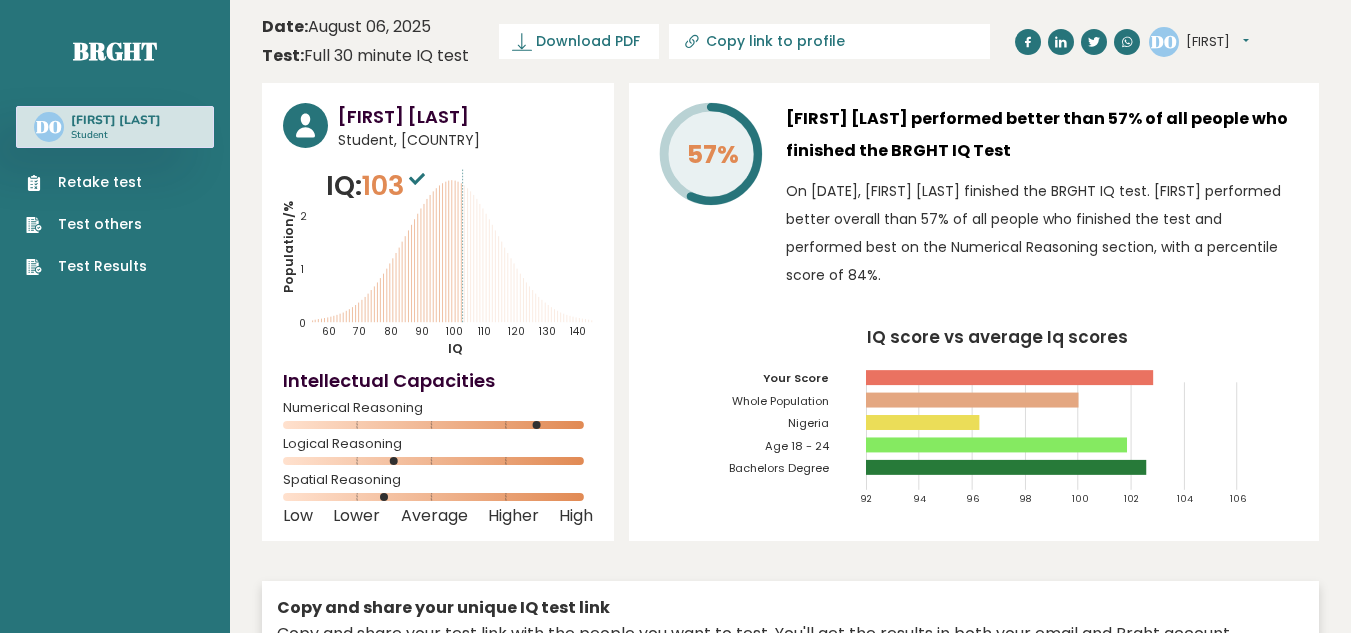 click on "57%
[FIRST] [LAST] performed better than
57% of all
people who finished the BRGHT IQ Test
On [DATE], [FIRST]
[LAST] finished the BRGHT IQ test. [FIRST] performed better overall than
57% of all people who finished the test and
performed best on the
Numerical Reasoning section, with
a percentile score of 84%.
IQ score vs average Iq scores
92
94
96
98
100
102
104
106
Your Score
Whole Population
[COUNTRY]
Age 18 - 24" at bounding box center [974, 312] 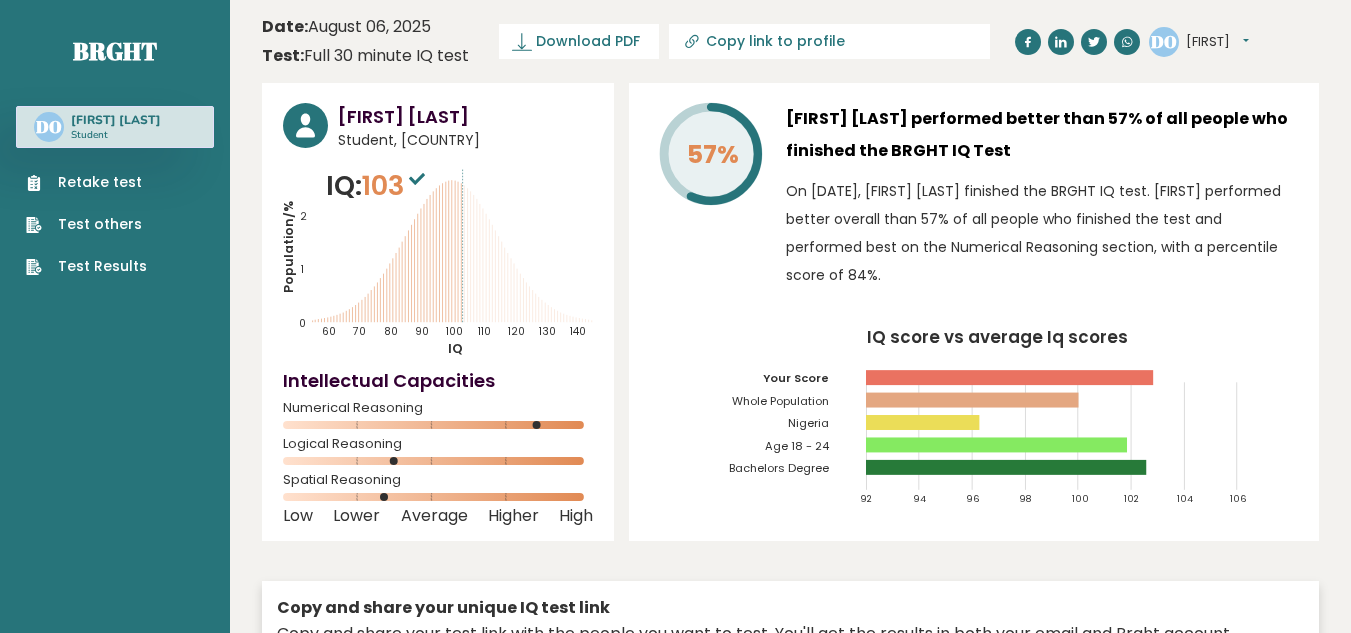 click 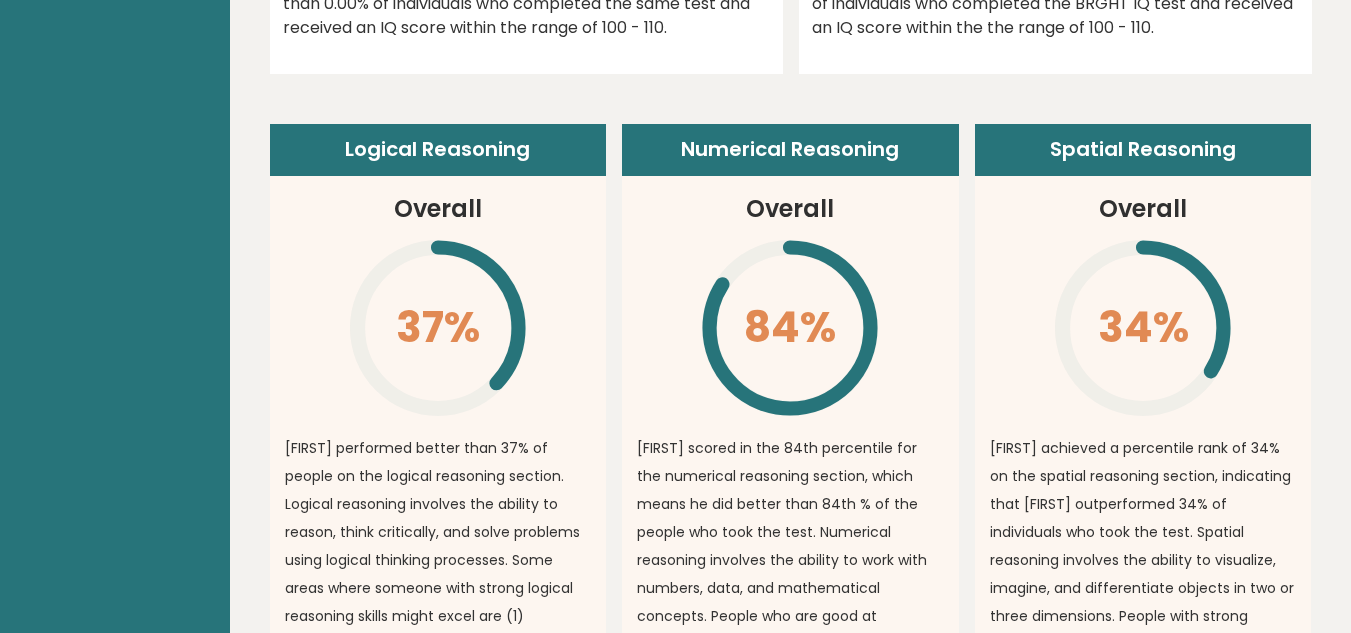 scroll, scrollTop: 1356, scrollLeft: 0, axis: vertical 